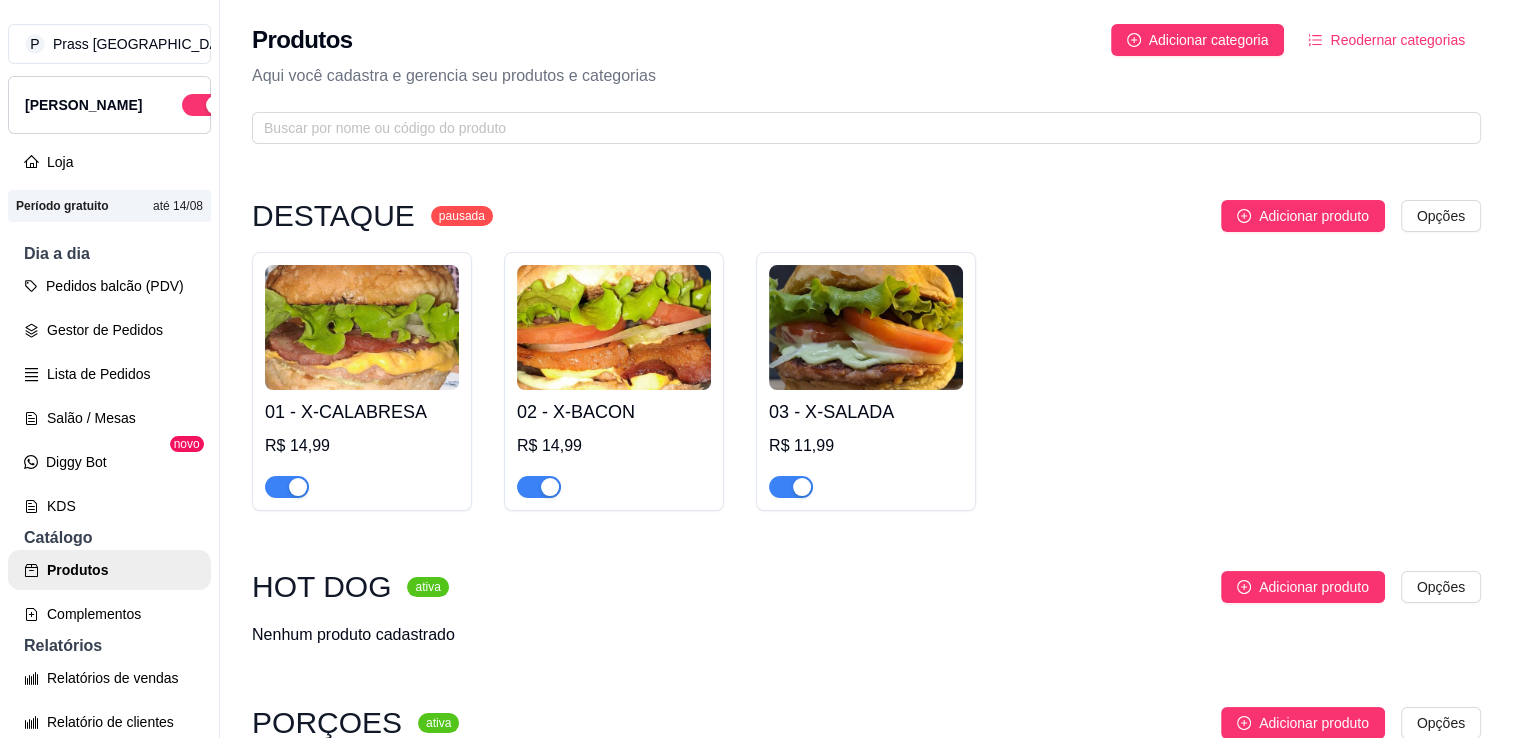 scroll, scrollTop: 31, scrollLeft: 0, axis: vertical 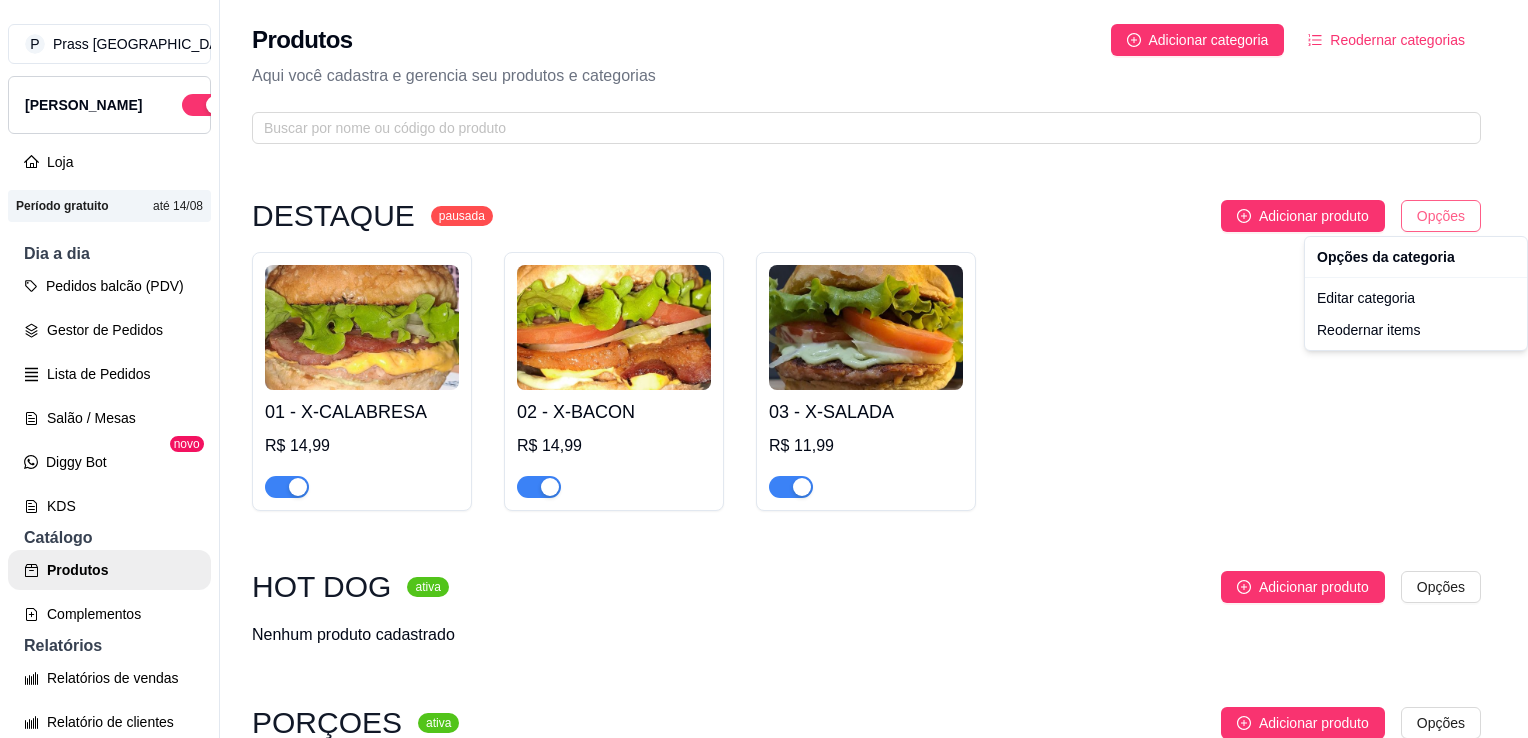 click on "P Prass Hamburg ... Loja Aberta Loja Período gratuito até 14/08   Dia a dia Pedidos balcão (PDV) Gestor de Pedidos Lista de Pedidos Salão / Mesas Diggy Bot novo KDS Catálogo Produtos Complementos Relatórios Relatórios de vendas Relatório de clientes Relatório de fidelidade novo Gerenciar Entregadores novo Nota Fiscal (NFC-e) Controle de caixa Controle de fiado Cupons Clientes Estoque Configurações Diggy Planos Precisa de ajuda? Sair Produtos Adicionar categoria Reodernar categorias Aqui você cadastra e gerencia seu produtos e categorias DESTAQUE pausada Adicionar produto Opções 01 - X-CALABRESA   R$ 14,99 02 - X-BACON   R$ 14,99 03 - X-SALADA   R$ 11,99 HOT DOG ativa Adicionar produto Opções Nenhum produto cadastrado PORÇOES ativa Adicionar produto Opções 30 - BATATA FRITA PREMIUM ( DEFINIR GRAMAGEM )   R$ 0,00 31 - BATATA FRITA SIMPLES ( GR )   R$ 0,00 32 - BATATA FRITA MÉDIA ( GR )   R$ 0,00 33 - BATATA FRITA GRANDE ( GR )   R$ 0,00 34 - CALABRESA   R$ 0,00 BEBIDAS ativa Opções" at bounding box center (764, 369) 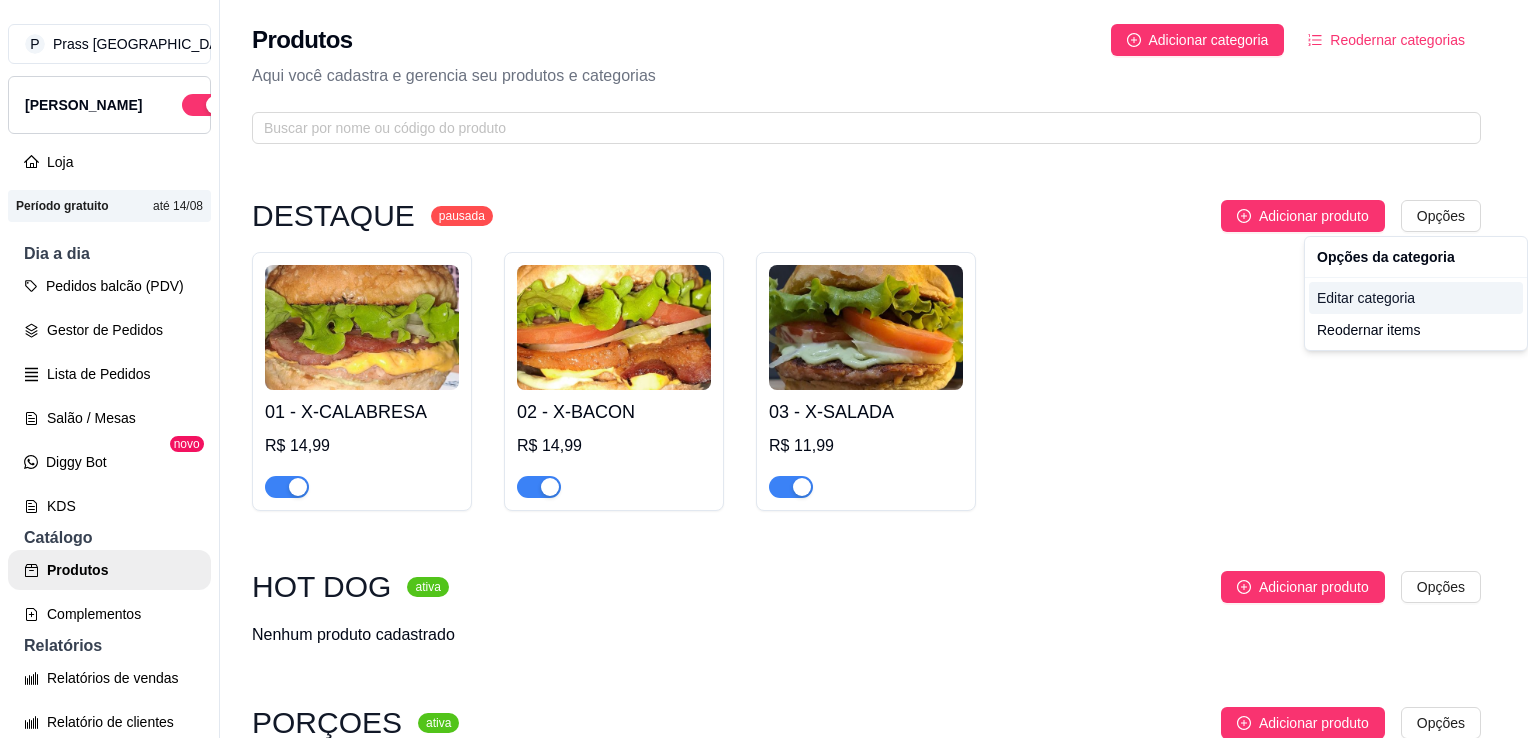 click on "Editar categoria" at bounding box center (1416, 298) 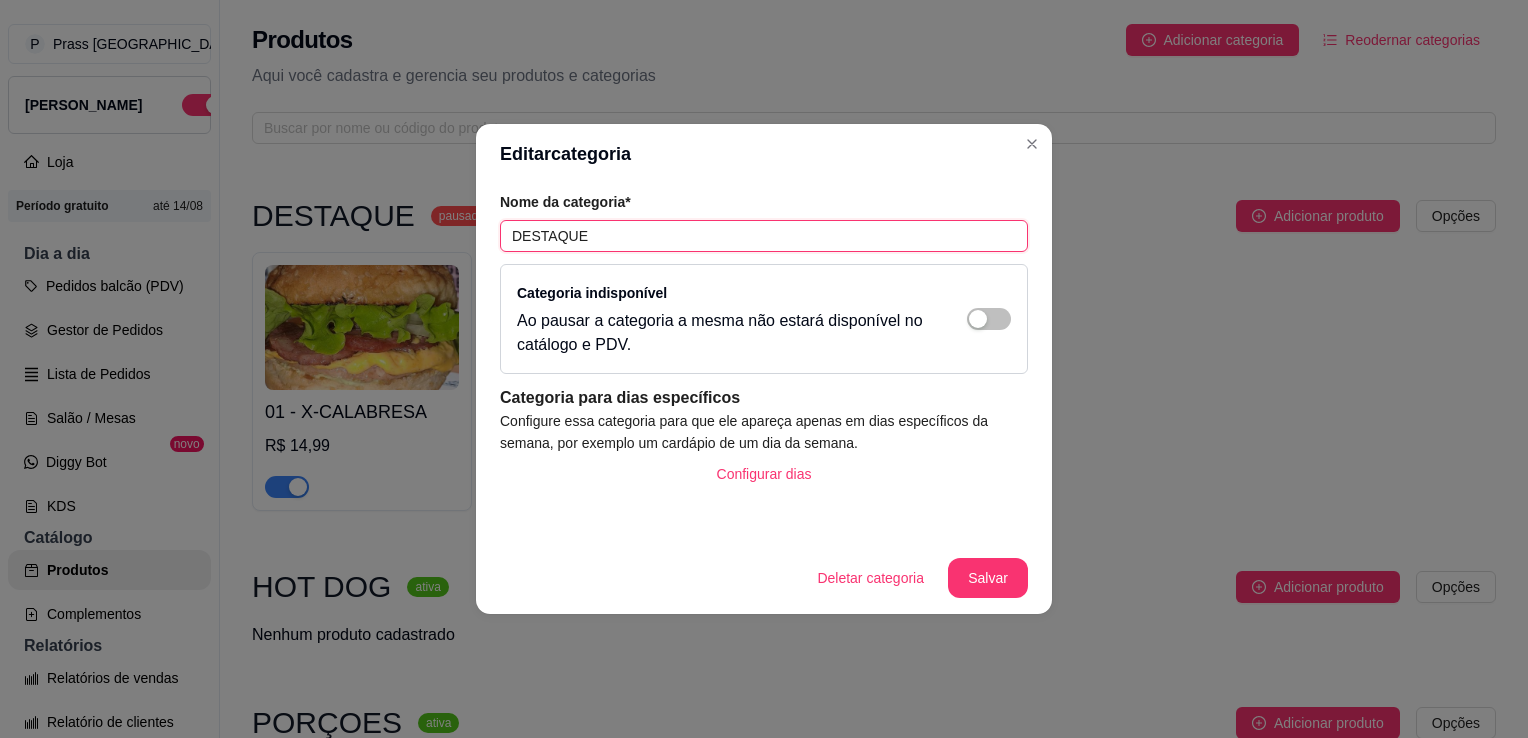 click on "DESTAQUE" at bounding box center (764, 236) 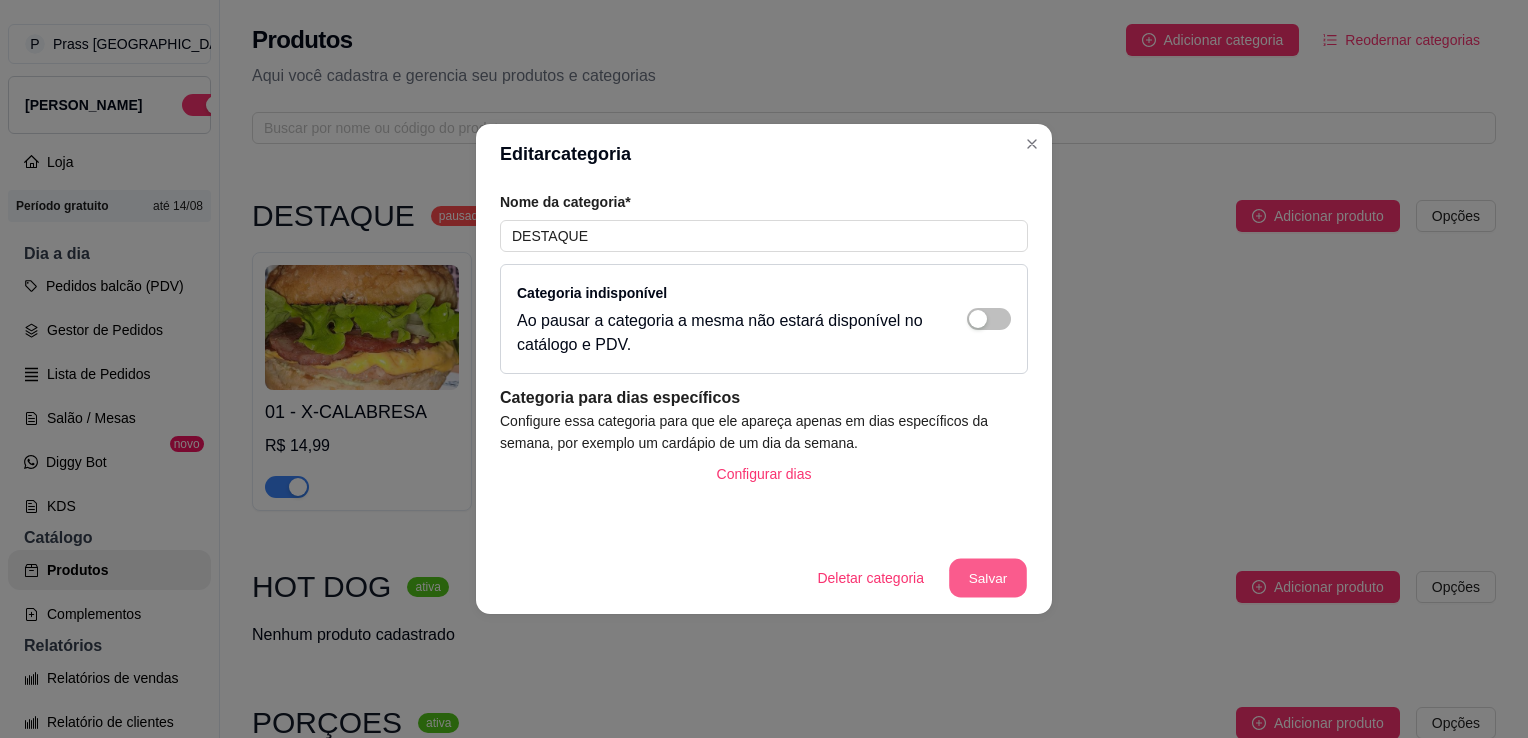 click on "Salvar" at bounding box center [988, 578] 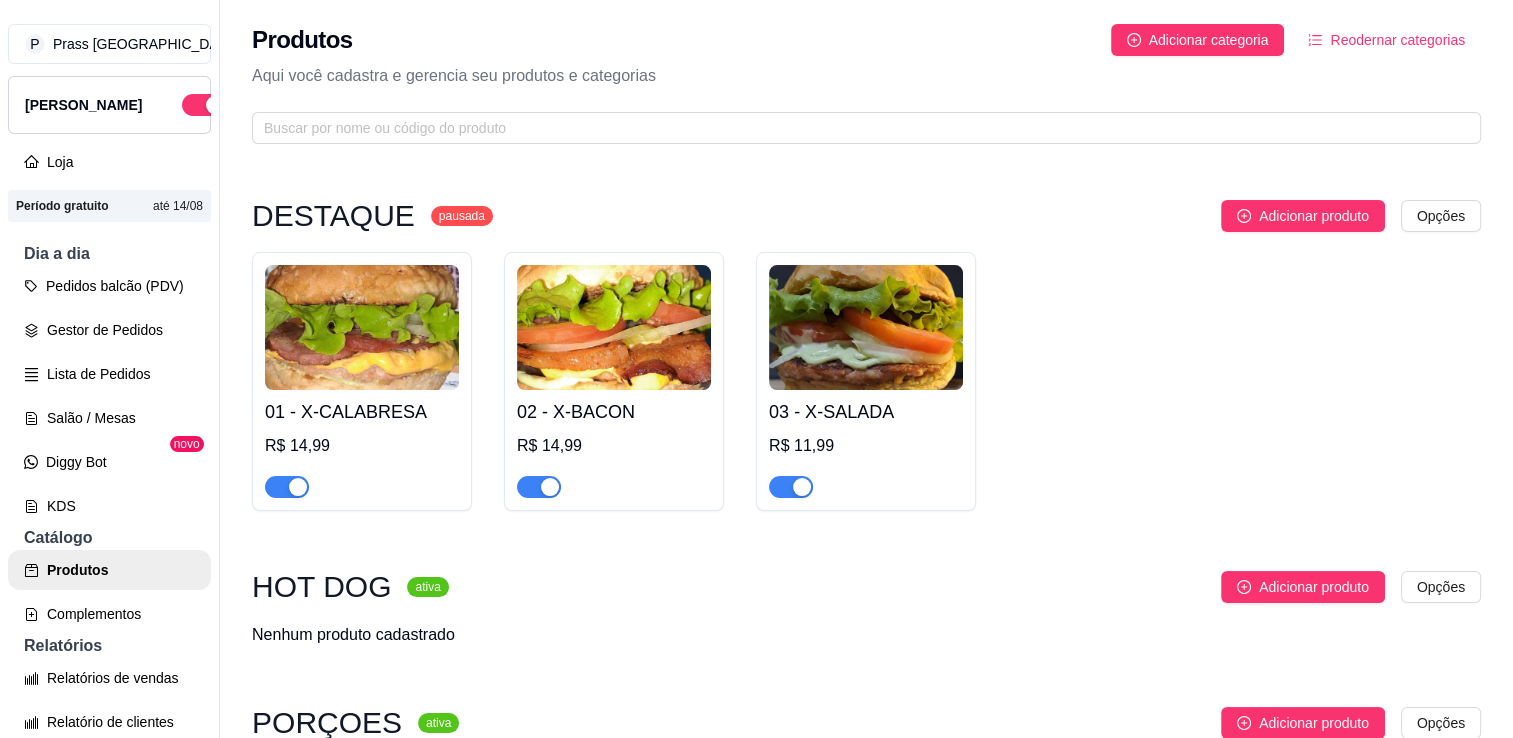 click on "DESTAQUE pausada Adicionar produto Opções 01 - X-CALABRESA   R$ 14,99 02 - X-BACON   R$ 14,99 03 - X-SALADA   R$ 11,99 HOT DOG ativa Adicionar produto Opções Nenhum produto cadastrado PORÇOES ativa Adicionar produto Opções 30 - BATATA FRITA PREMIUM ( DEFINIR GRAMAGEM )   R$ 0,00 31 - BATATA FRITA SIMPLES ( GR )   R$ 0,00 32 - BATATA FRITA MÉDIA ( GR )   R$ 0,00 33 - BATATA FRITA GRANDE ( GR )   R$ 0,00 34 - CALABRESA   R$ 0,00 BEBIDAS ativa Adicionar produto Opções 20 - COCA-COLA 350 ML   R$ 0,00 21 - FANTA LARANJA 350 ML   R$ 0,00 22 - FANTA UVA 350 ML   R$ 0,00 23 - COCA-COLA ZERO 350 ML    R$ 0,00 24 - SUKITA LARANJA 350 ML   R$ 0,00 25 - SUKITA UVA 350 ML   R$ 0,00 26 - COCA-COLA 2L   R$ 0,00 27 - SUKITA LARANJA 2L   R$ 0,00 28 - SUKITA UVA 2L   R$ 0,00 29 - DOLLY GUARANA 2L   R$ 0,00" at bounding box center (866, 982) 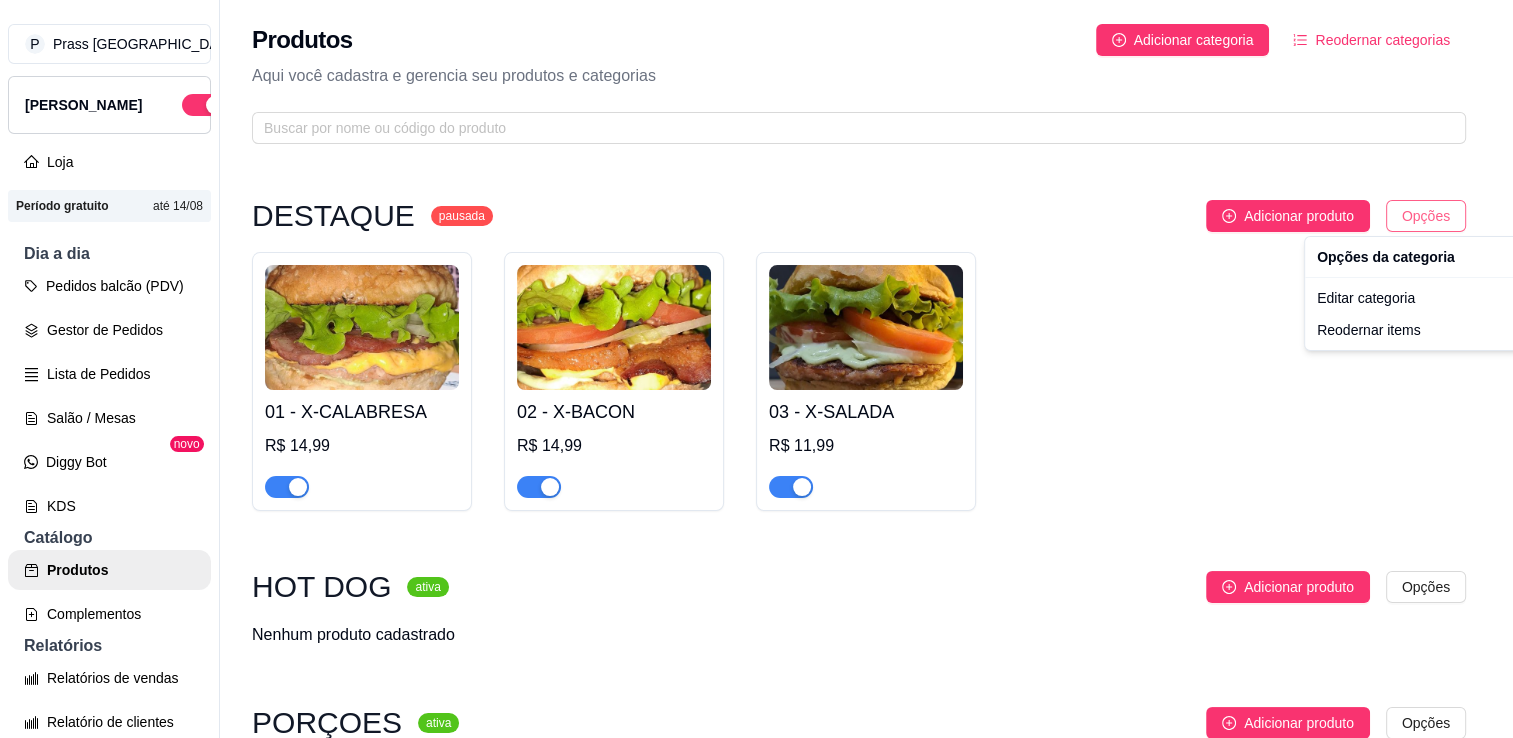 click on "P Prass Hamburg ... Loja Aberta Loja Período gratuito até 14/08   Dia a dia Pedidos balcão (PDV) Gestor de Pedidos Lista de Pedidos Salão / Mesas Diggy Bot novo KDS Catálogo Produtos Complementos Relatórios Relatórios de vendas Relatório de clientes Relatório de fidelidade novo Gerenciar Entregadores novo Nota Fiscal (NFC-e) Controle de caixa Controle de fiado Cupons Clientes Estoque Configurações Diggy Planos Precisa de ajuda? Sair Produtos Adicionar categoria Reodernar categorias Aqui você cadastra e gerencia seu produtos e categorias DESTAQUE pausada Adicionar produto Opções 01 - X-CALABRESA   R$ 14,99 02 - X-BACON   R$ 14,99 03 - X-SALADA   R$ 11,99 HOT DOG ativa Adicionar produto Opções Nenhum produto cadastrado PORÇOES ativa Adicionar produto Opções 30 - BATATA FRITA PREMIUM ( DEFINIR GRAMAGEM )   R$ 0,00 31 - BATATA FRITA SIMPLES ( GR )   R$ 0,00 32 - BATATA FRITA MÉDIA ( GR )   R$ 0,00 33 - BATATA FRITA GRANDE ( GR )   R$ 0,00 34 - CALABRESA   R$ 0,00 BEBIDAS ativa Opções" at bounding box center [756, 369] 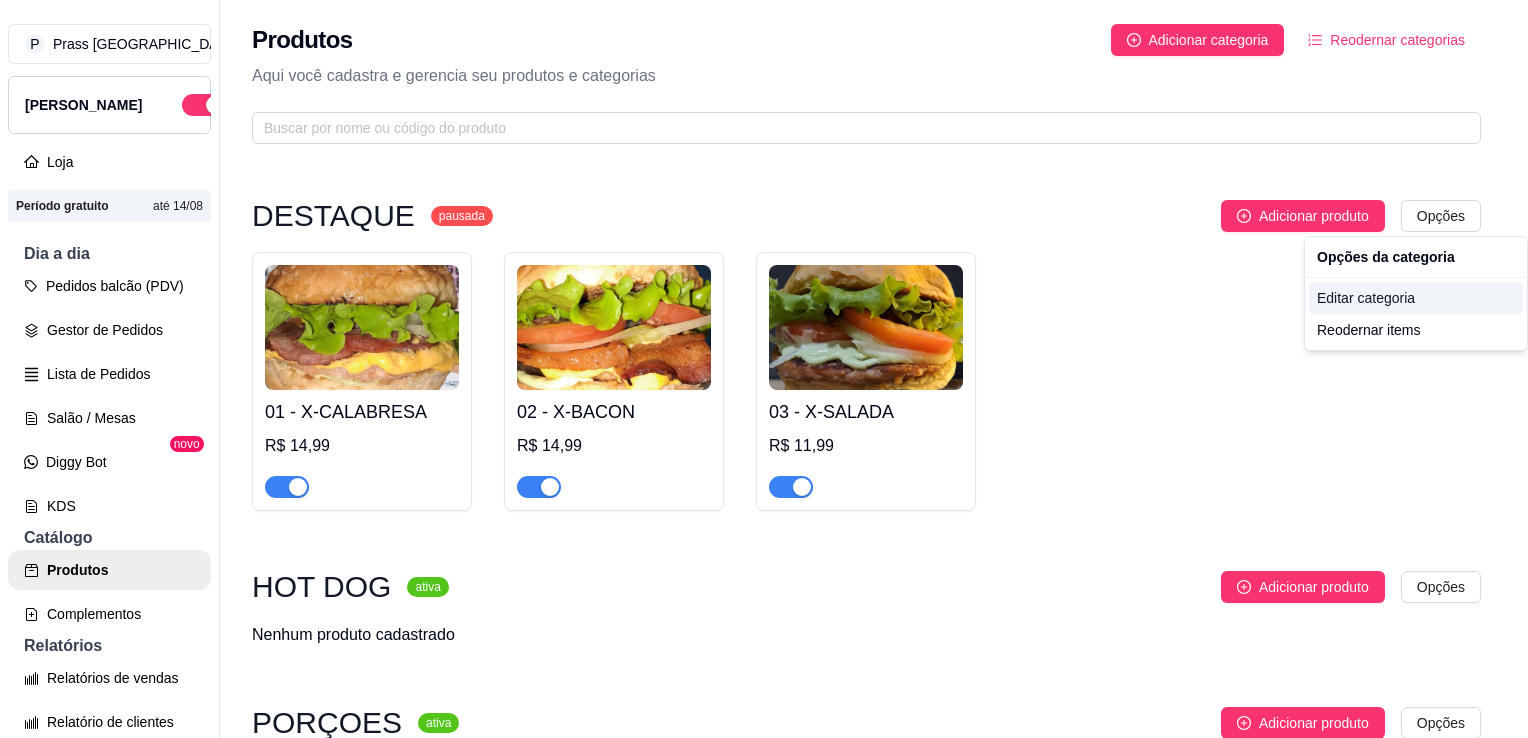 click on "Editar categoria" at bounding box center [1416, 298] 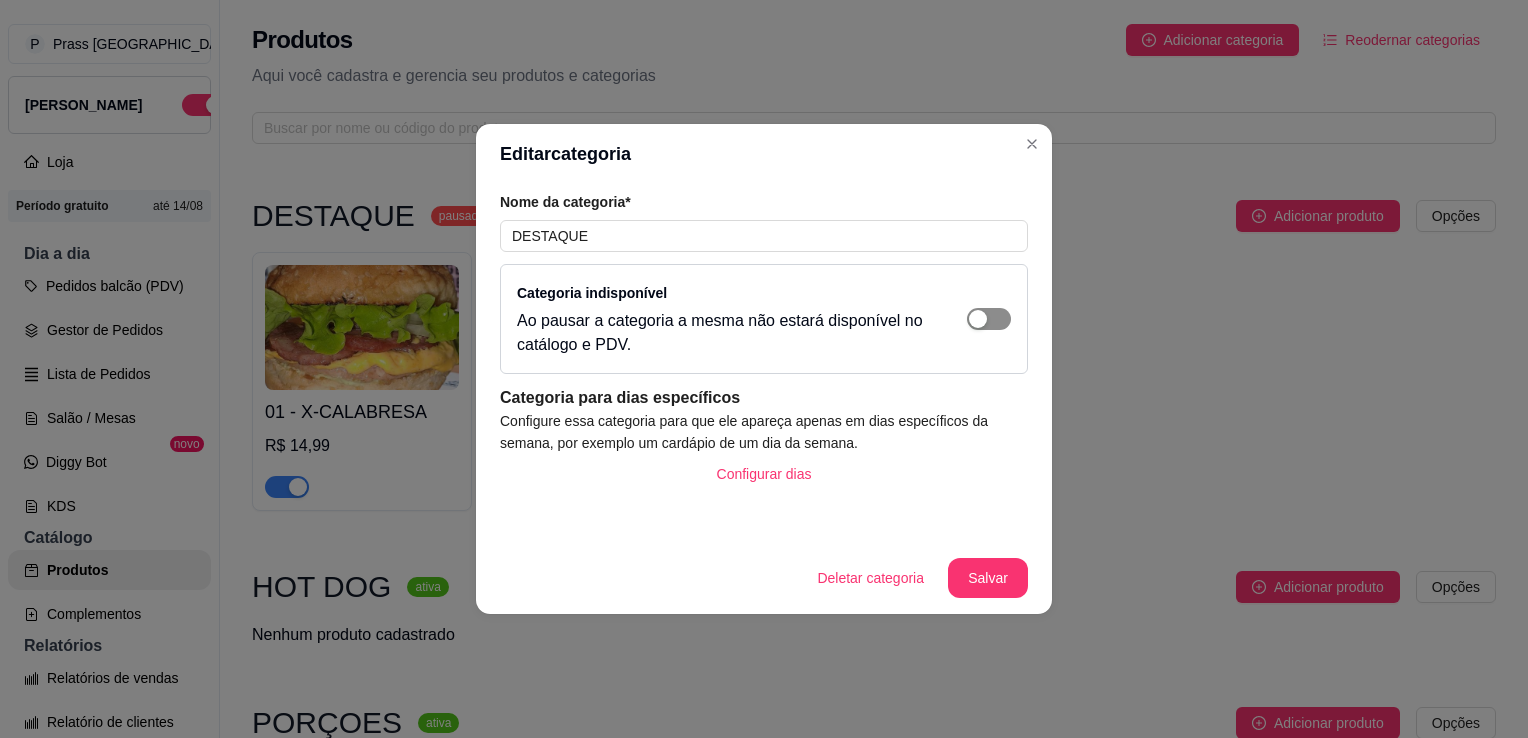 click at bounding box center [978, 319] 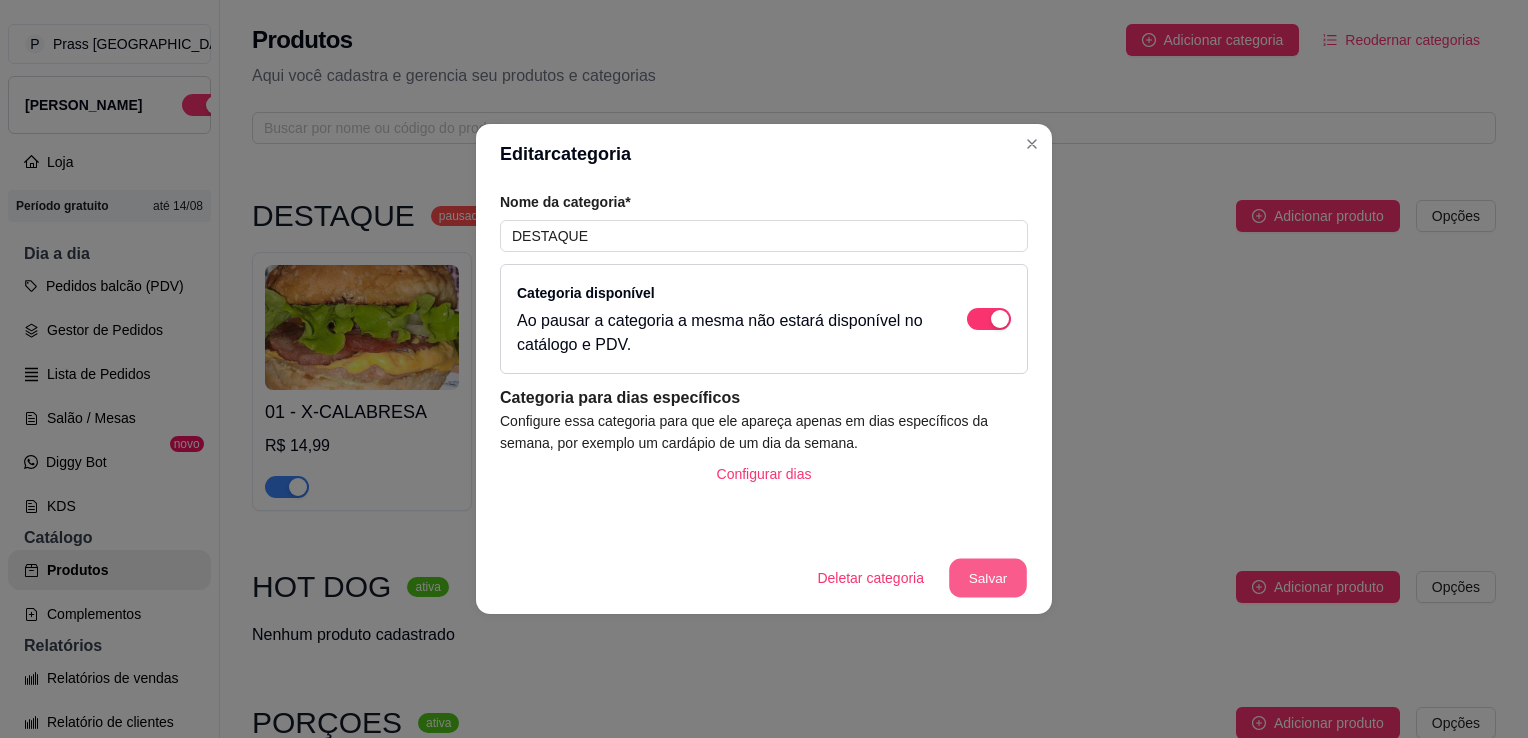 click on "Salvar" at bounding box center [988, 578] 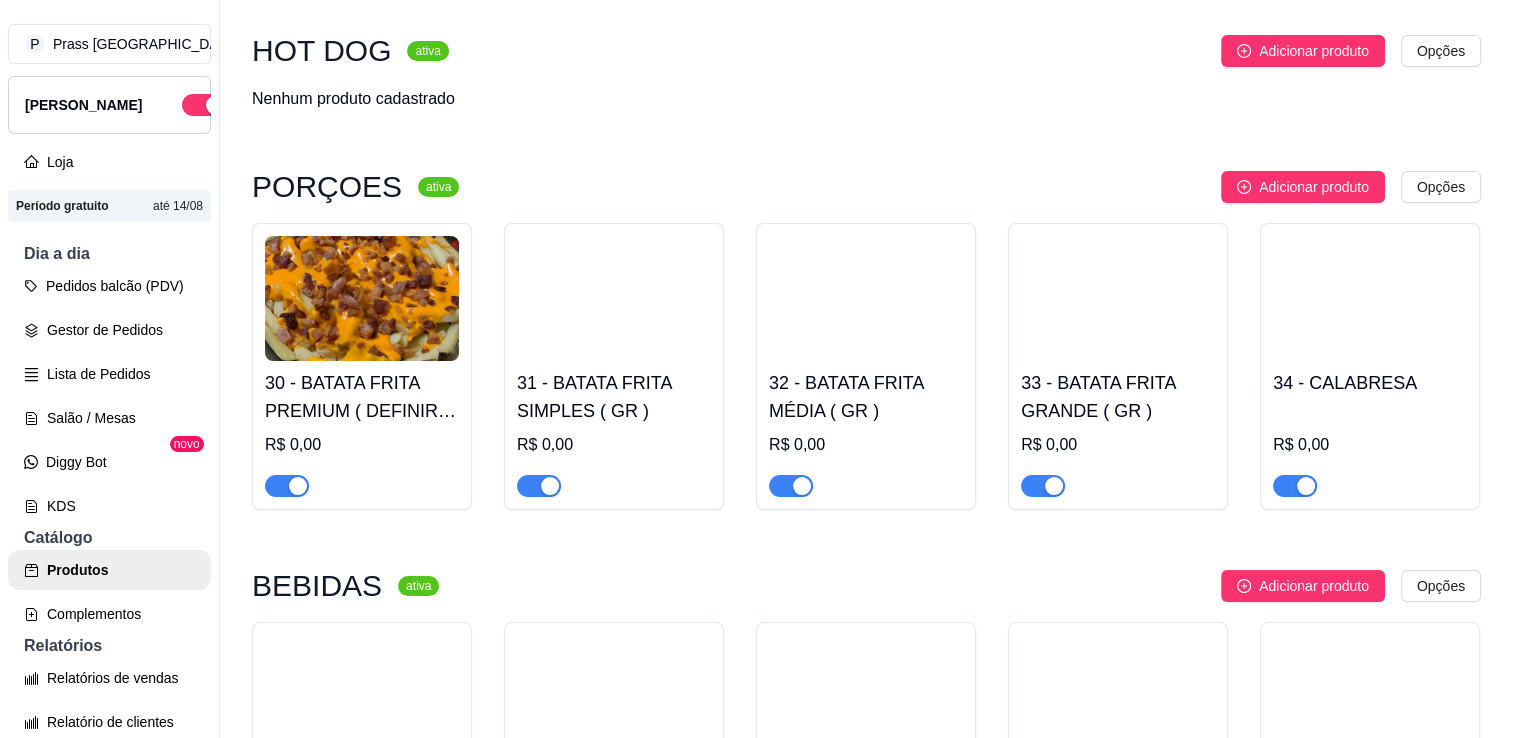 scroll, scrollTop: 500, scrollLeft: 0, axis: vertical 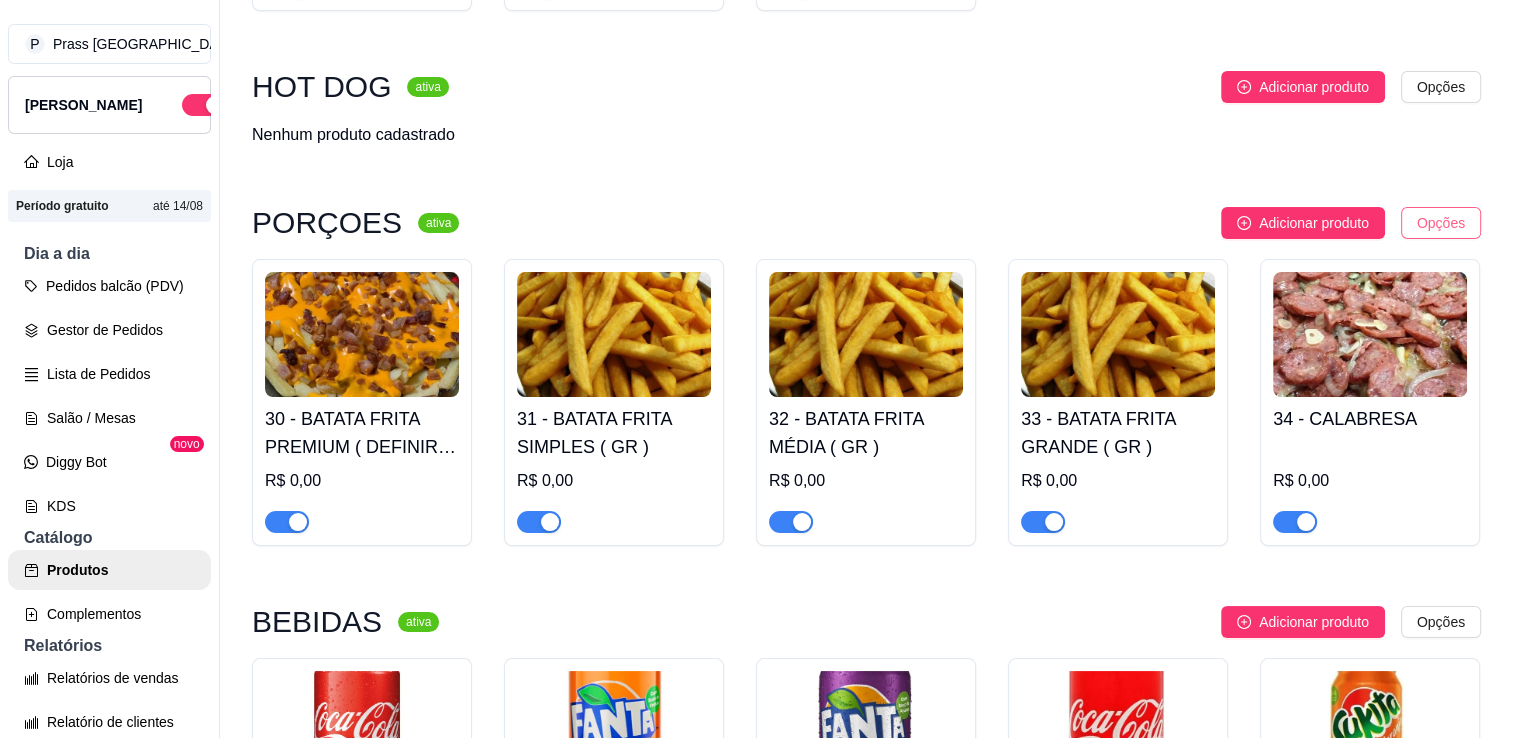 click on "P Prass Hamburg ... Loja Aberta Loja Período gratuito até 14/08   Dia a dia Pedidos balcão (PDV) Gestor de Pedidos Lista de Pedidos Salão / Mesas Diggy Bot novo KDS Catálogo Produtos Complementos Relatórios Relatórios de vendas Relatório de clientes Relatório de fidelidade novo Gerenciar Entregadores novo Nota Fiscal (NFC-e) Controle de caixa Controle de fiado Cupons Clientes Estoque Configurações Diggy Planos Precisa de ajuda? Sair Produtos Adicionar categoria Reodernar categorias Aqui você cadastra e gerencia seu produtos e categorias DESTAQUE ativa Adicionar produto Opções 01 - X-CALABRESA   R$ 14,99 02 - X-BACON   R$ 14,99 03 - X-SALADA   R$ 11,99 HOT DOG ativa Adicionar produto Opções Nenhum produto cadastrado PORÇOES ativa Adicionar produto Opções 30 - BATATA FRITA PREMIUM ( DEFINIR GRAMAGEM )   R$ 0,00 31 - BATATA FRITA SIMPLES ( GR )   R$ 0,00 32 - BATATA FRITA MÉDIA ( GR )   R$ 0,00 33 - BATATA FRITA GRANDE ( GR )   R$ 0,00 34 - CALABRESA   R$ 0,00 BEBIDAS ativa Opções" at bounding box center (756, 369) 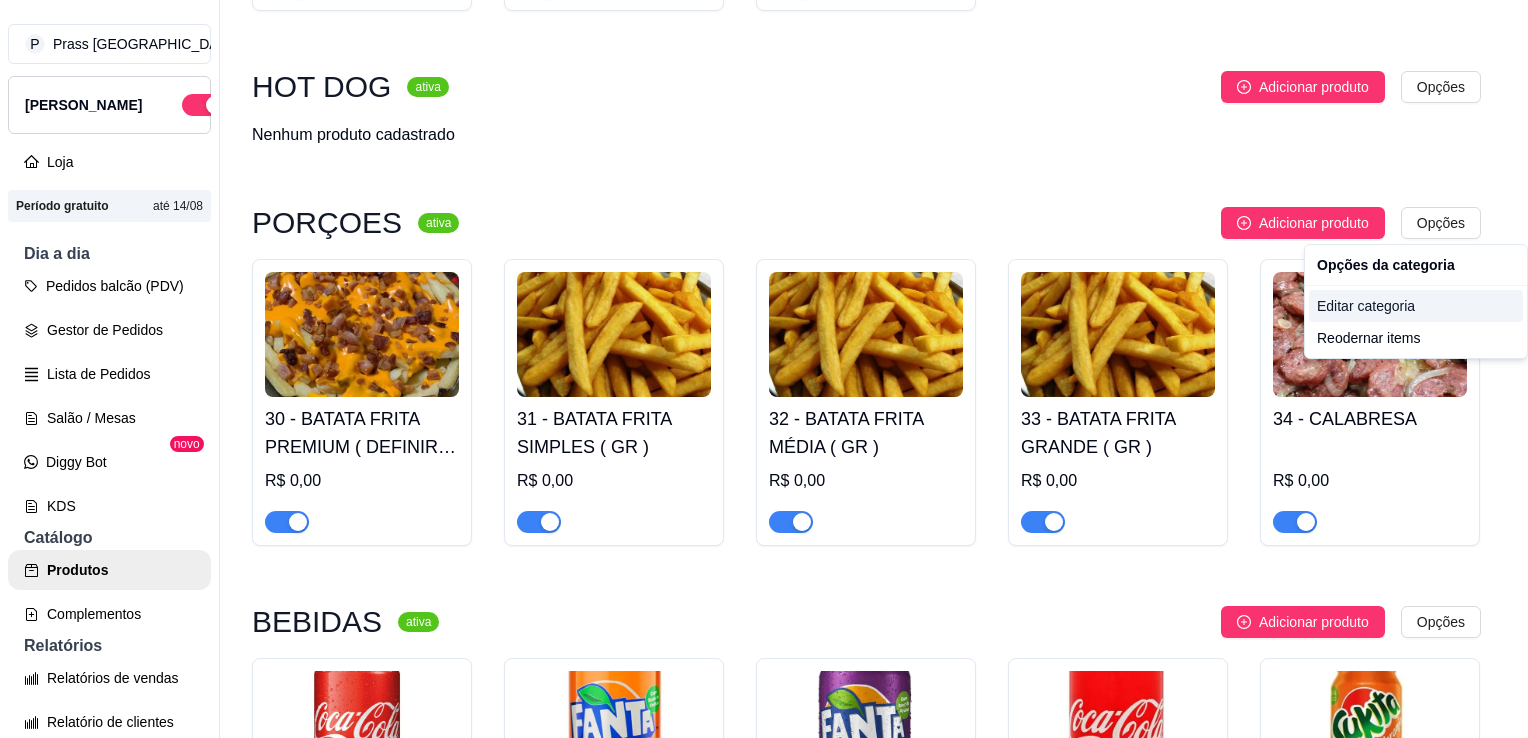 click on "Editar categoria" at bounding box center [1416, 306] 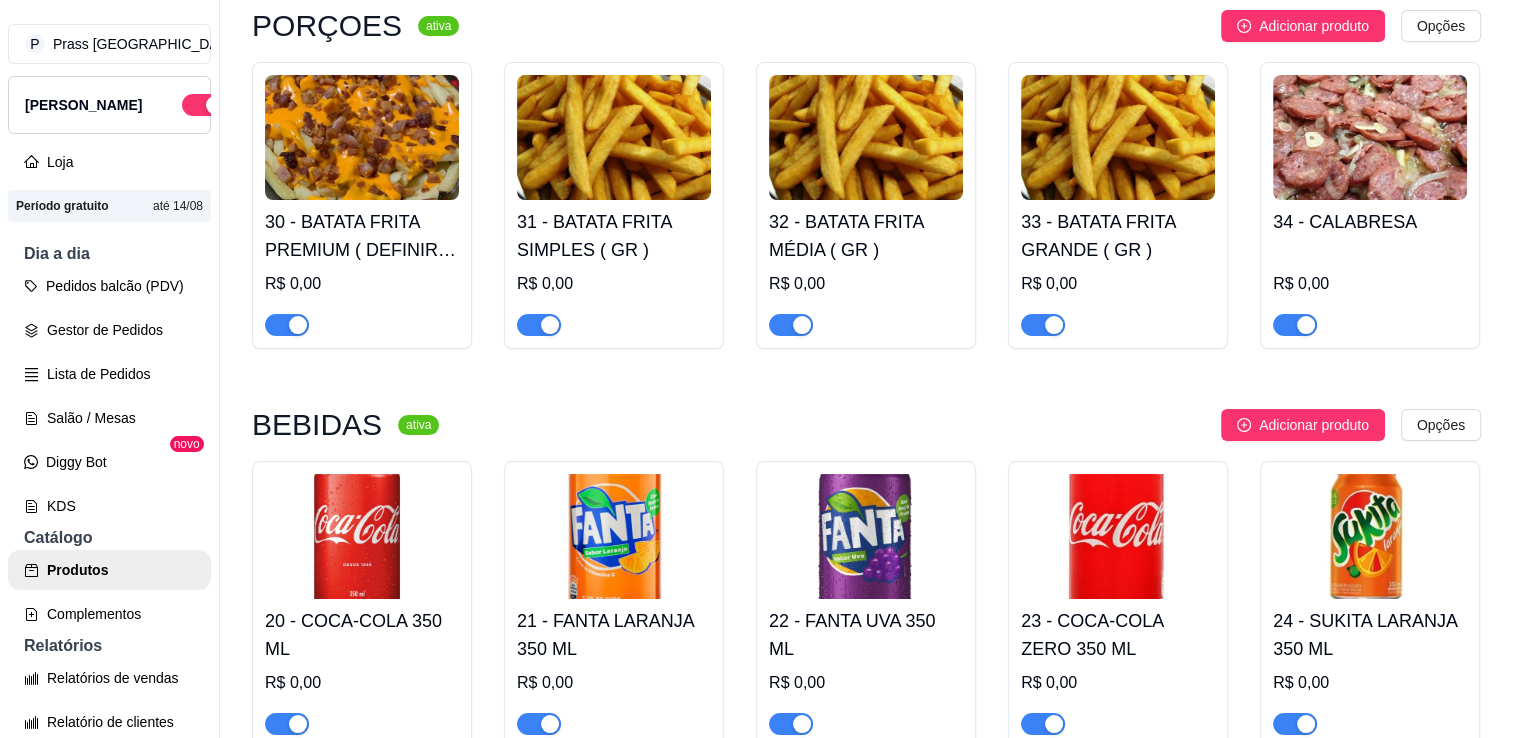 scroll, scrollTop: 700, scrollLeft: 0, axis: vertical 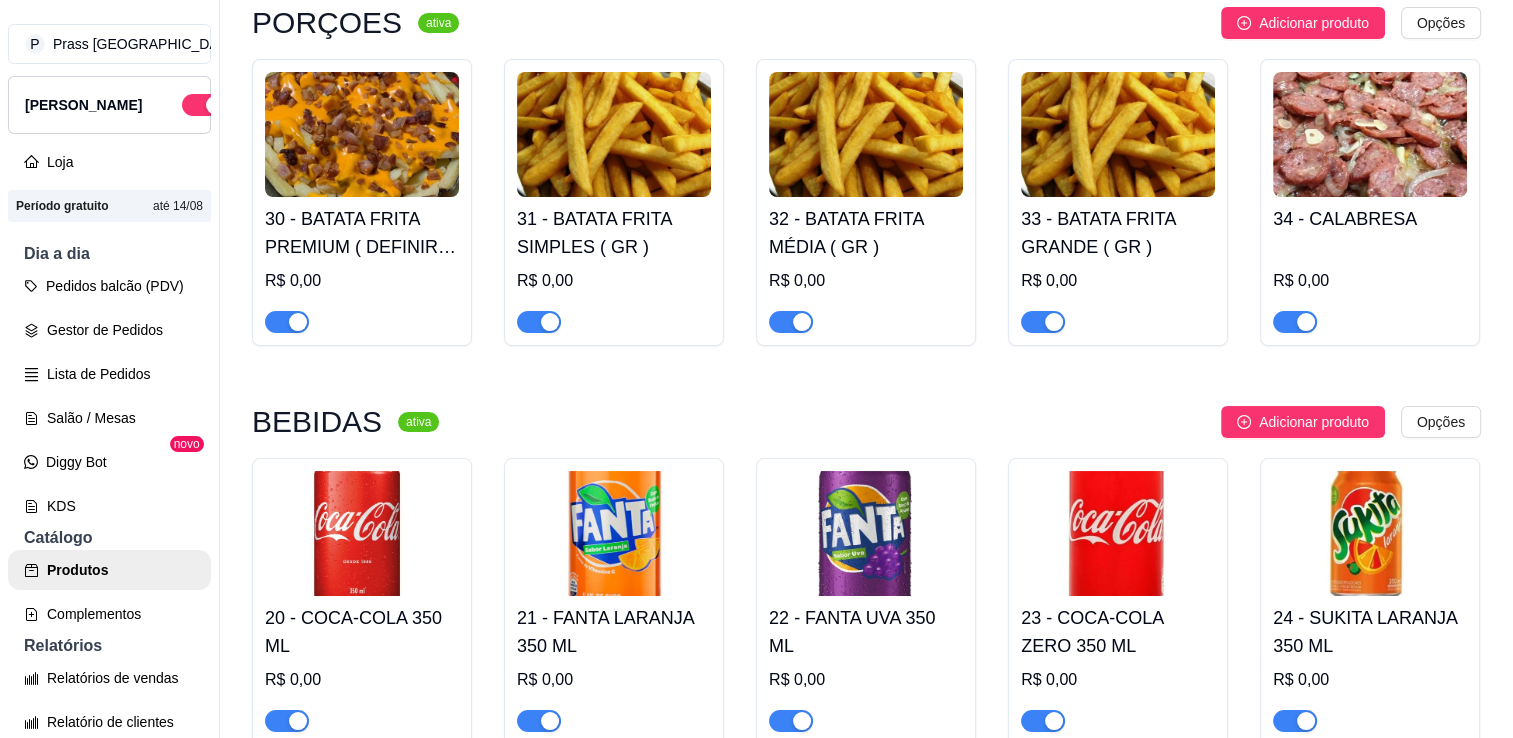 click on "31 - BATATA FRITA SIMPLES ( GR )" at bounding box center (614, 233) 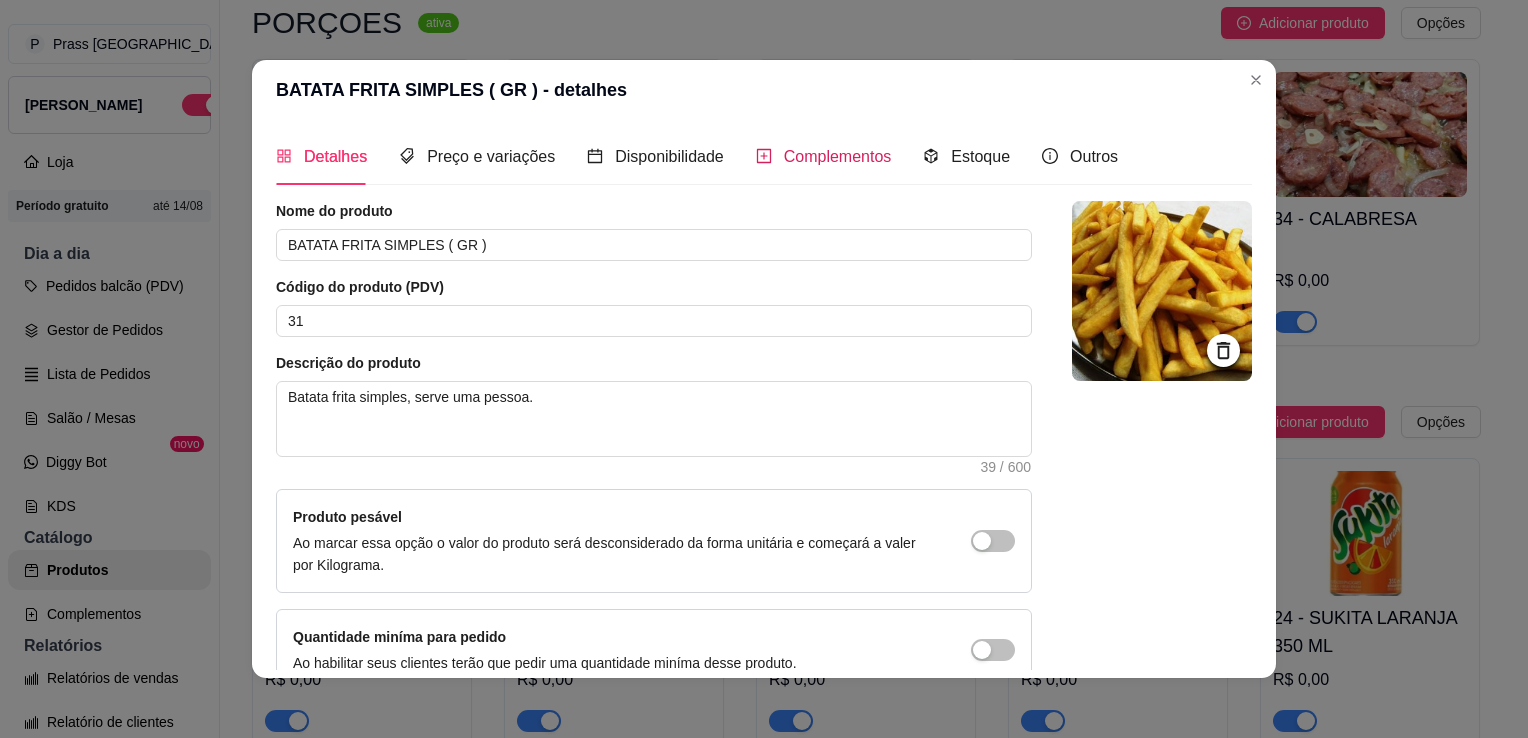 click on "Complementos" at bounding box center (838, 156) 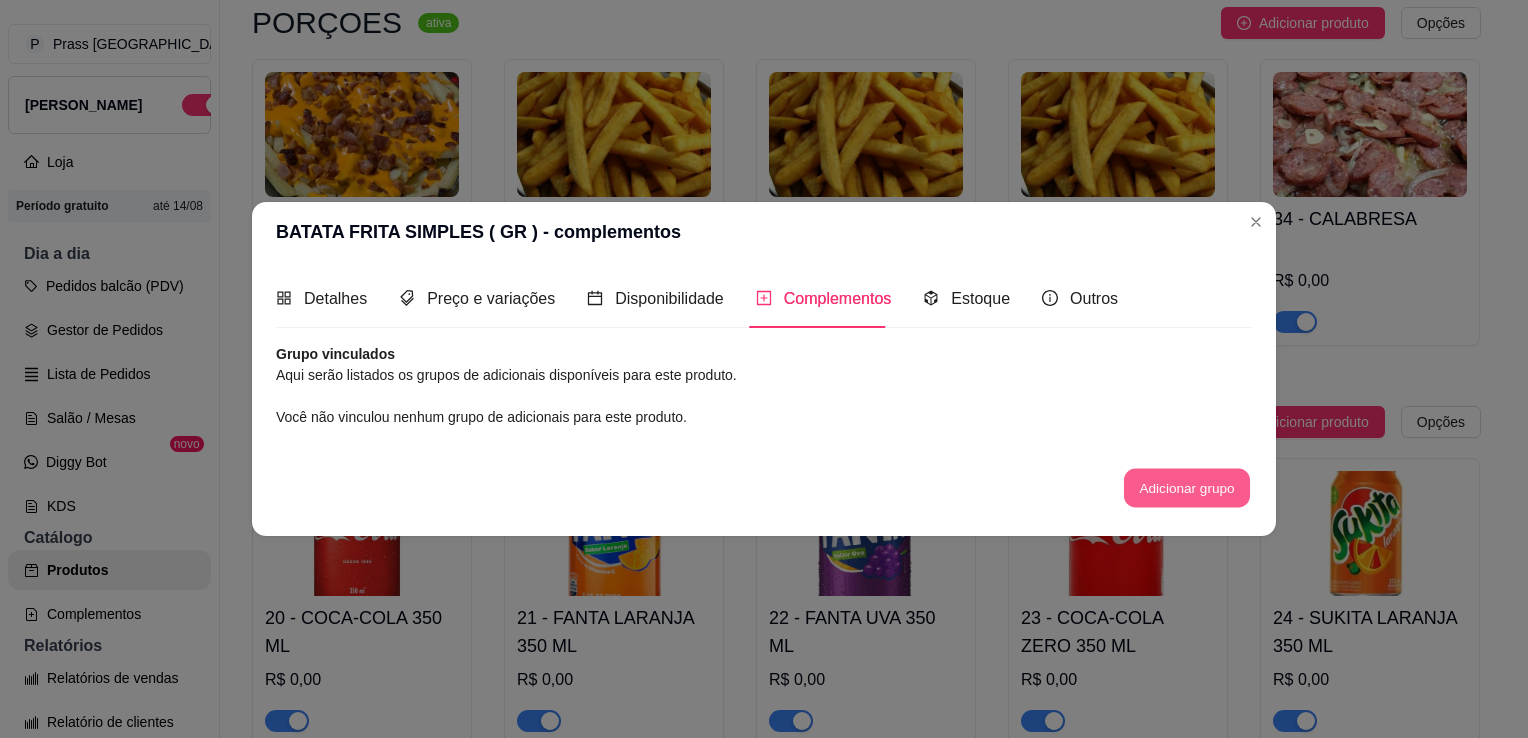 click on "Adicionar grupo" at bounding box center [1187, 487] 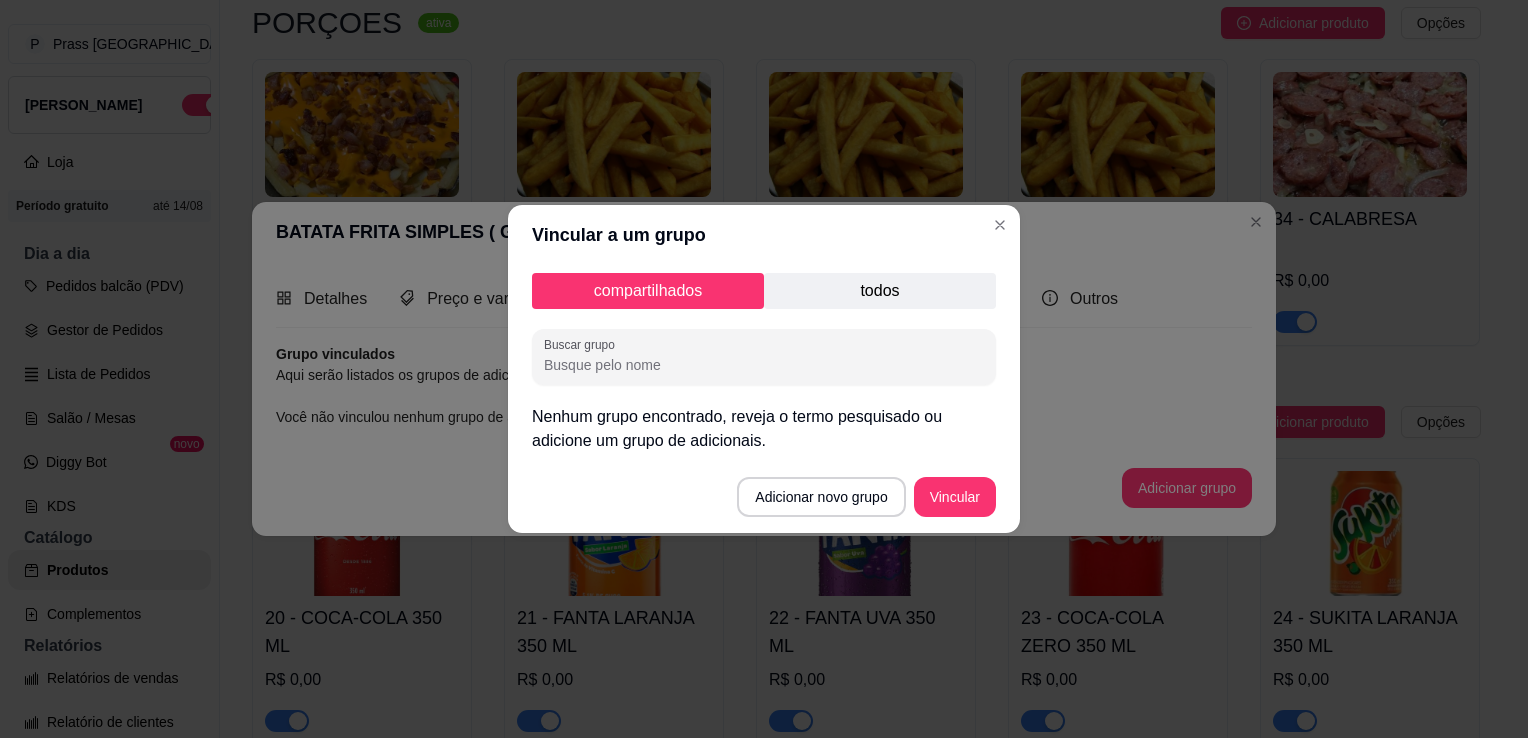 click on "todos" at bounding box center [880, 291] 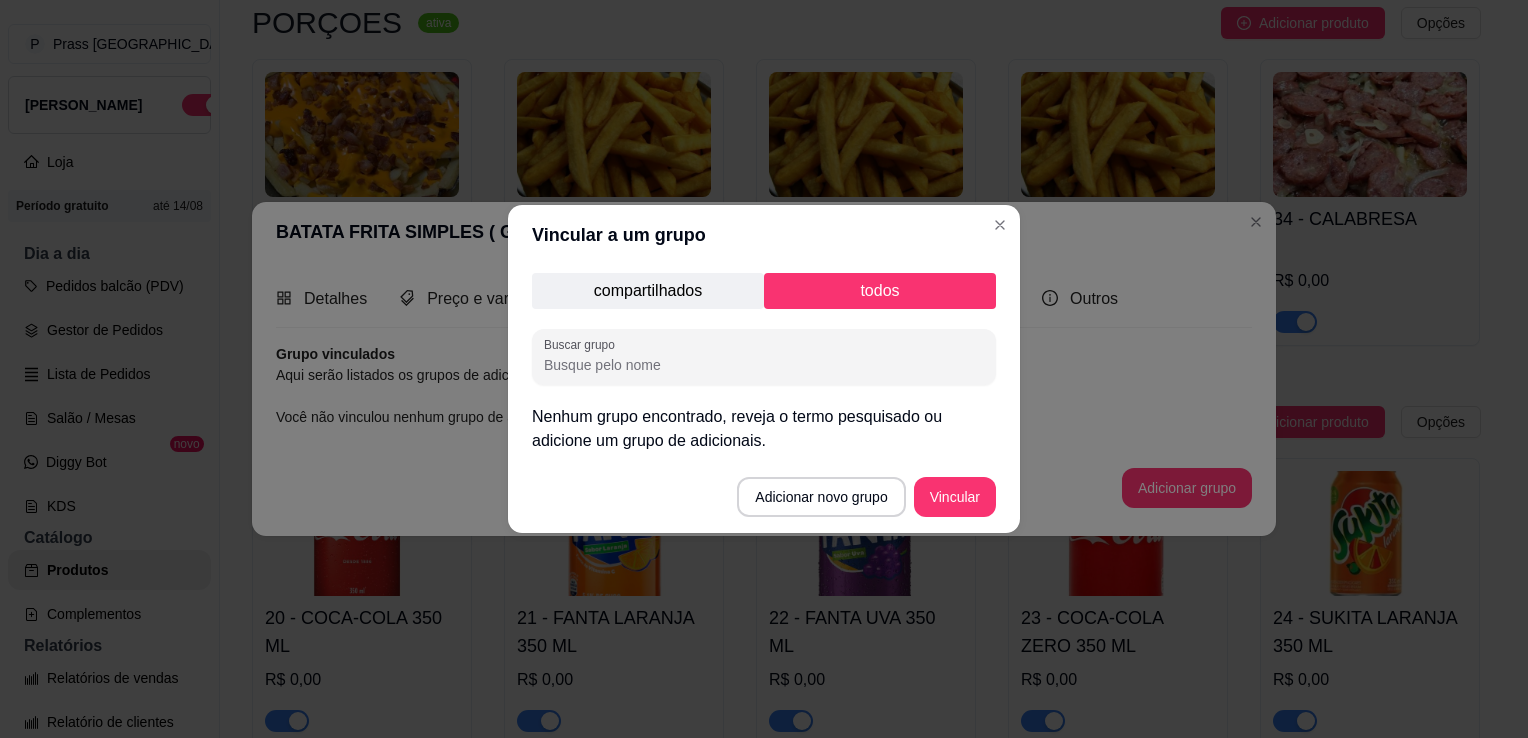 click on "compartilhados" at bounding box center [648, 291] 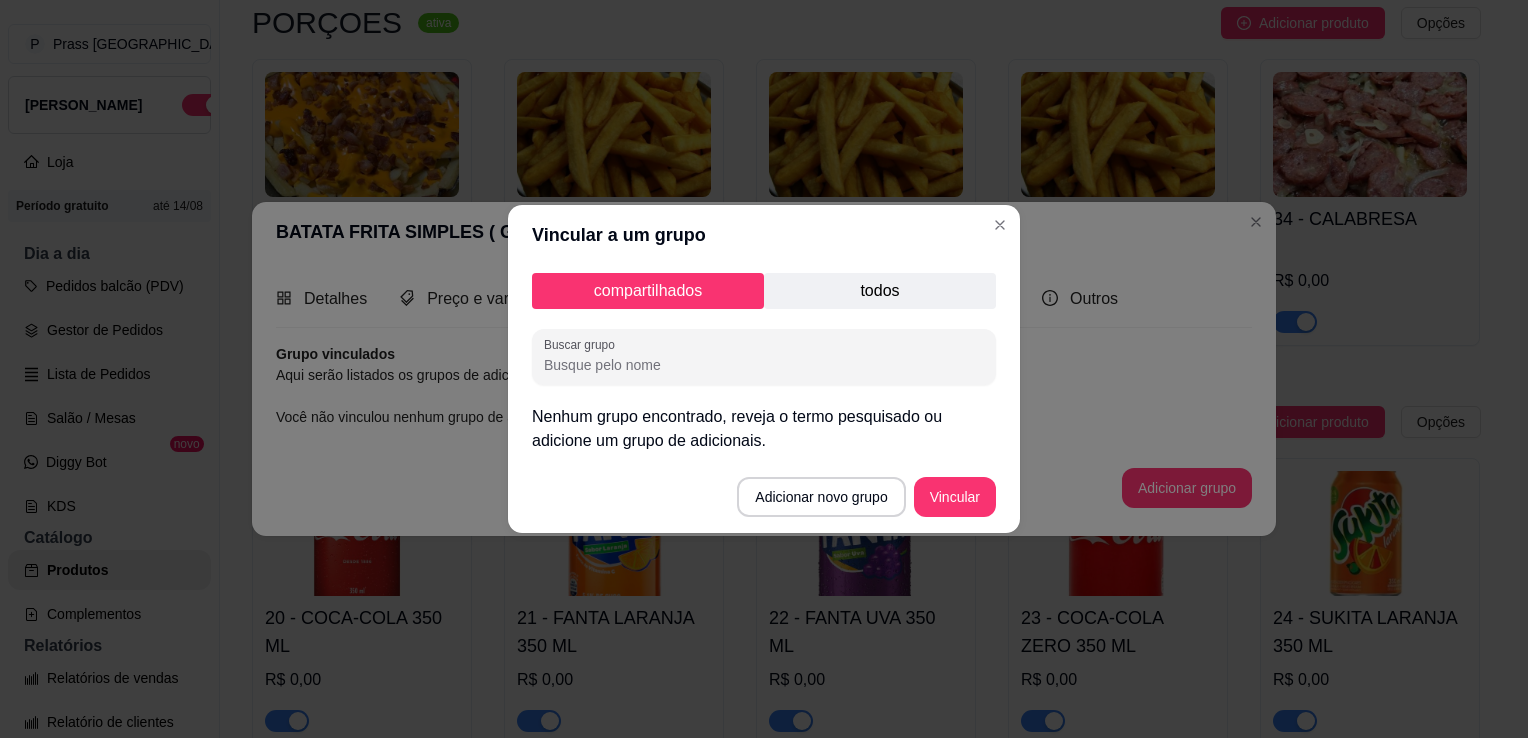 drag, startPoint x: 700, startPoint y: 386, endPoint x: 726, endPoint y: 365, distance: 33.42155 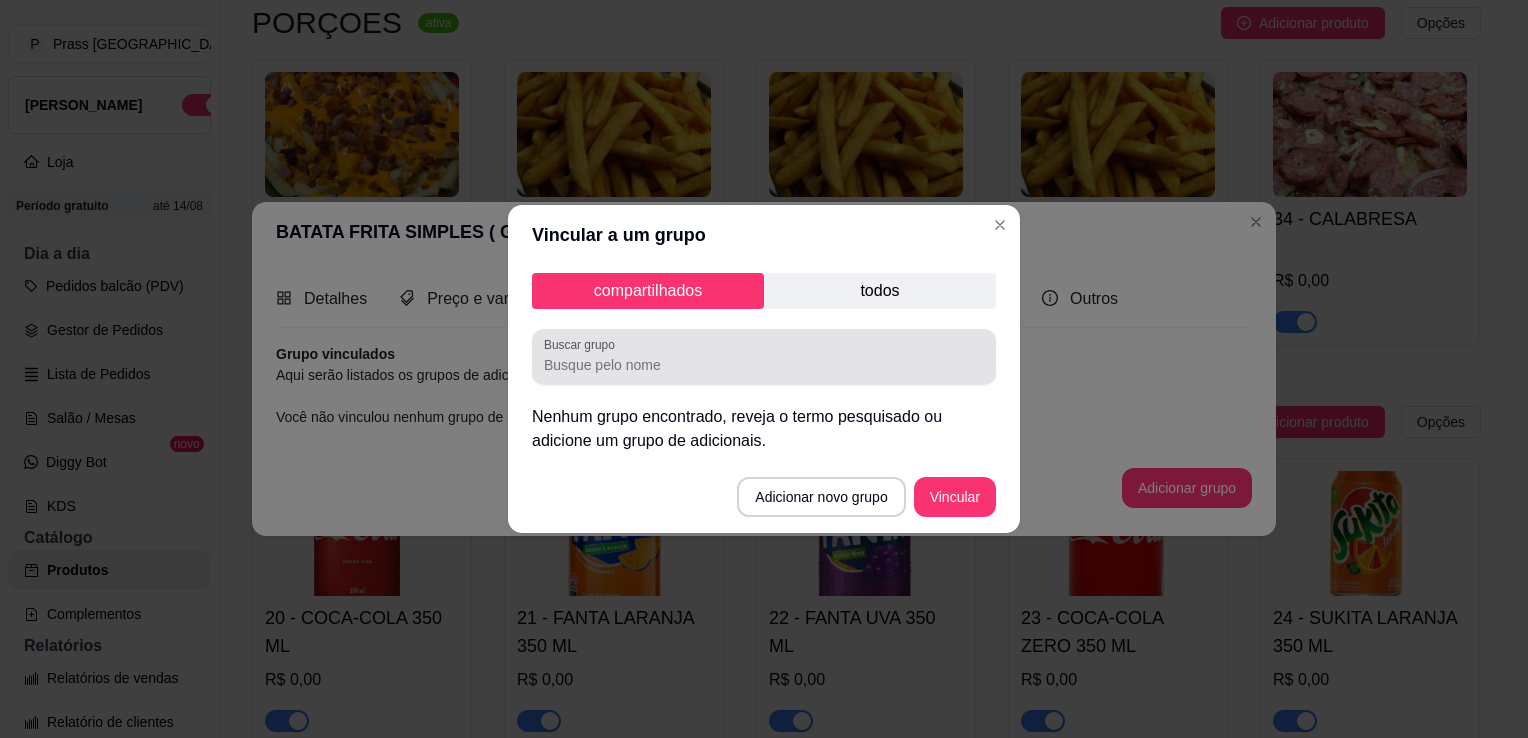 click on "Buscar grupo" at bounding box center (764, 365) 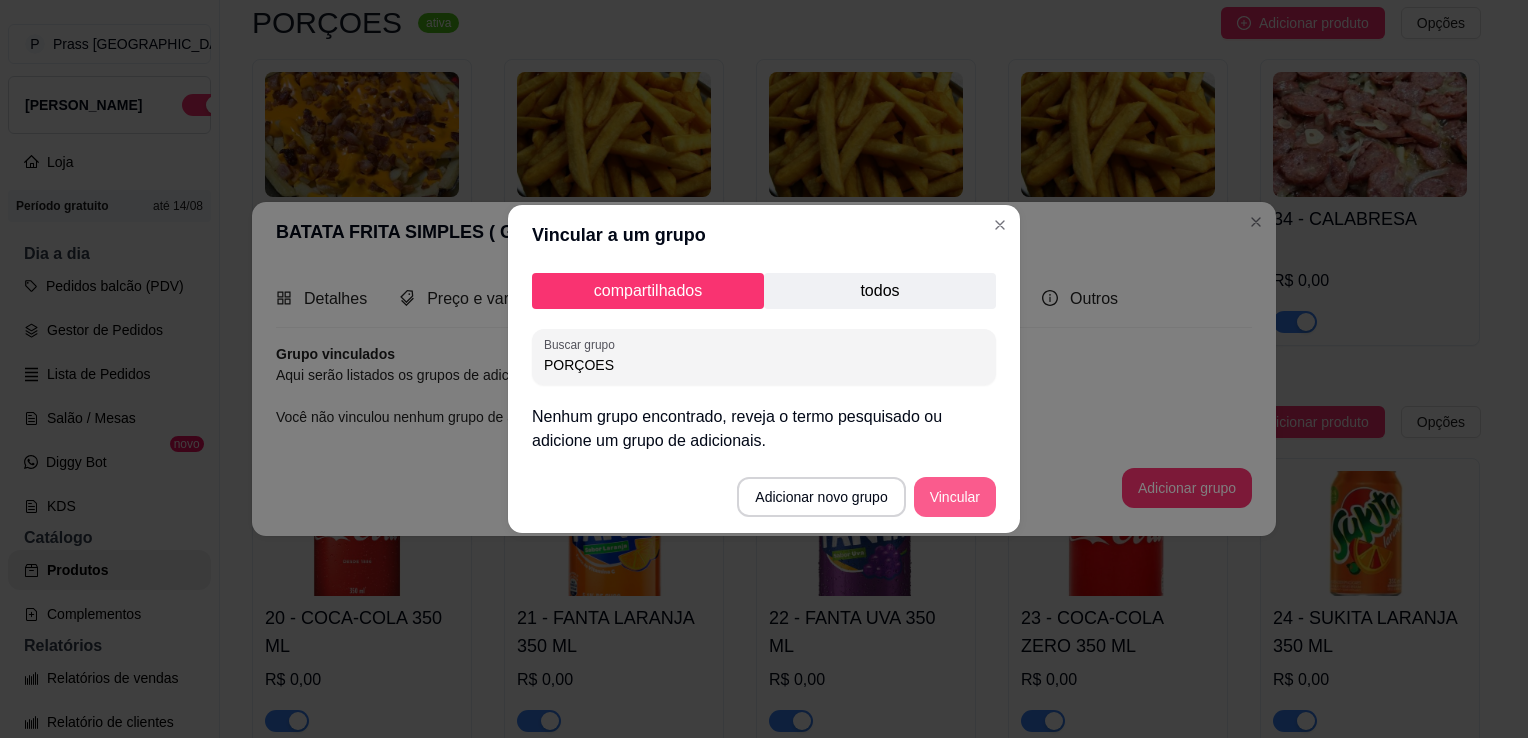 type on "PORÇOES" 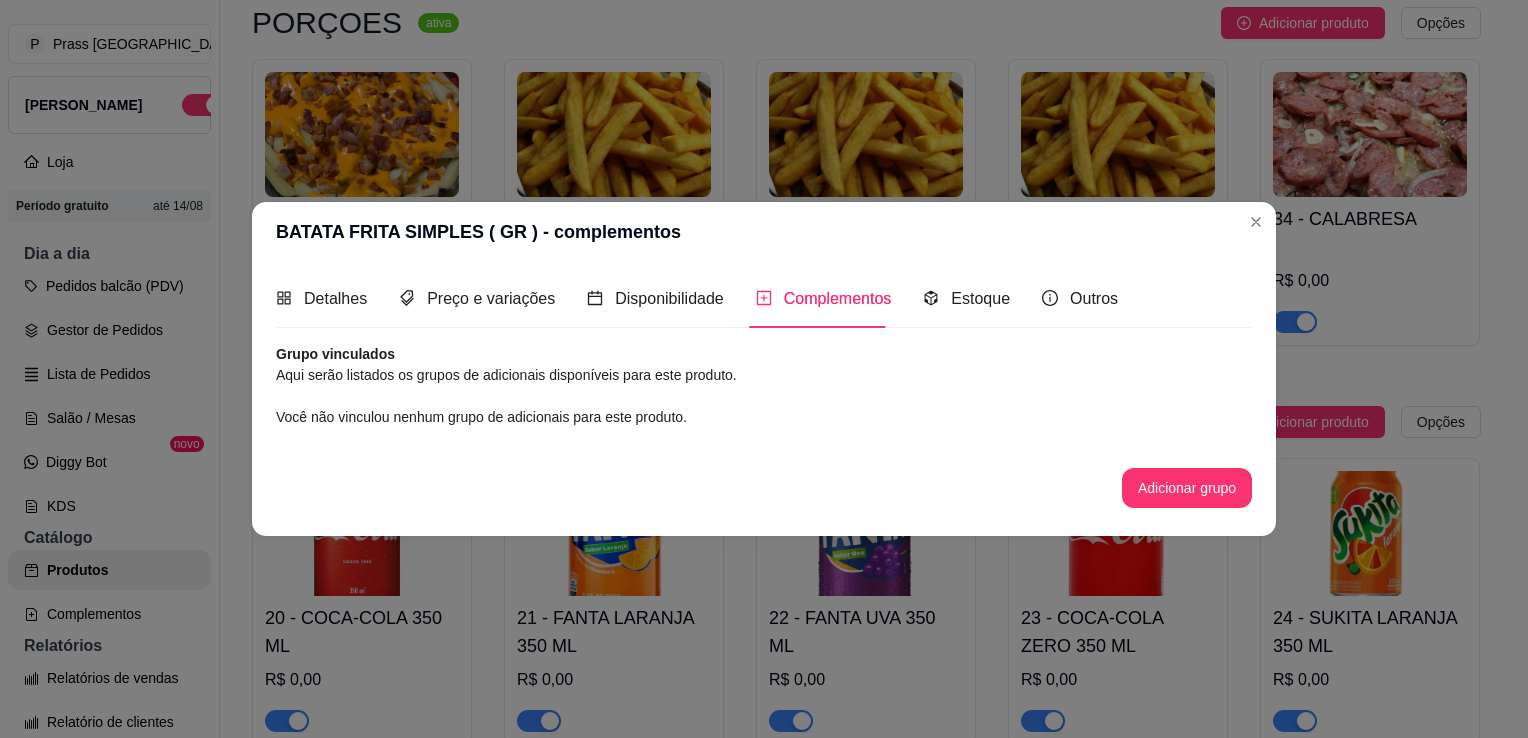 click on "BATATA FRITA SIMPLES ( GR ) - complementos" at bounding box center (764, 232) 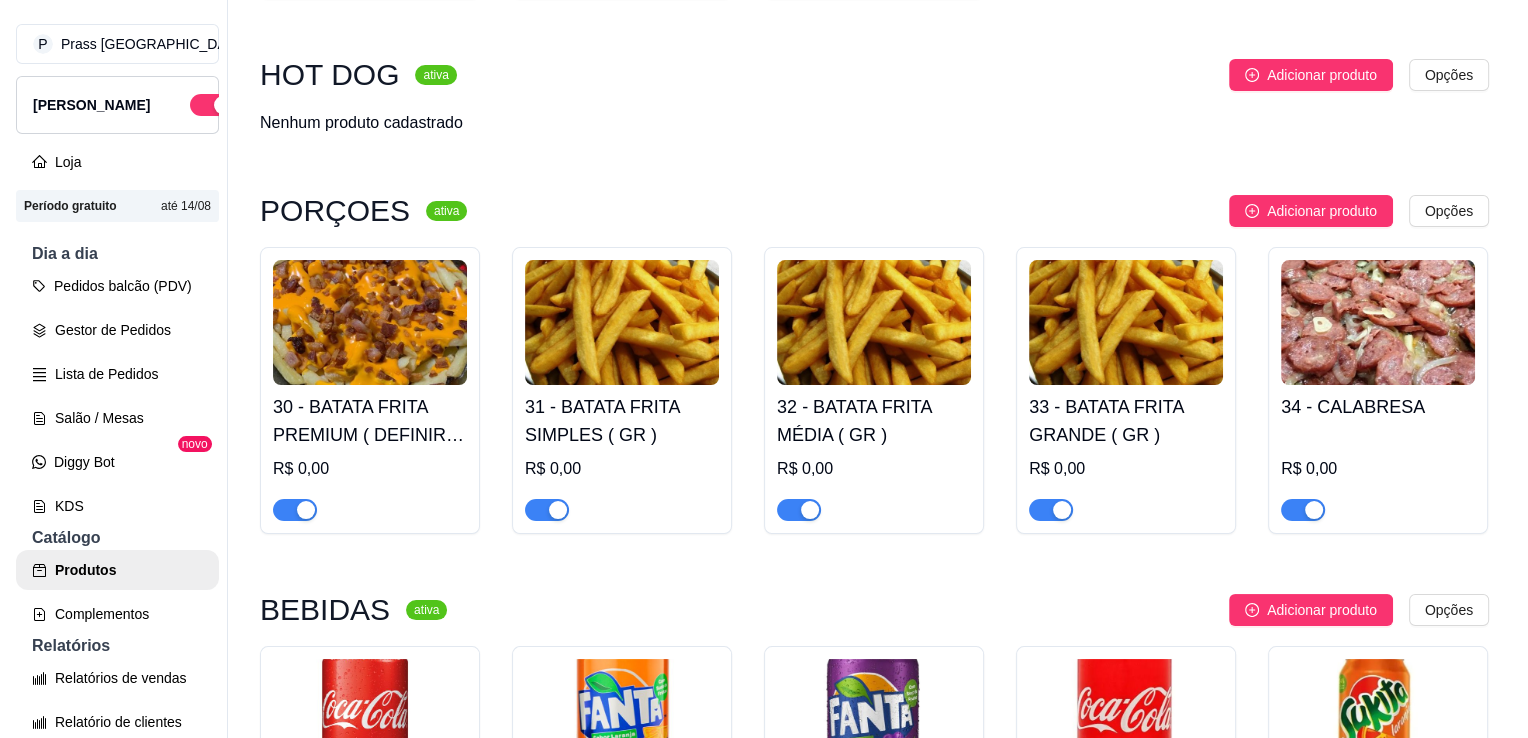 scroll, scrollTop: 500, scrollLeft: 0, axis: vertical 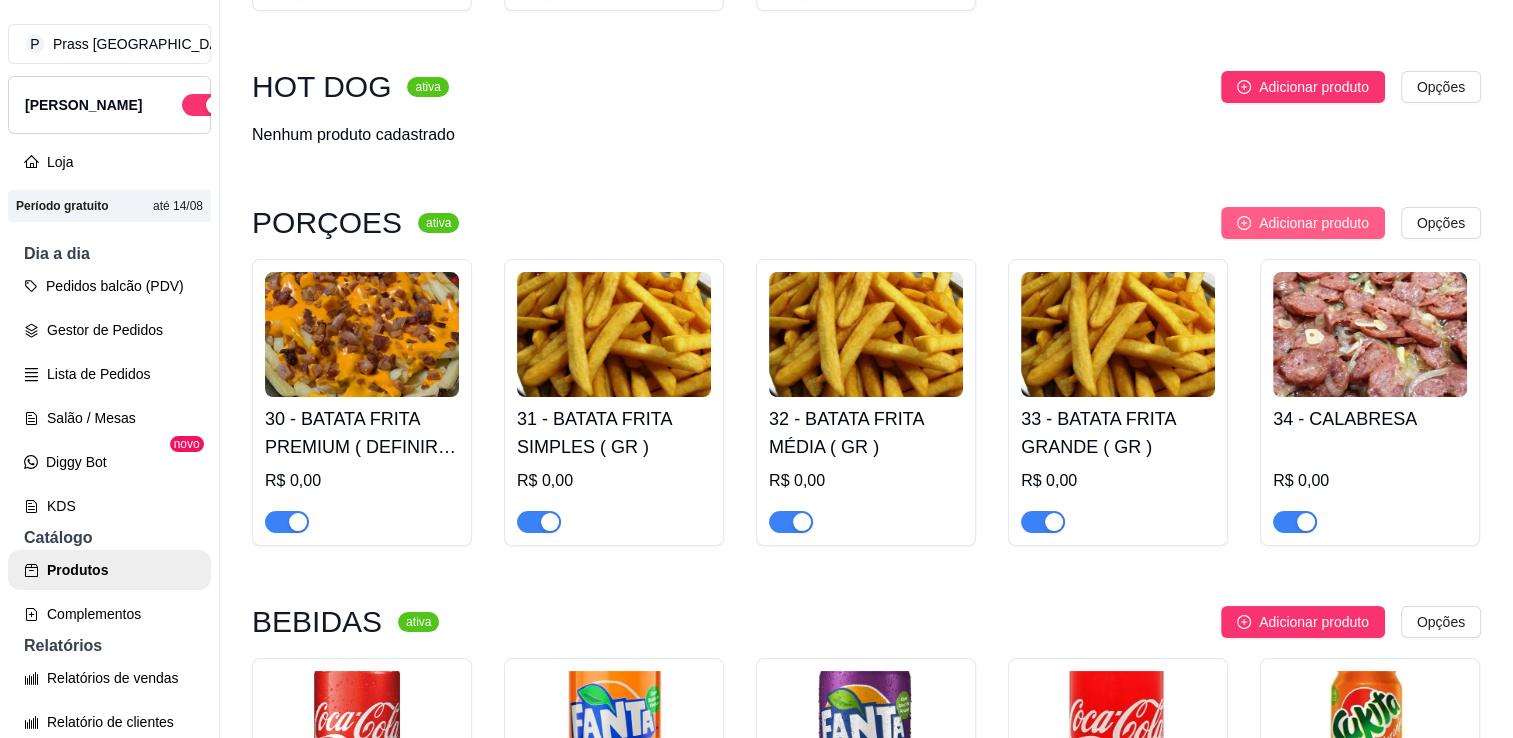 click on "Adicionar produto" at bounding box center [1314, 223] 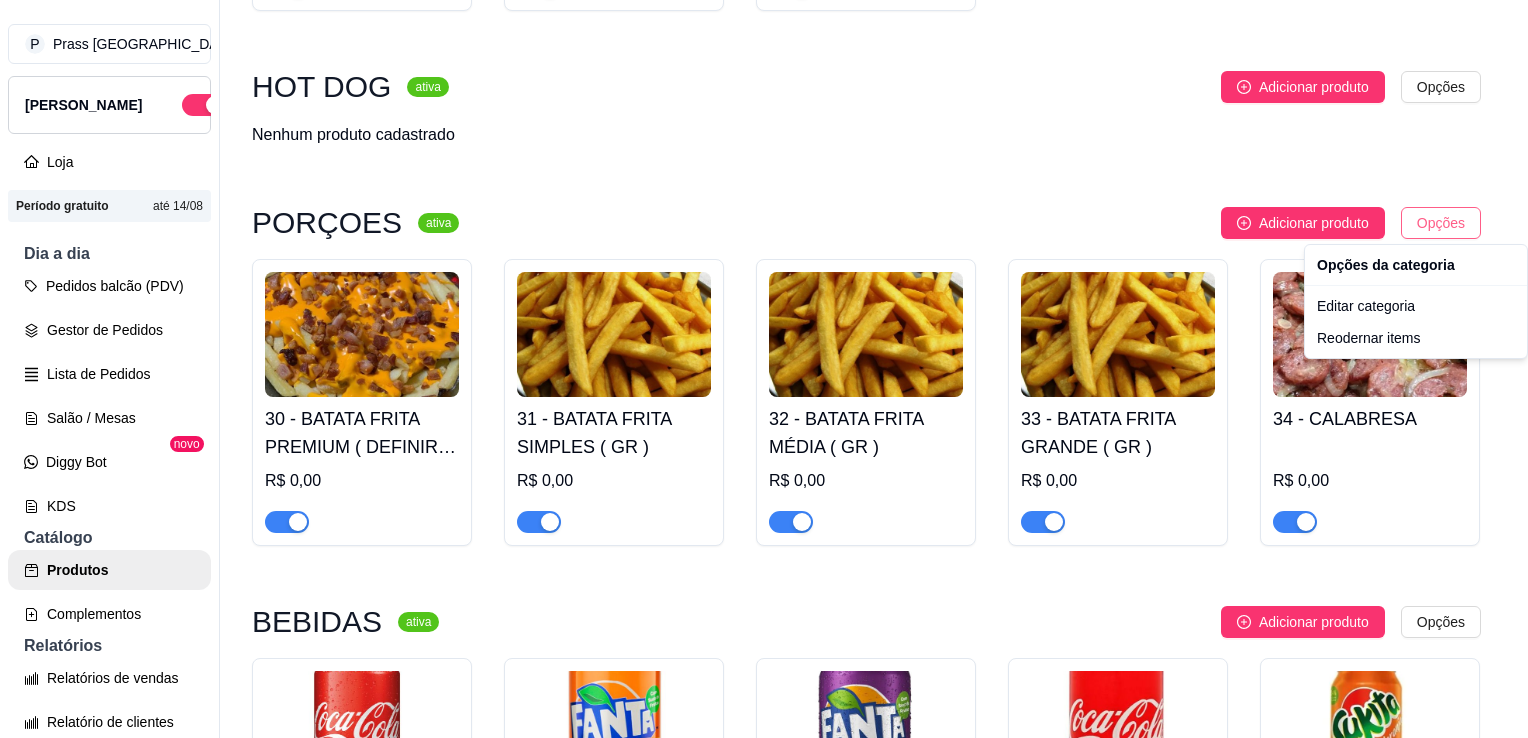 click on "P Prass Hamburg ... Loja Aberta Loja Período gratuito até 14/08   Dia a dia Pedidos balcão (PDV) Gestor de Pedidos Lista de Pedidos Salão / Mesas Diggy Bot novo KDS Catálogo Produtos Complementos Relatórios Relatórios de vendas Relatório de clientes Relatório de fidelidade novo Gerenciar Entregadores novo Nota Fiscal (NFC-e) Controle de caixa Controle de fiado Cupons Clientes Estoque Configurações Diggy Planos Precisa de ajuda? Sair Produtos Adicionar categoria Reodernar categorias Aqui você cadastra e gerencia seu produtos e categorias DESTAQUE ativa Adicionar produto Opções 01 - X-CALABRESA   R$ 14,99 02 - X-BACON   R$ 14,99 03 - X-SALADA   R$ 11,99 HOT DOG ativa Adicionar produto Opções Nenhum produto cadastrado PORÇOES ativa Adicionar produto Opções 30 - BATATA FRITA PREMIUM ( DEFINIR GRAMAGEM )   R$ 0,00 31 - BATATA FRITA SIMPLES ( GR )   R$ 0,00 32 - BATATA FRITA MÉDIA ( GR )   R$ 0,00 33 - BATATA FRITA GRANDE ( GR )   R$ 0,00 34 - CALABRESA   R$ 0,00 BEBIDAS ativa Opções" at bounding box center (764, 369) 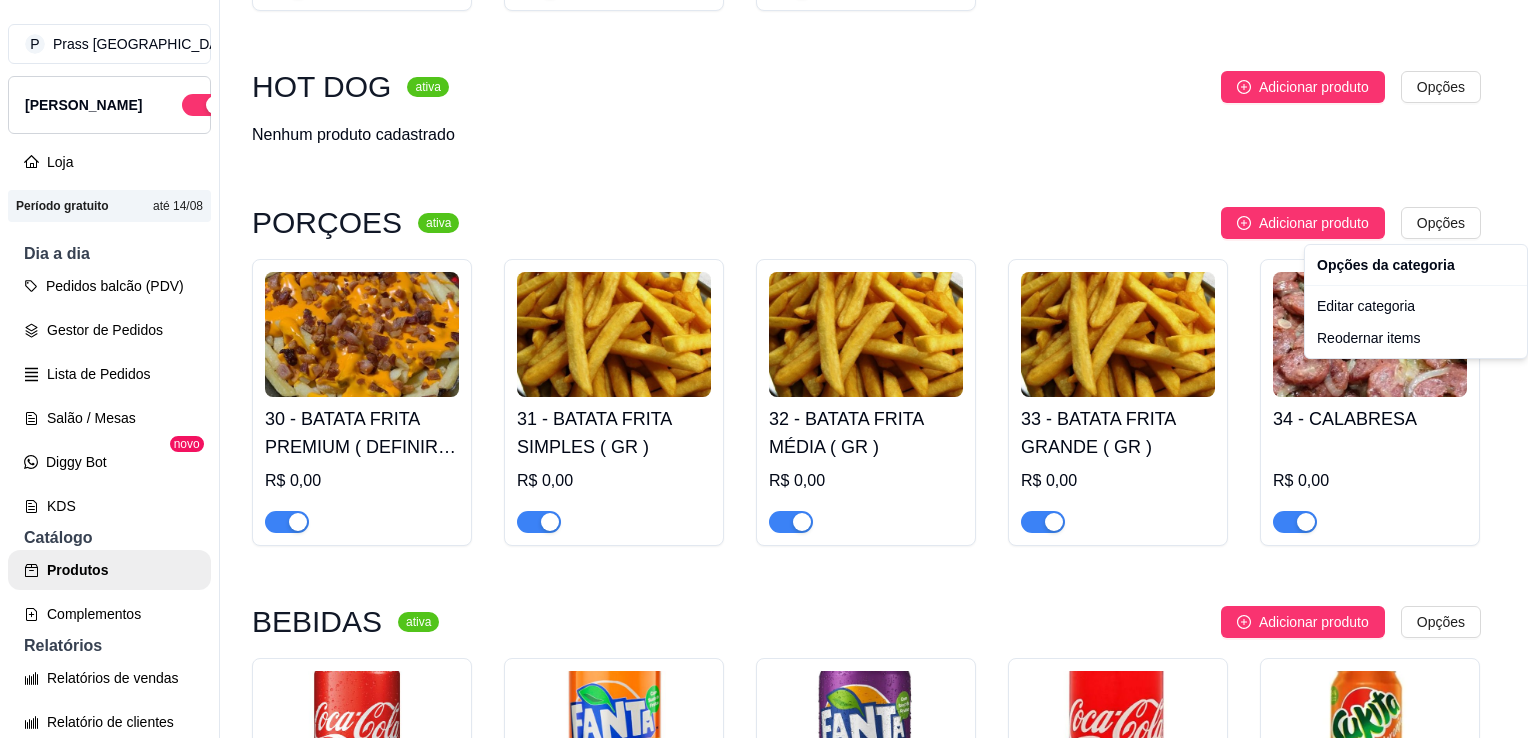 drag, startPoint x: 1236, startPoint y: 569, endPoint x: 913, endPoint y: 414, distance: 358.26526 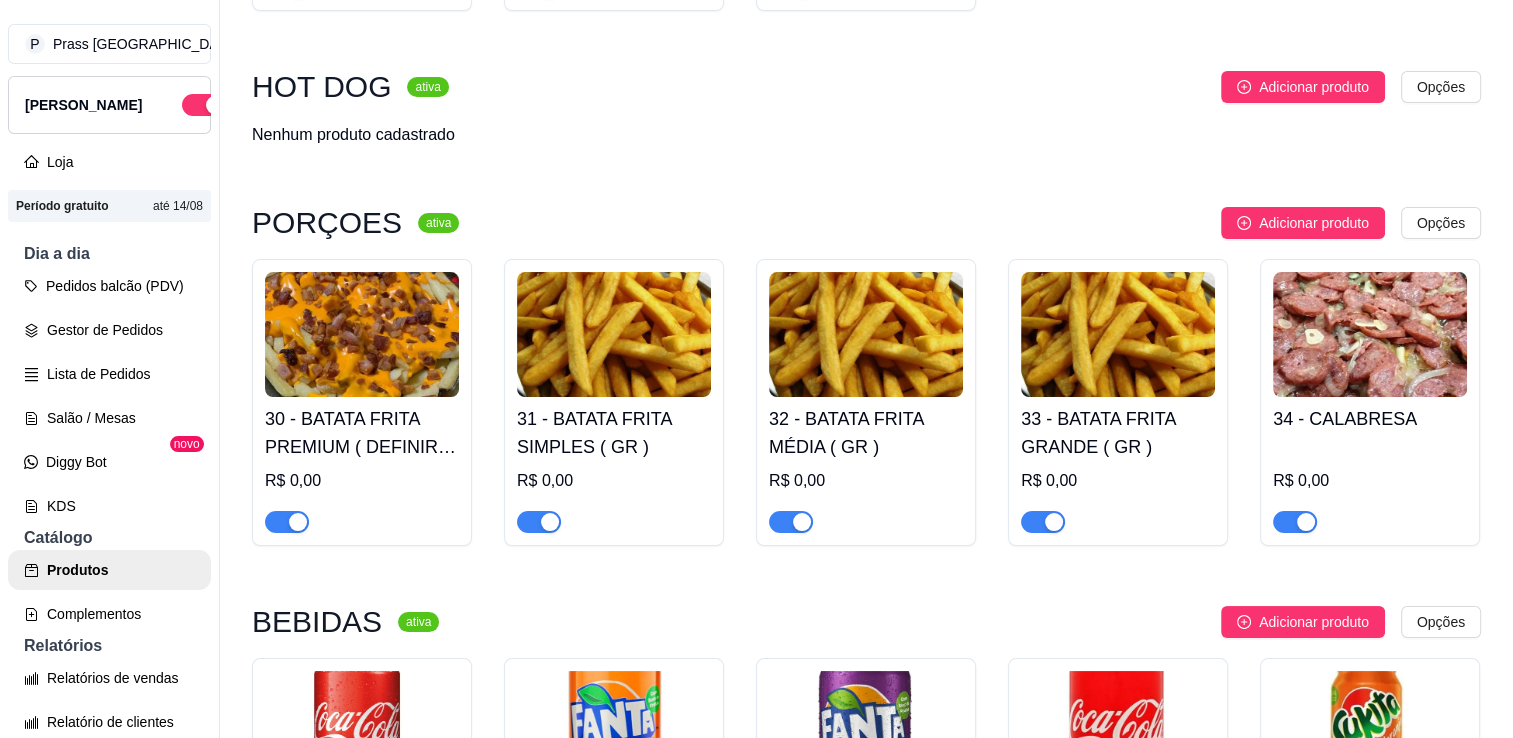 click at bounding box center [362, 334] 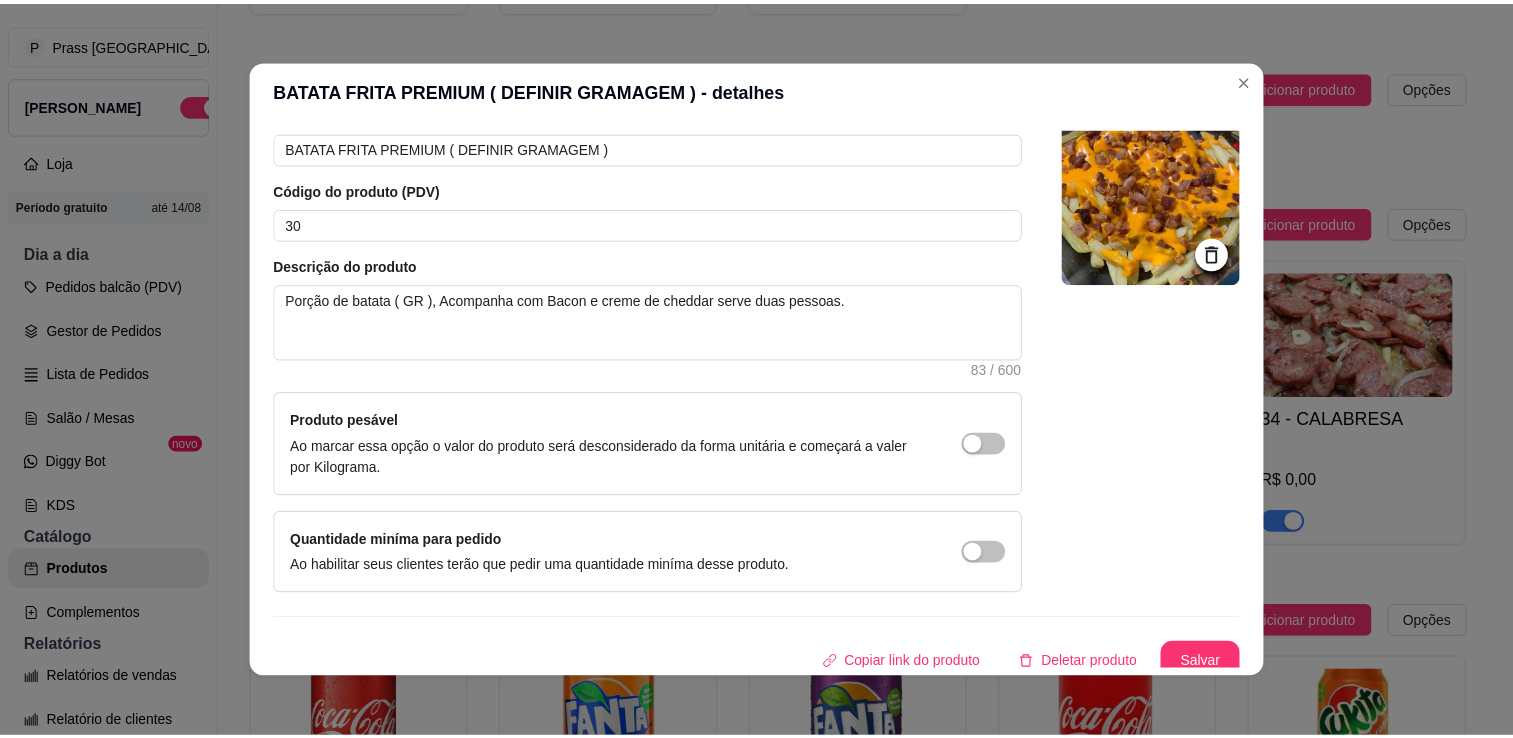 scroll, scrollTop: 107, scrollLeft: 0, axis: vertical 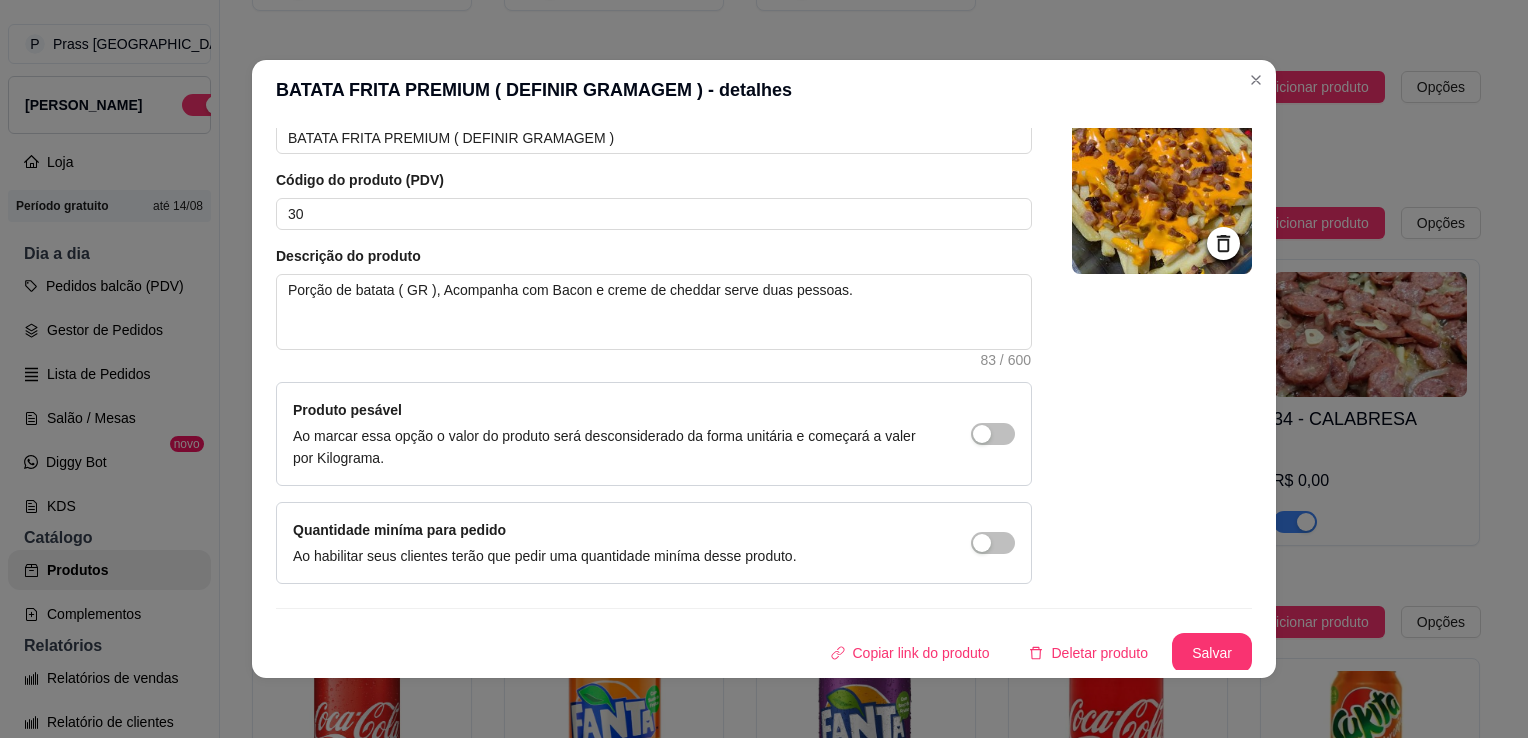 click on "Ao marcar essa opção o valor do produto será desconsiderado da forma unitária e começará a valer por Kilograma." at bounding box center [612, 447] 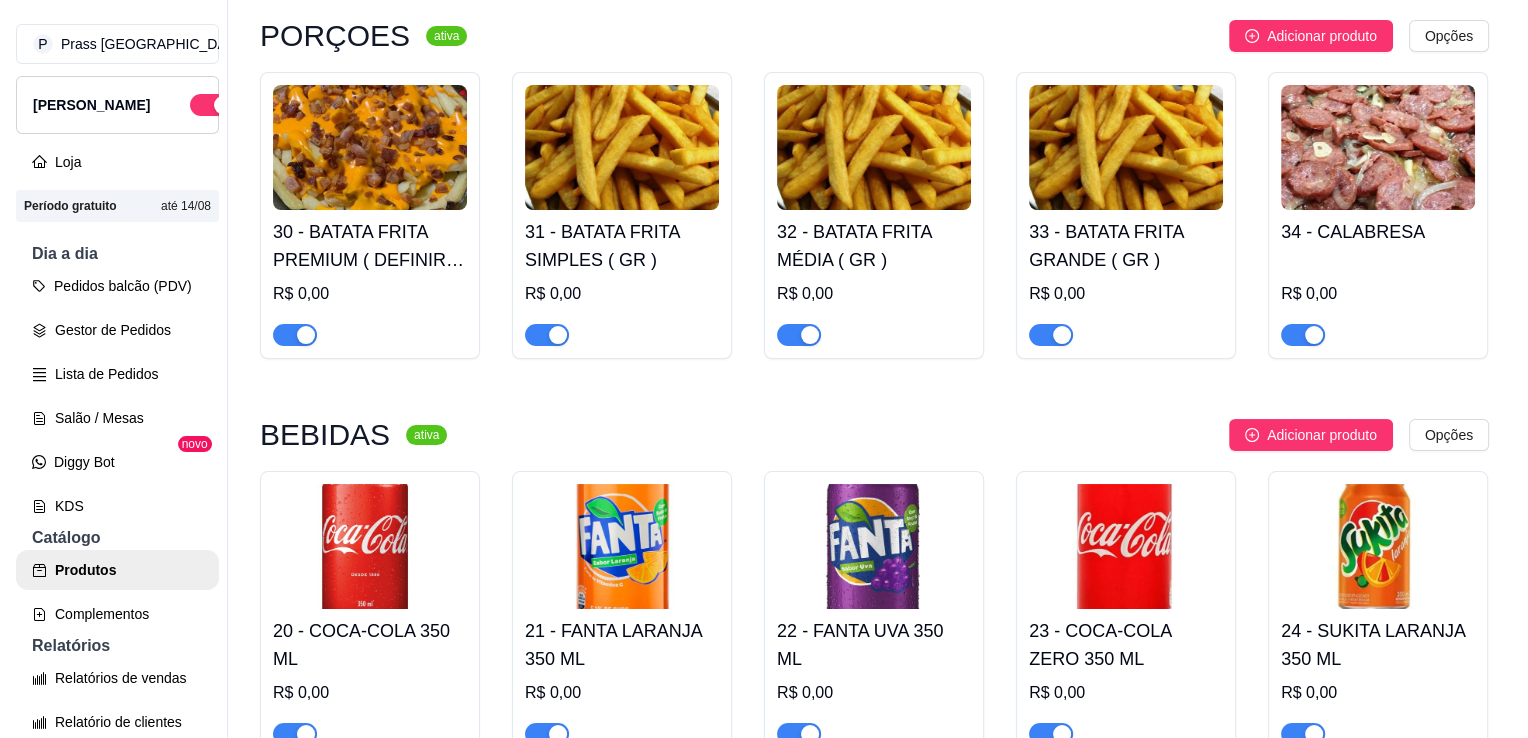scroll, scrollTop: 700, scrollLeft: 0, axis: vertical 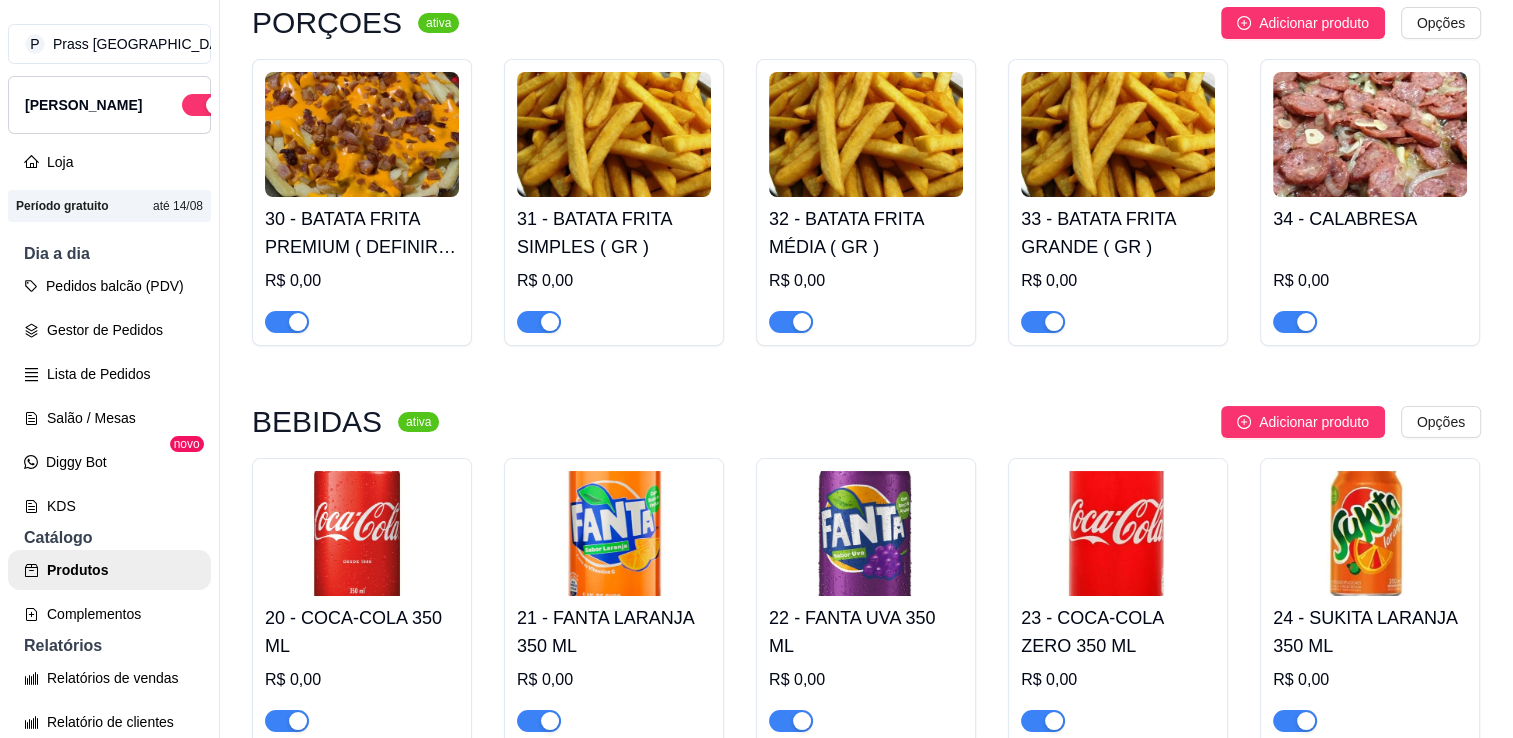 click on "R$ 0,00" at bounding box center (866, 281) 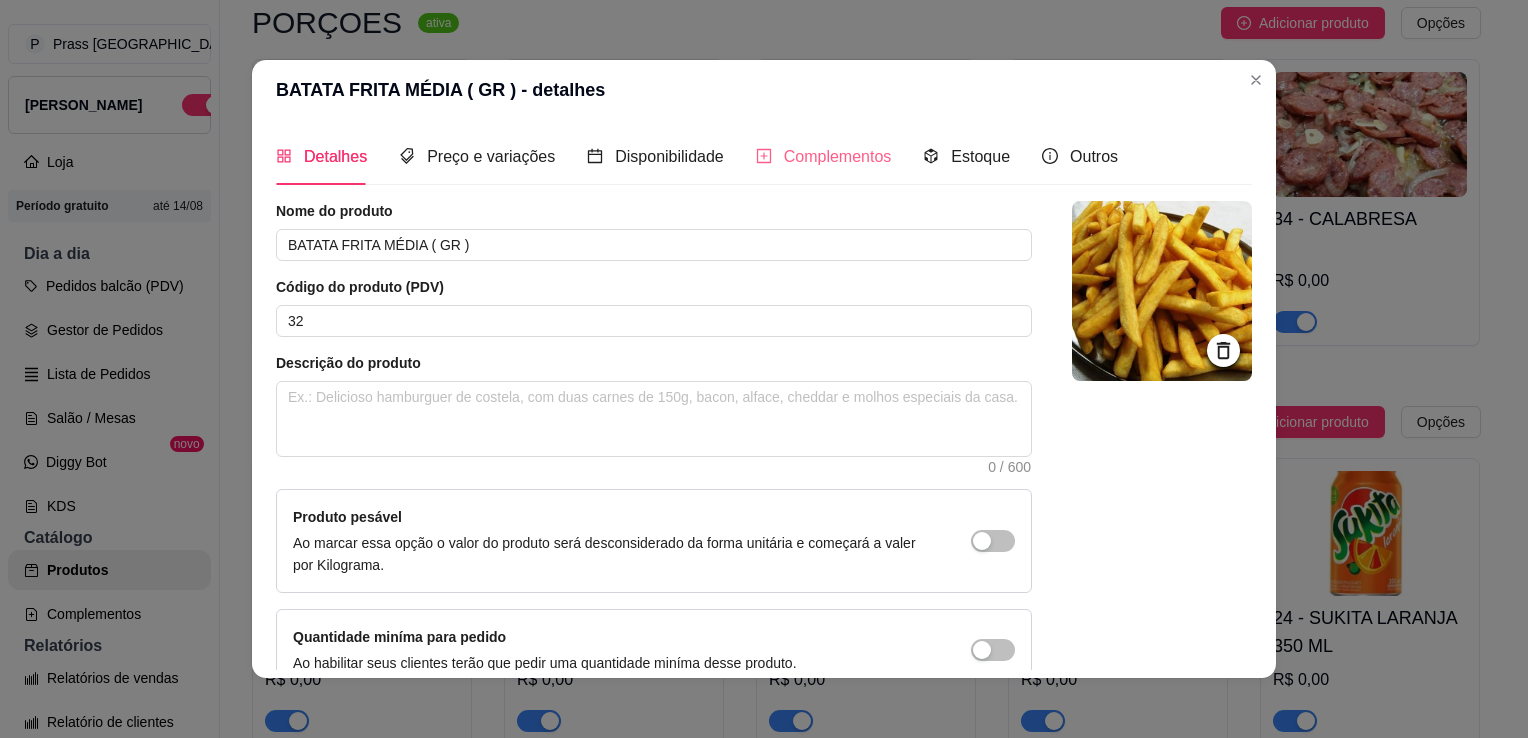 click on "Complementos" at bounding box center (824, 156) 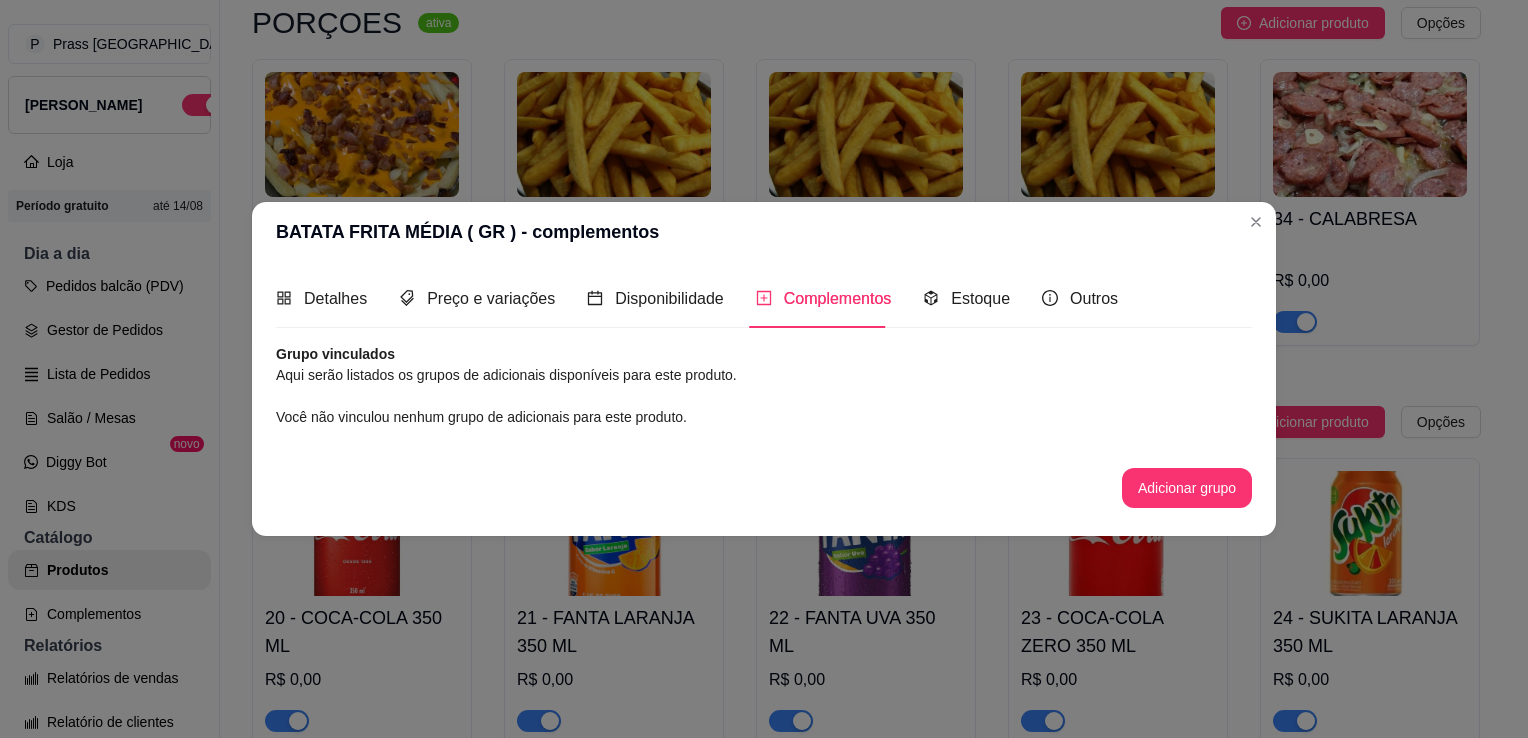 click on "Grupo vinculados Aqui serão listados os grupos de adicionais disponíveis para este produto. Você não vinculou nenhum grupo de adicionais para este produto. Adicionar grupo" at bounding box center [764, 426] 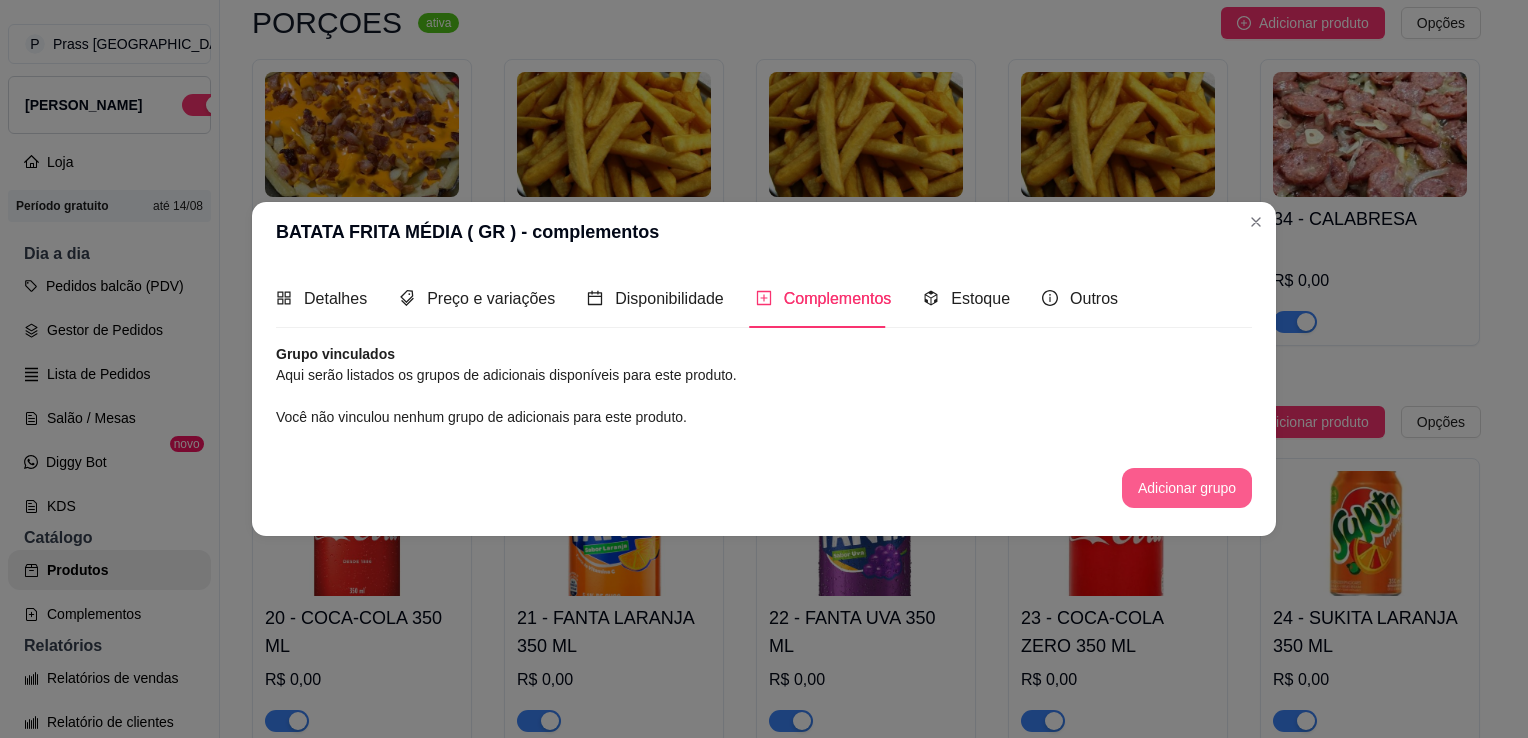 click on "Adicionar grupo" at bounding box center [1187, 488] 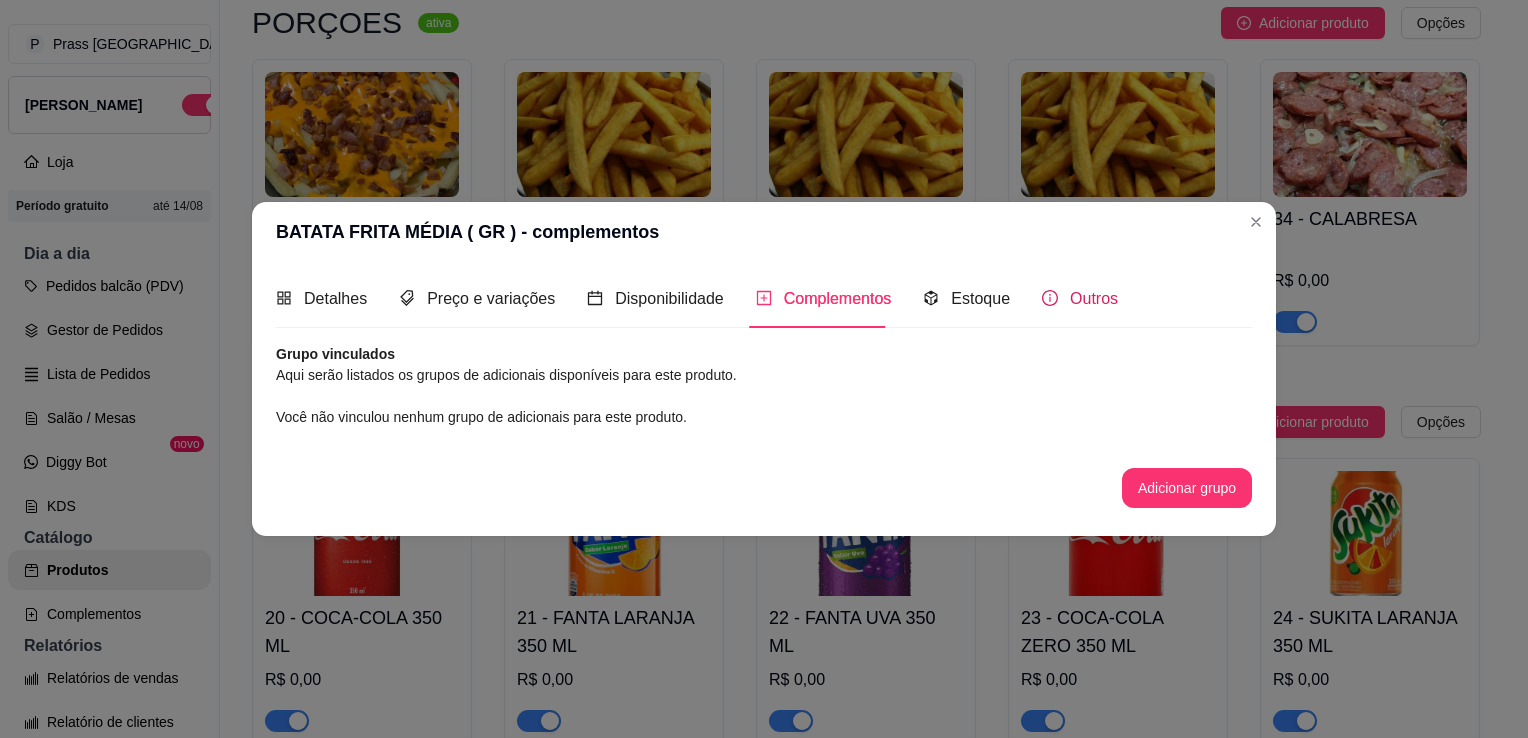 click on "Outros" at bounding box center [1094, 298] 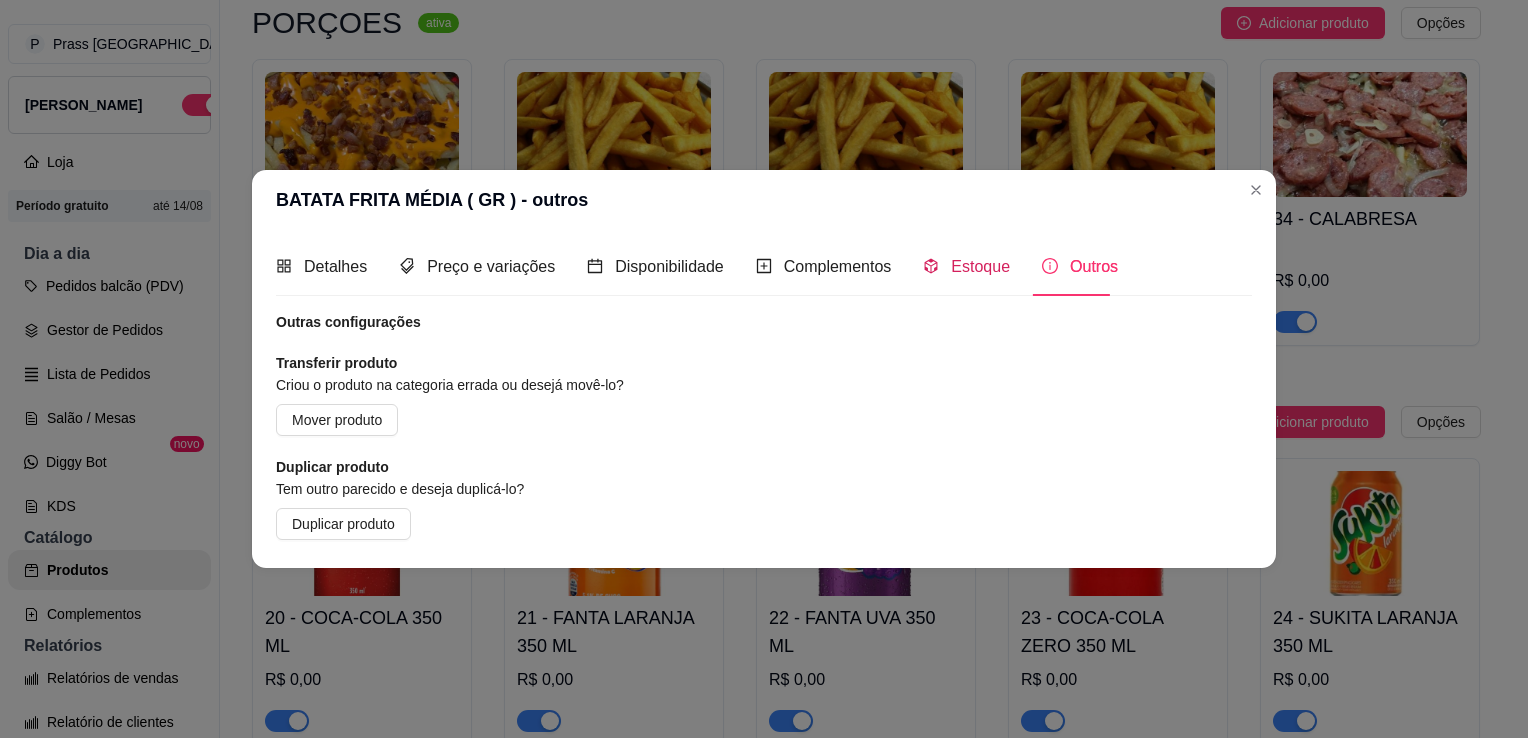 click on "Estoque" at bounding box center (966, 266) 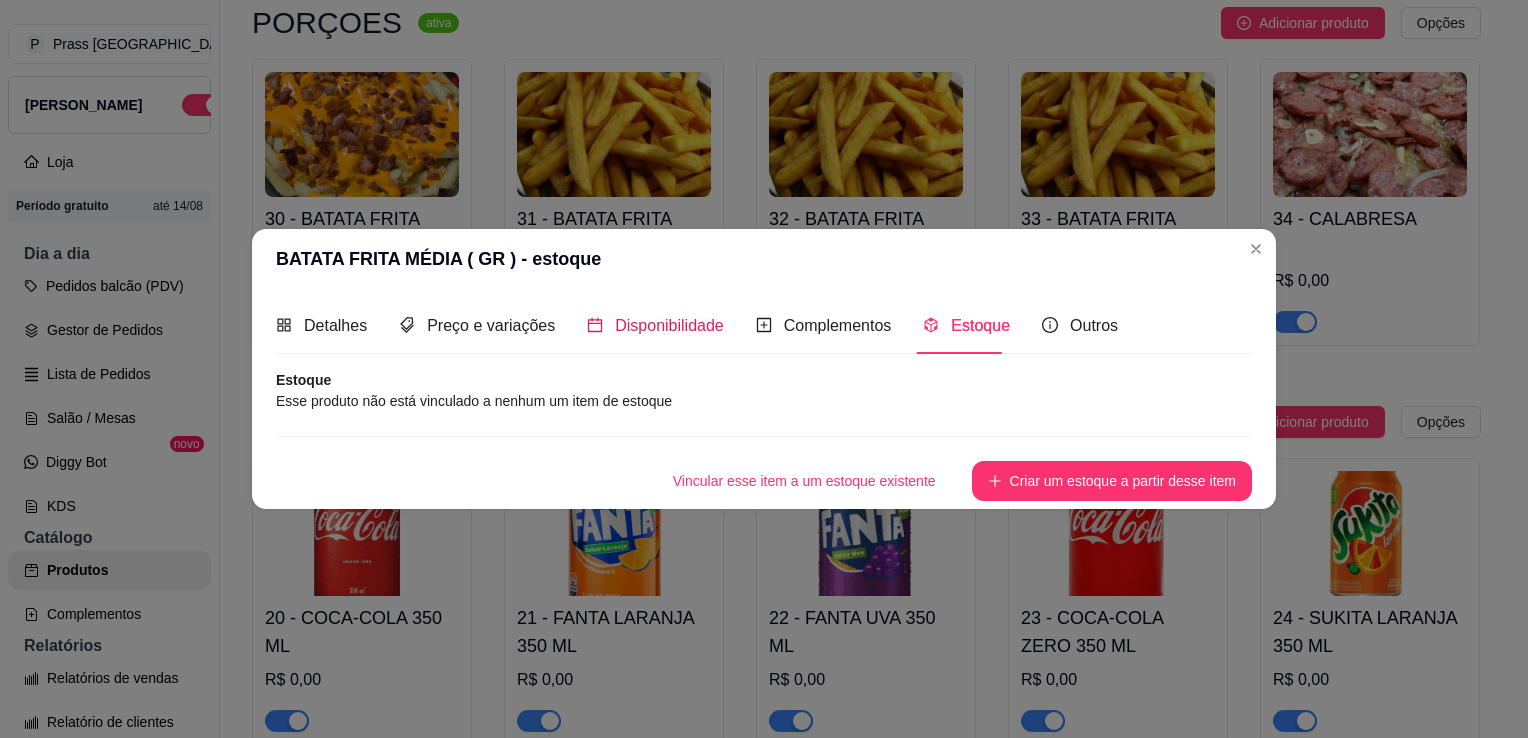 click on "Disponibilidade" at bounding box center (669, 325) 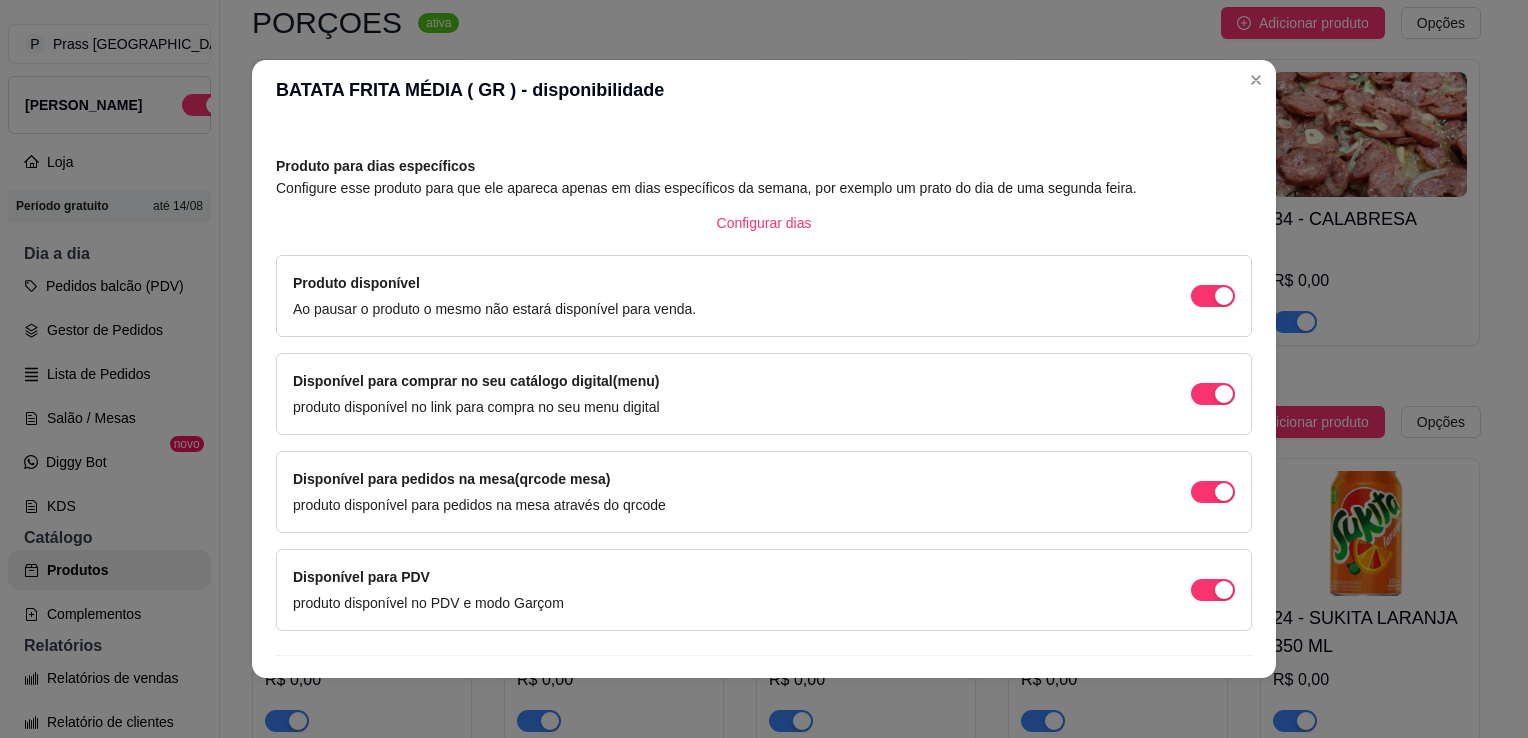 scroll, scrollTop: 0, scrollLeft: 0, axis: both 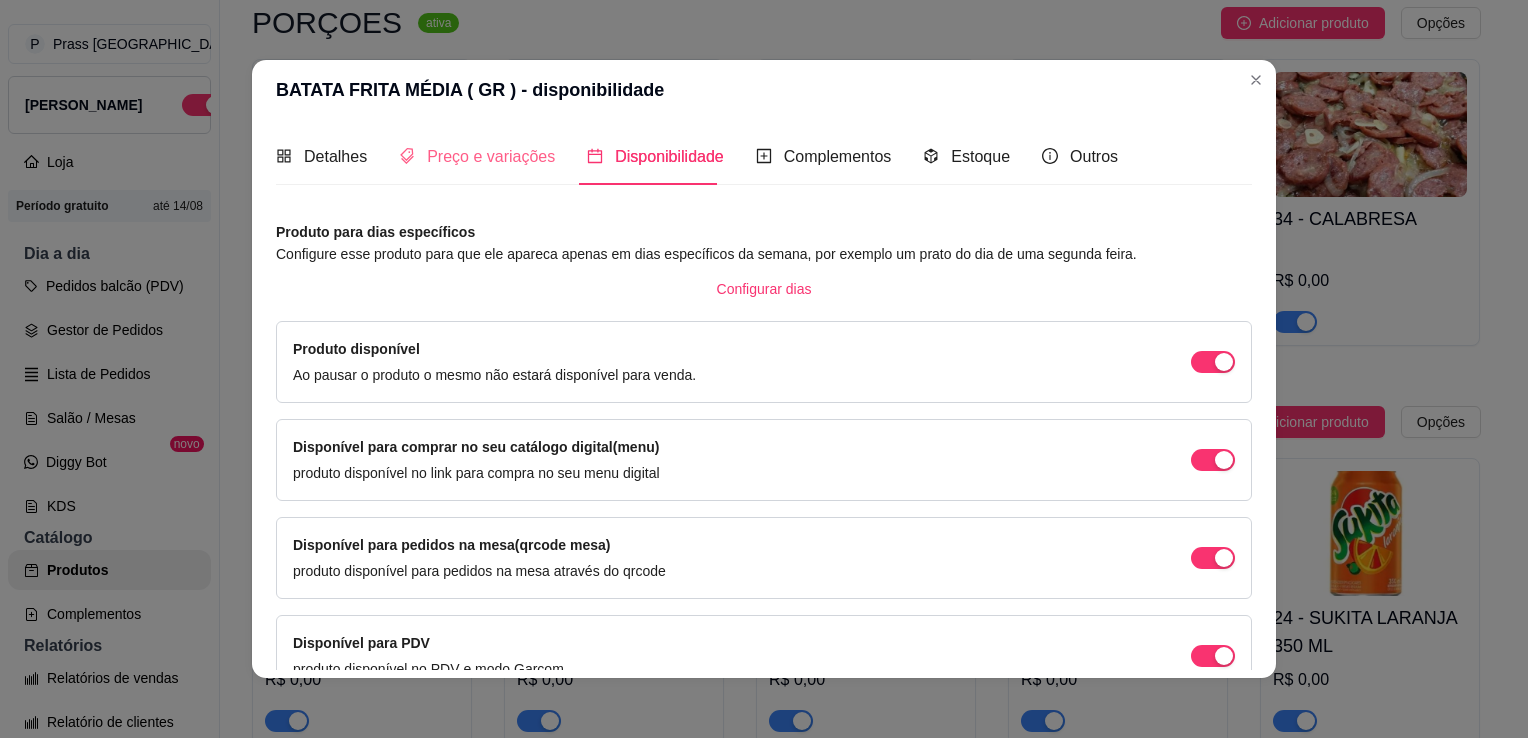 click on "Preço e variações" at bounding box center (477, 156) 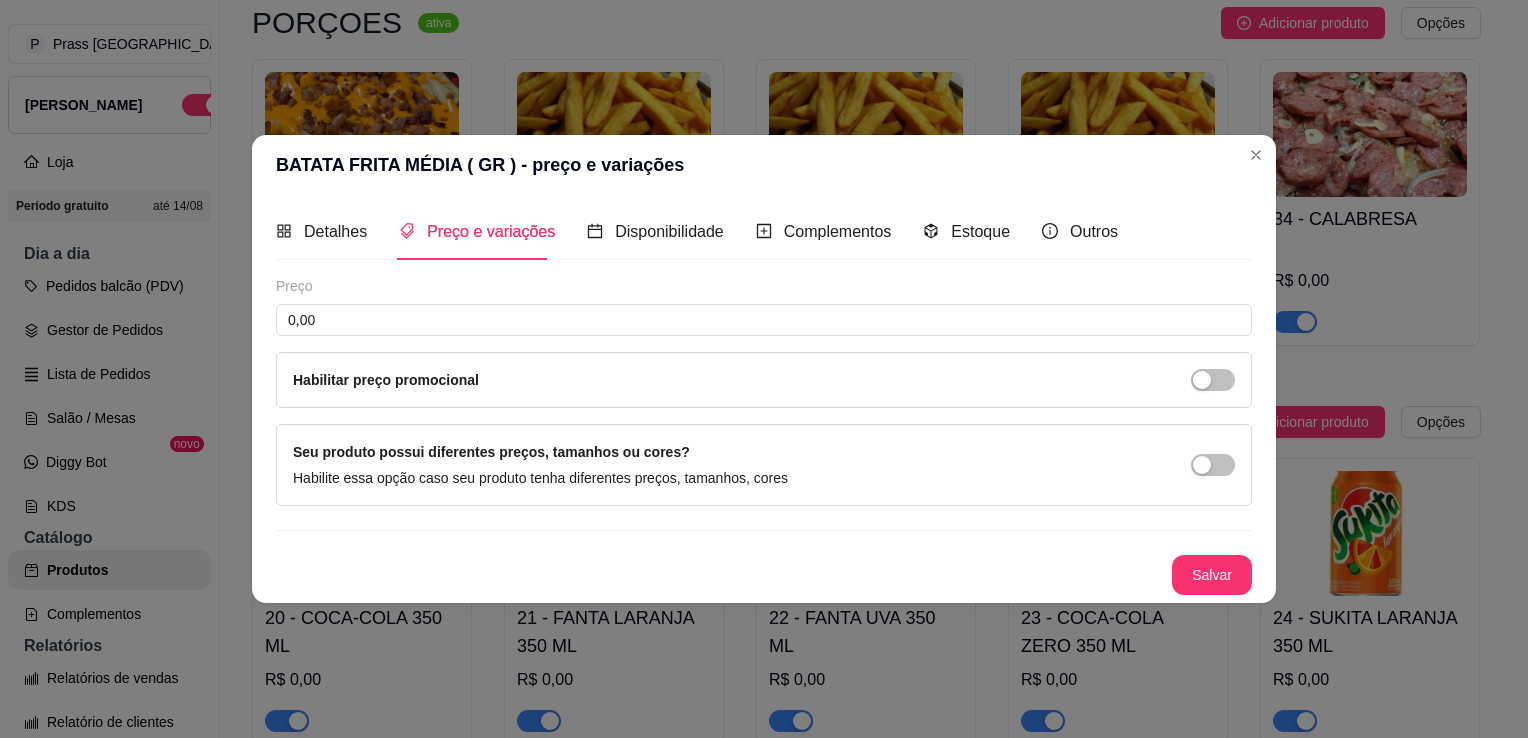 click on "Habilitar preço promocional" at bounding box center (386, 380) 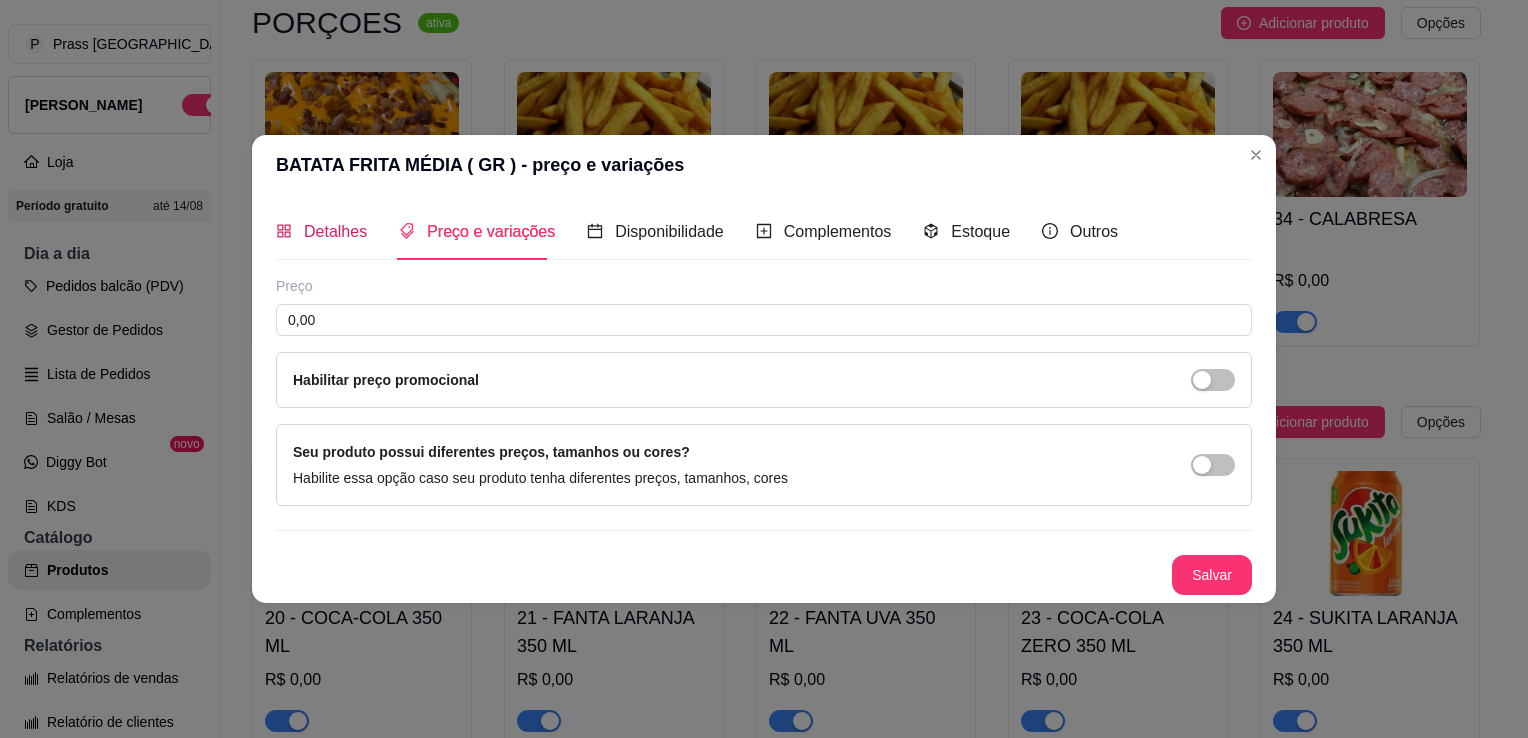 click on "Detalhes" at bounding box center [335, 231] 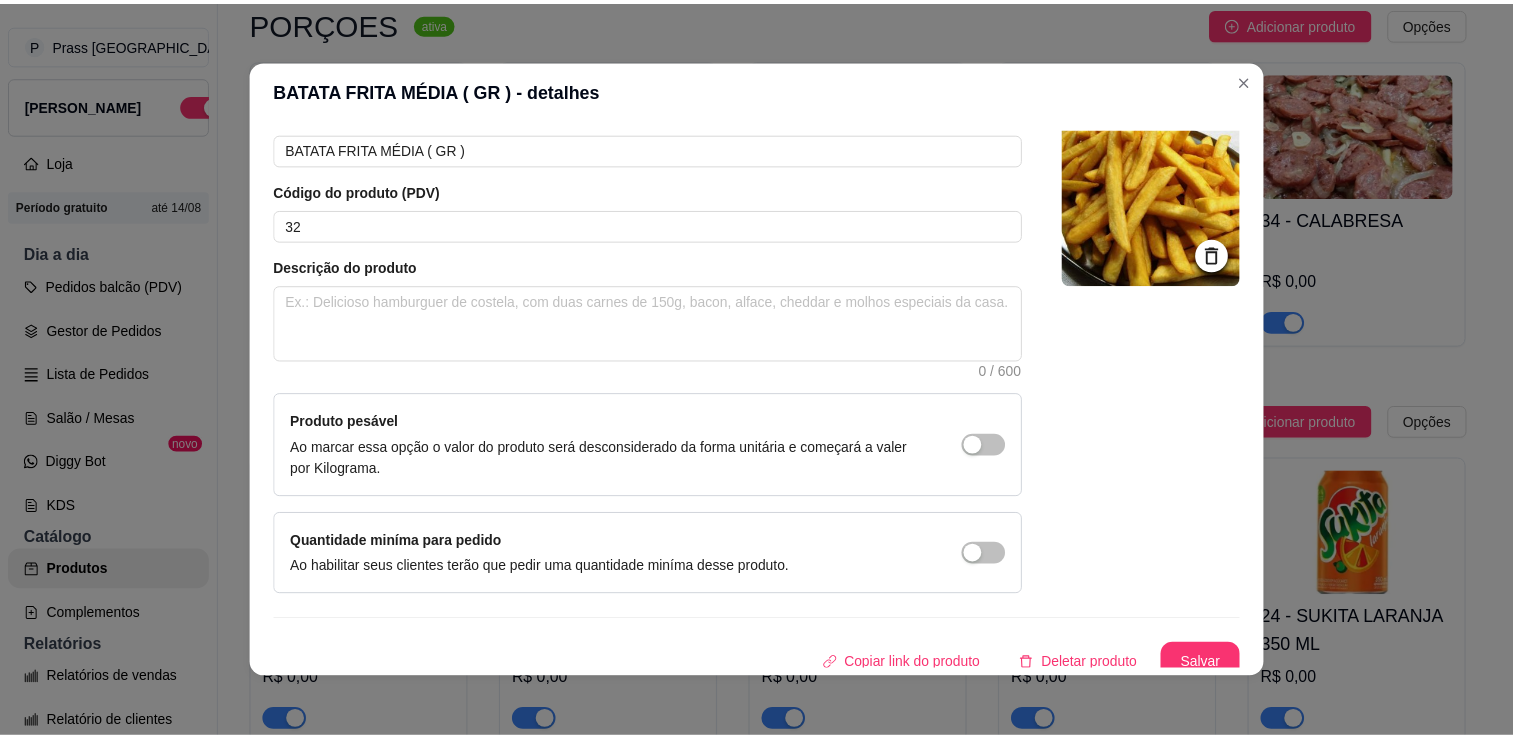 scroll, scrollTop: 107, scrollLeft: 0, axis: vertical 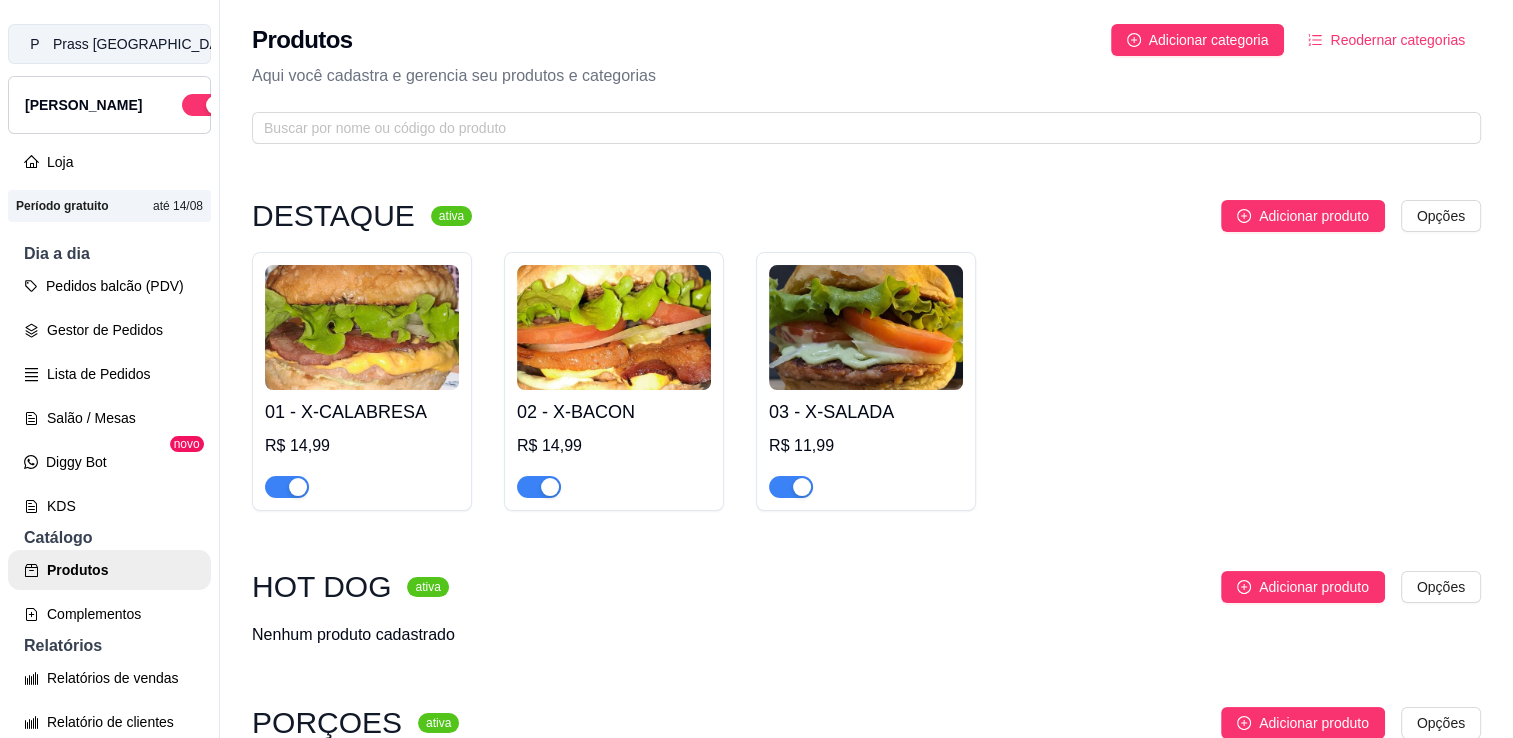 click on "Prass Hamburg ..." at bounding box center (151, 44) 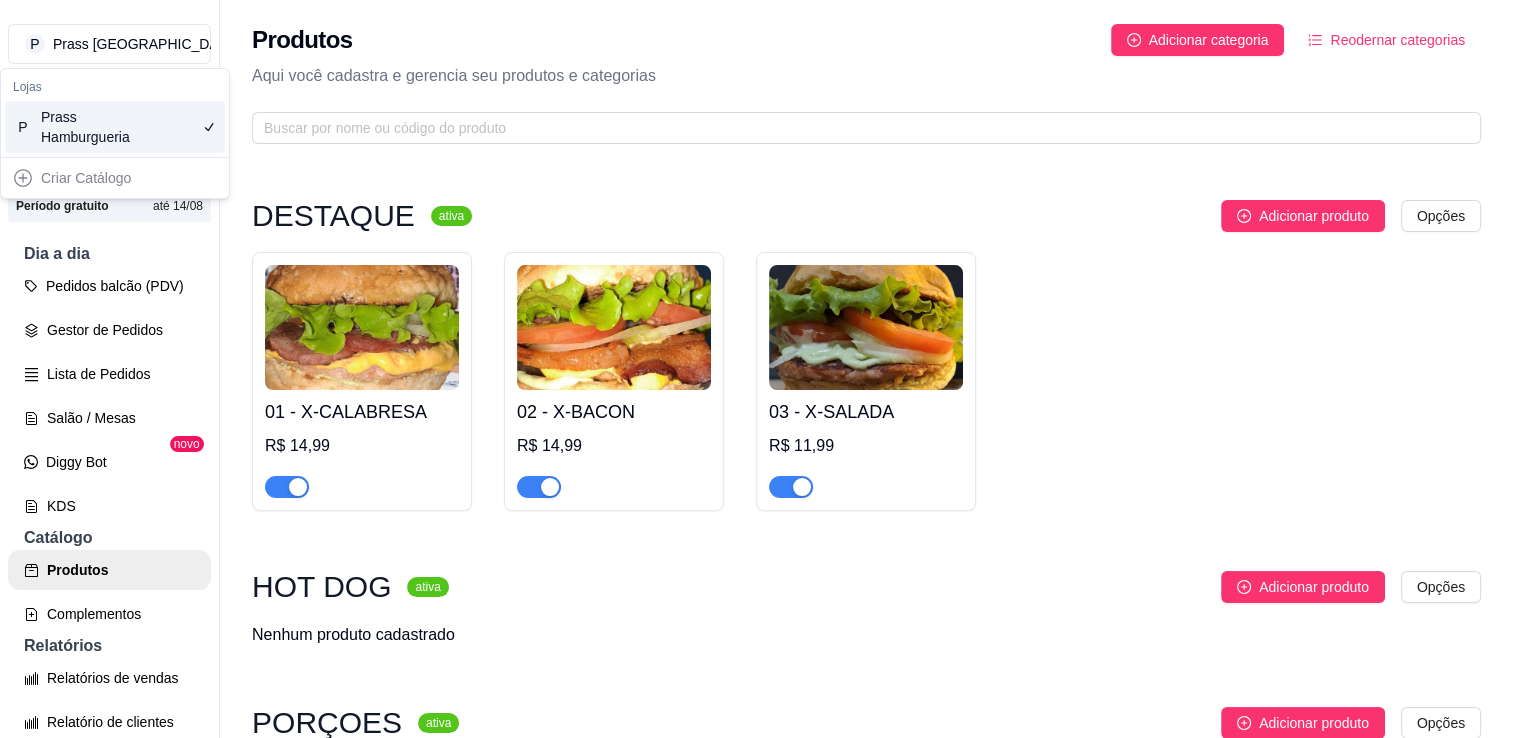 click on "Criar Catálogo" at bounding box center (115, 178) 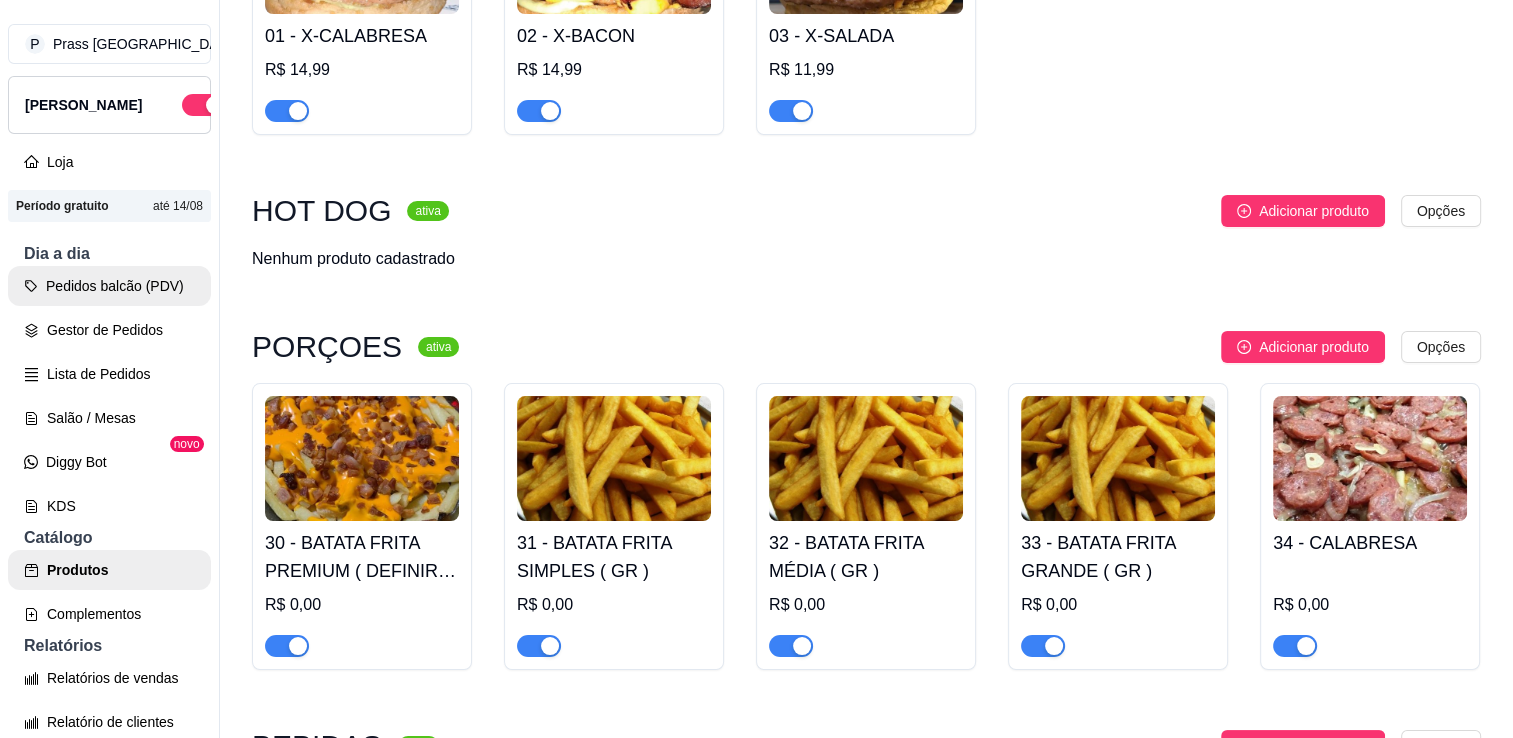 scroll, scrollTop: 400, scrollLeft: 0, axis: vertical 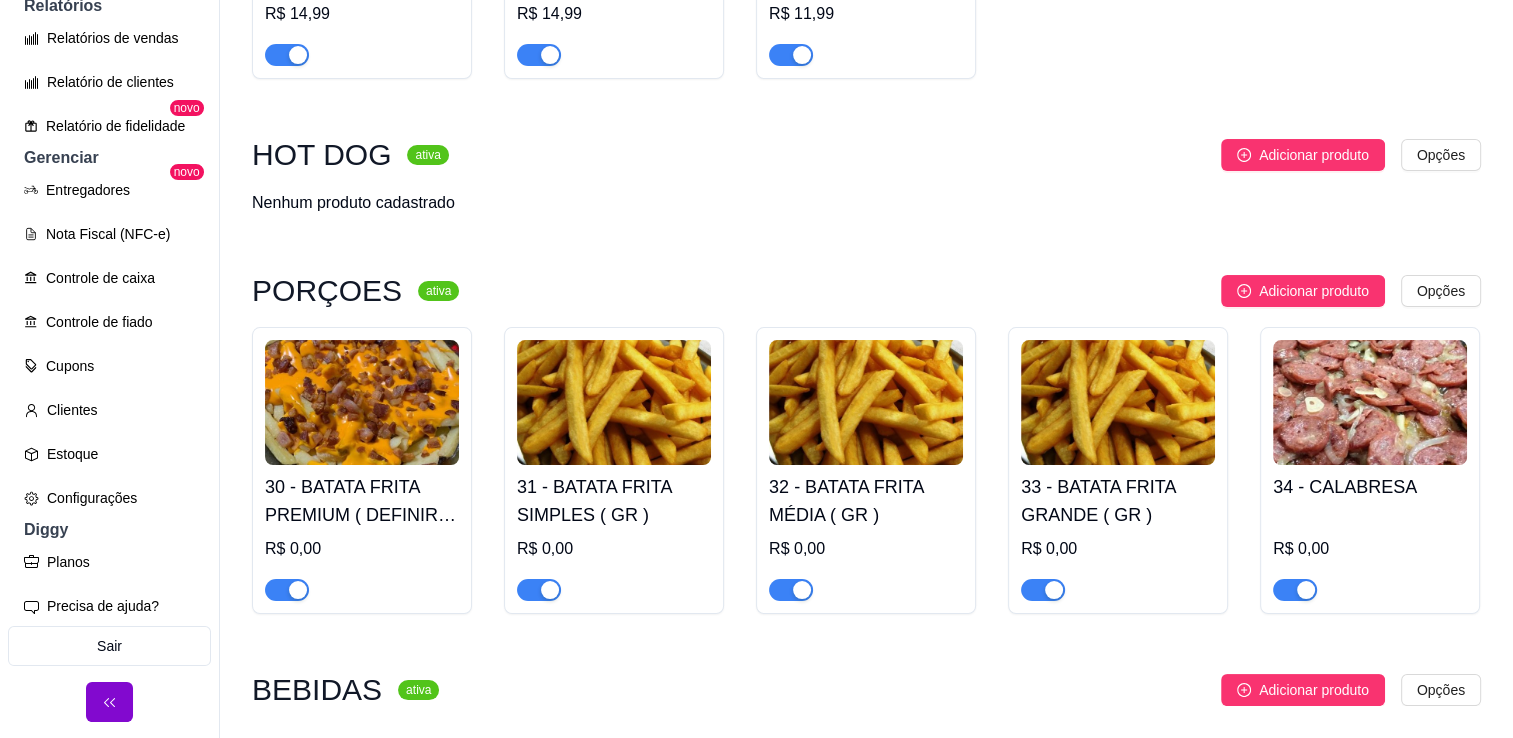 click on "30 - BATATA FRITA PREMIUM ( DEFINIR GRAMAGEM )" at bounding box center [362, 501] 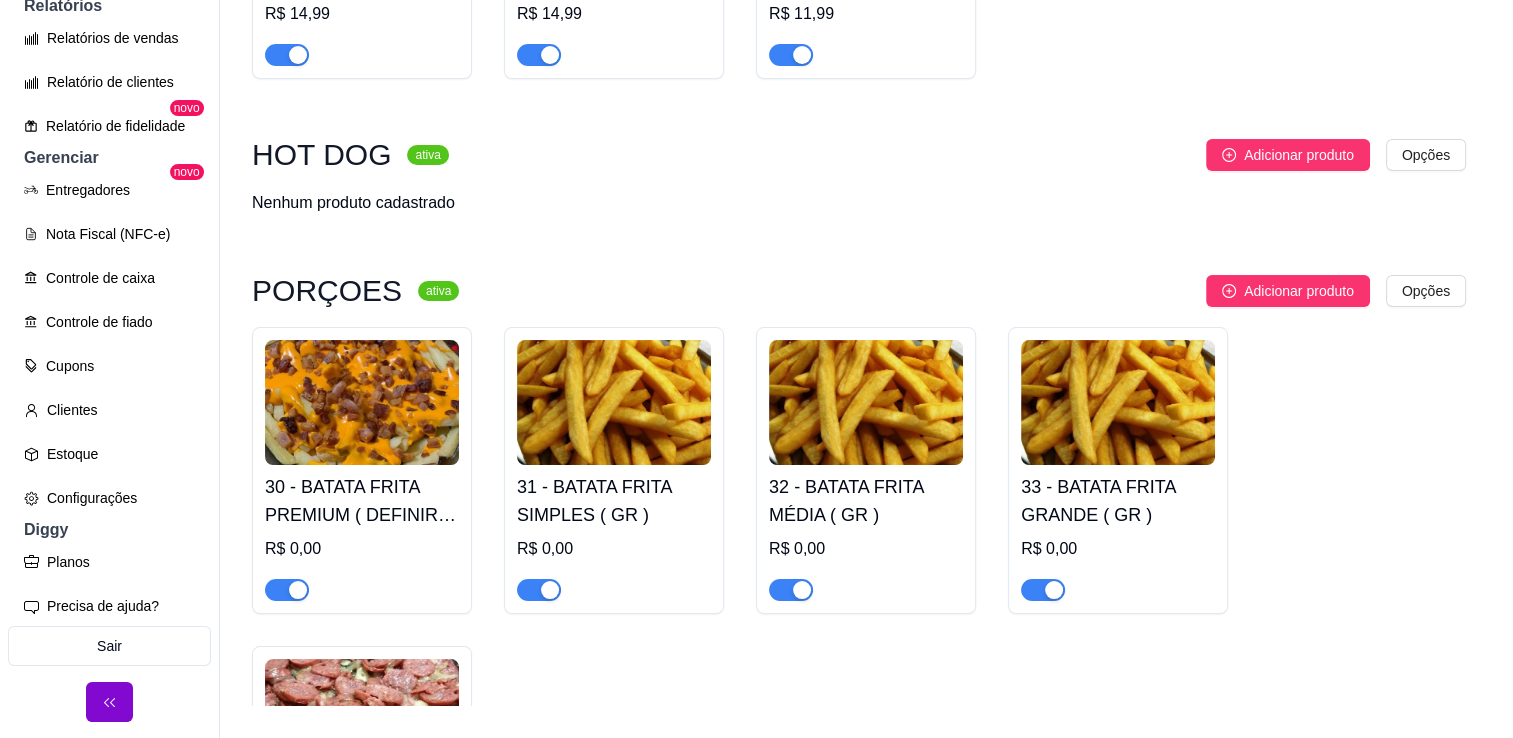 type 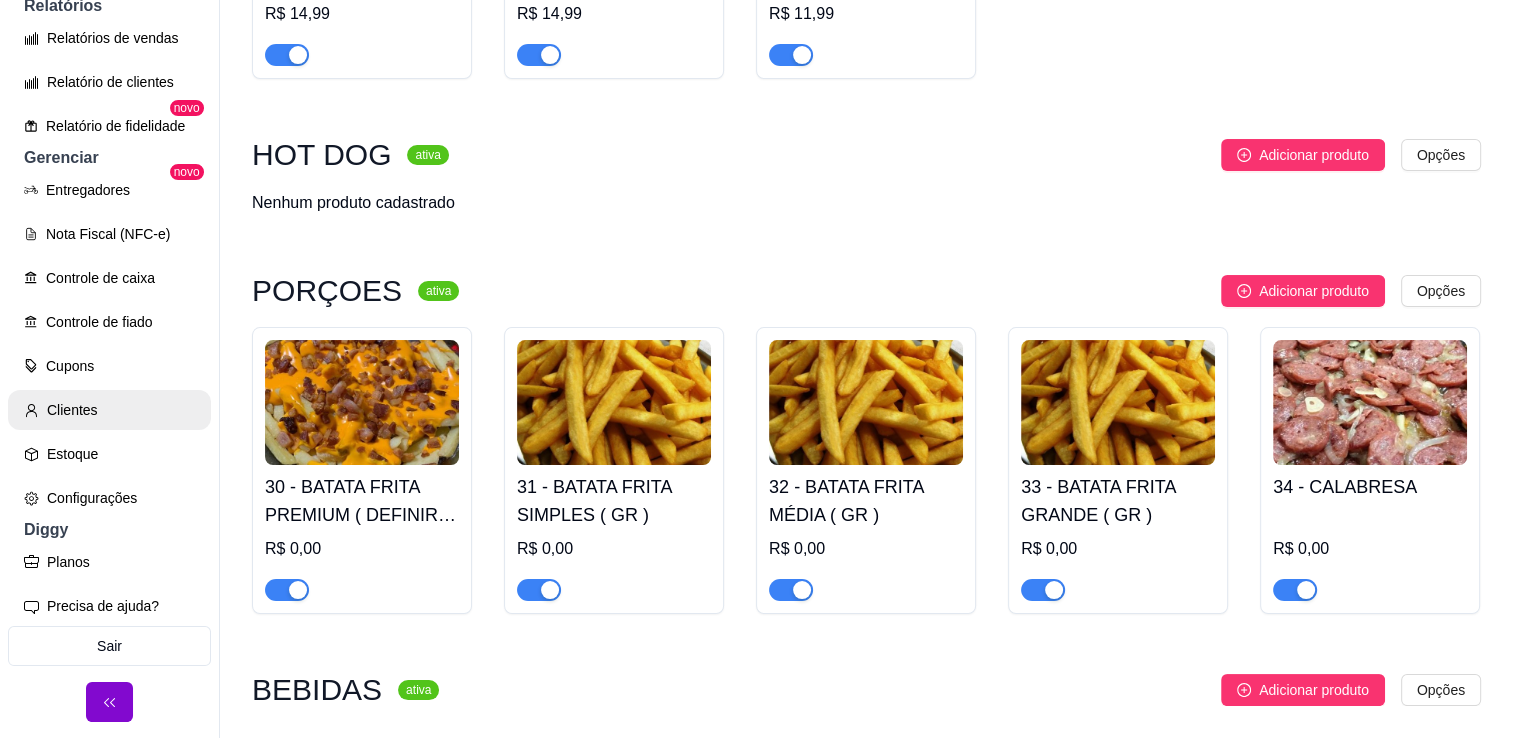 scroll, scrollTop: 631, scrollLeft: 0, axis: vertical 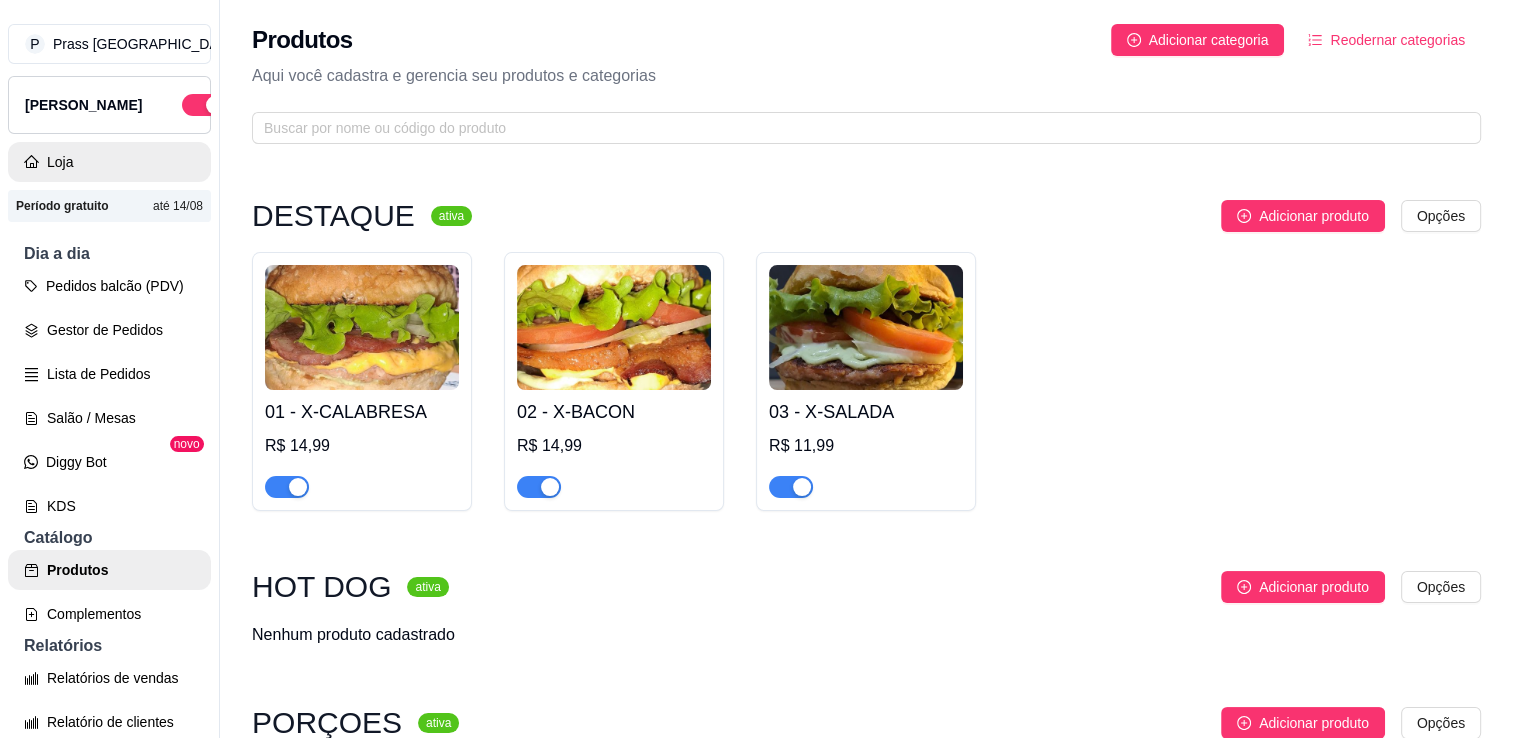 click on "Loja" at bounding box center [109, 162] 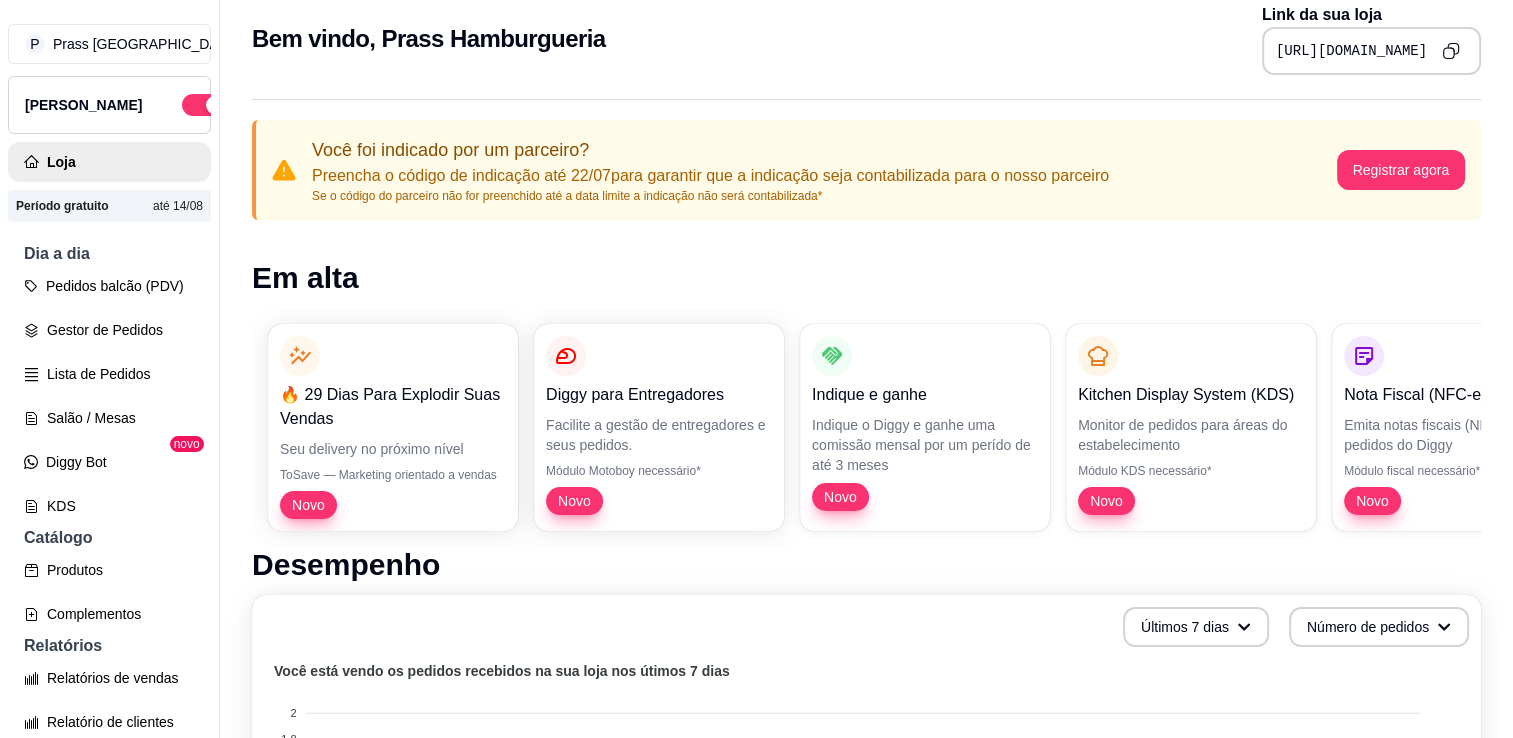 scroll, scrollTop: 0, scrollLeft: 0, axis: both 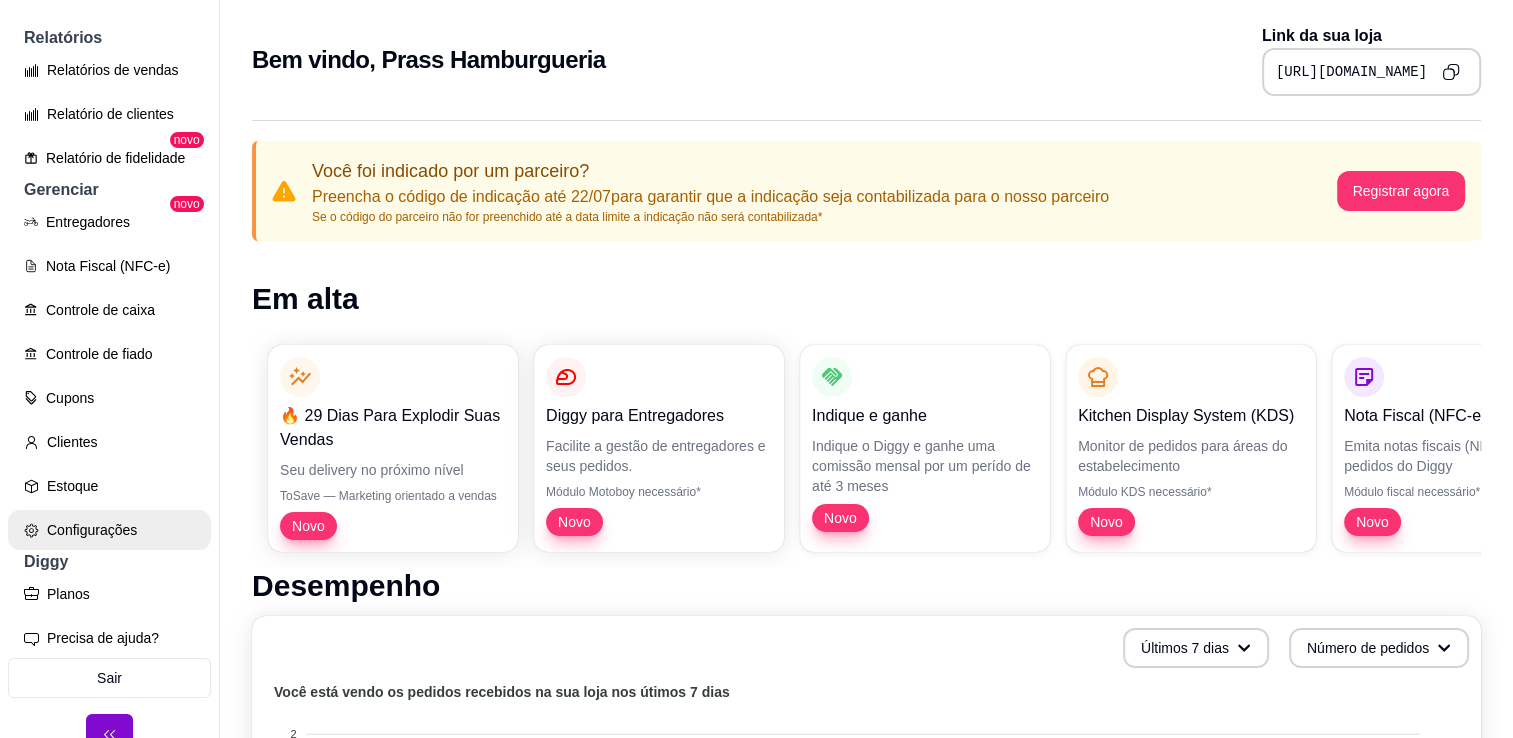 click on "Configurações" at bounding box center (109, 530) 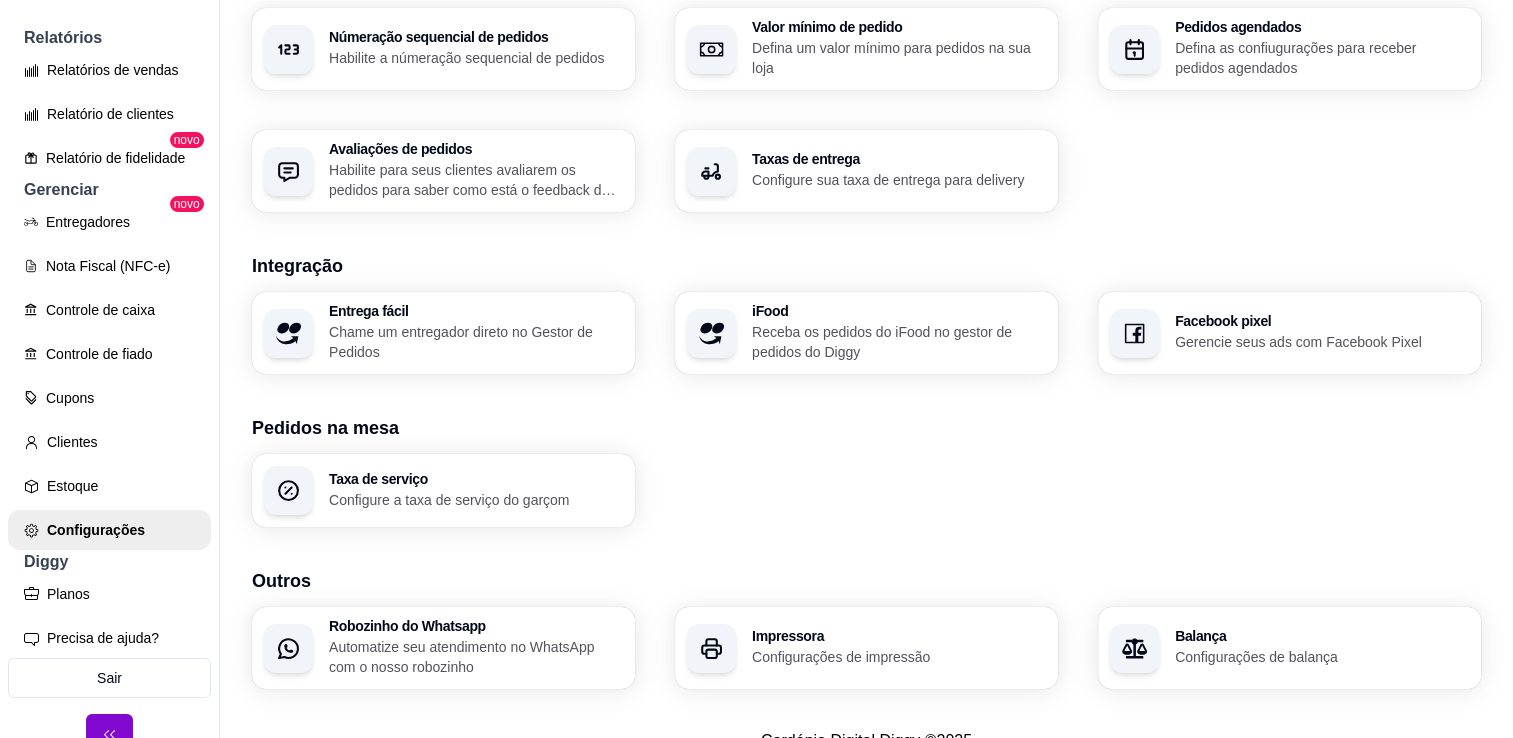 scroll, scrollTop: 685, scrollLeft: 0, axis: vertical 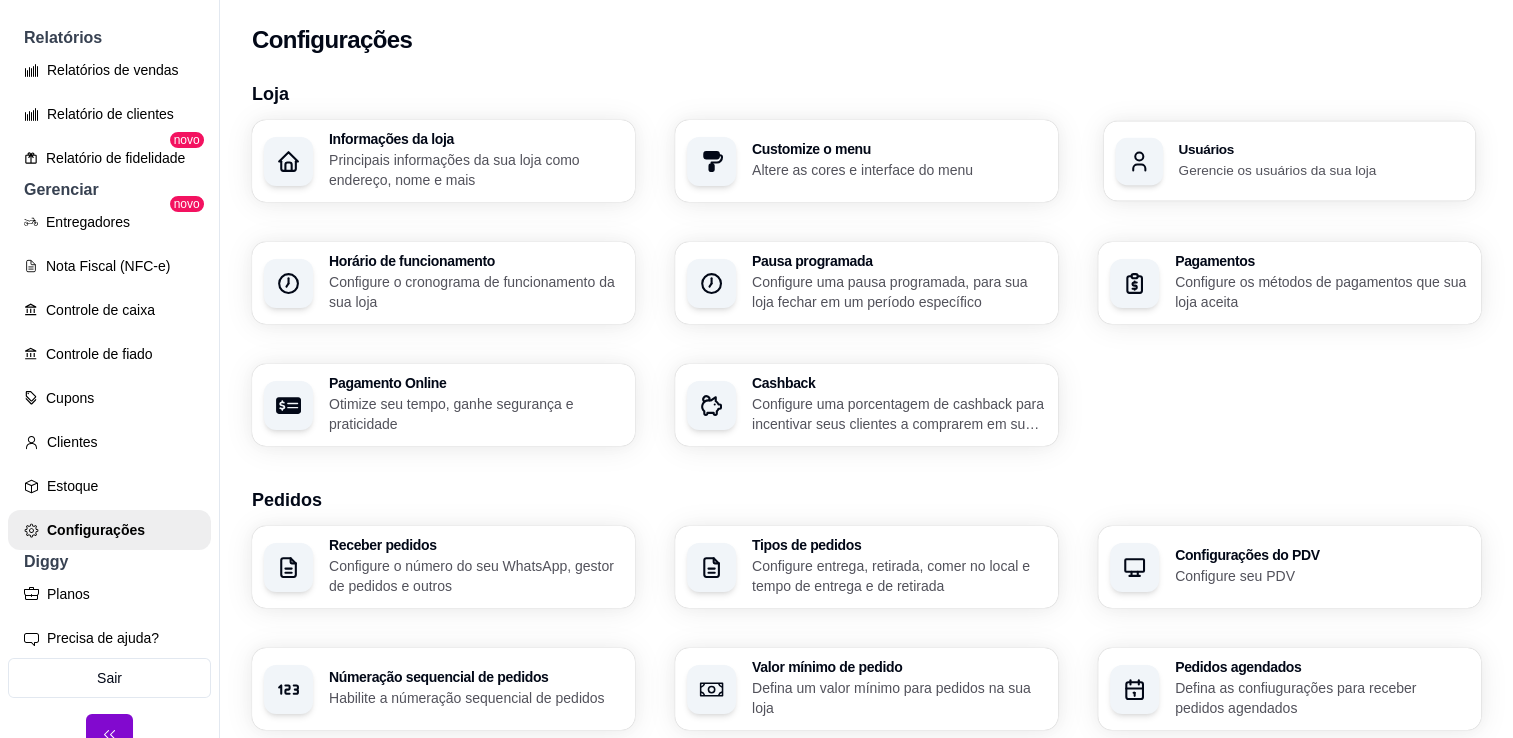 click on "Usuários Gerencie os usuários da sua loja" at bounding box center (1290, 161) 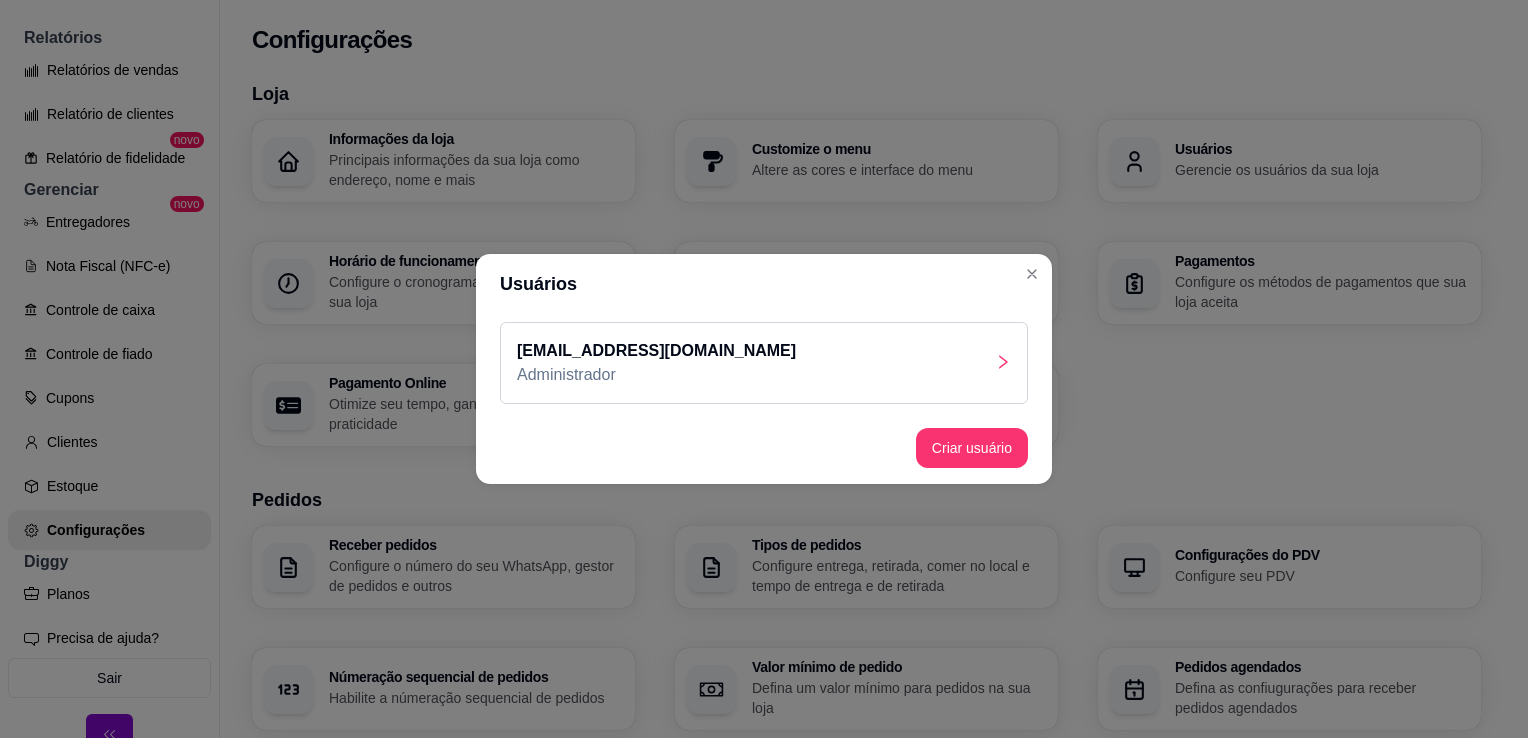 click on "[EMAIL_ADDRESS][DOMAIN_NAME] Administrador" at bounding box center [764, 363] 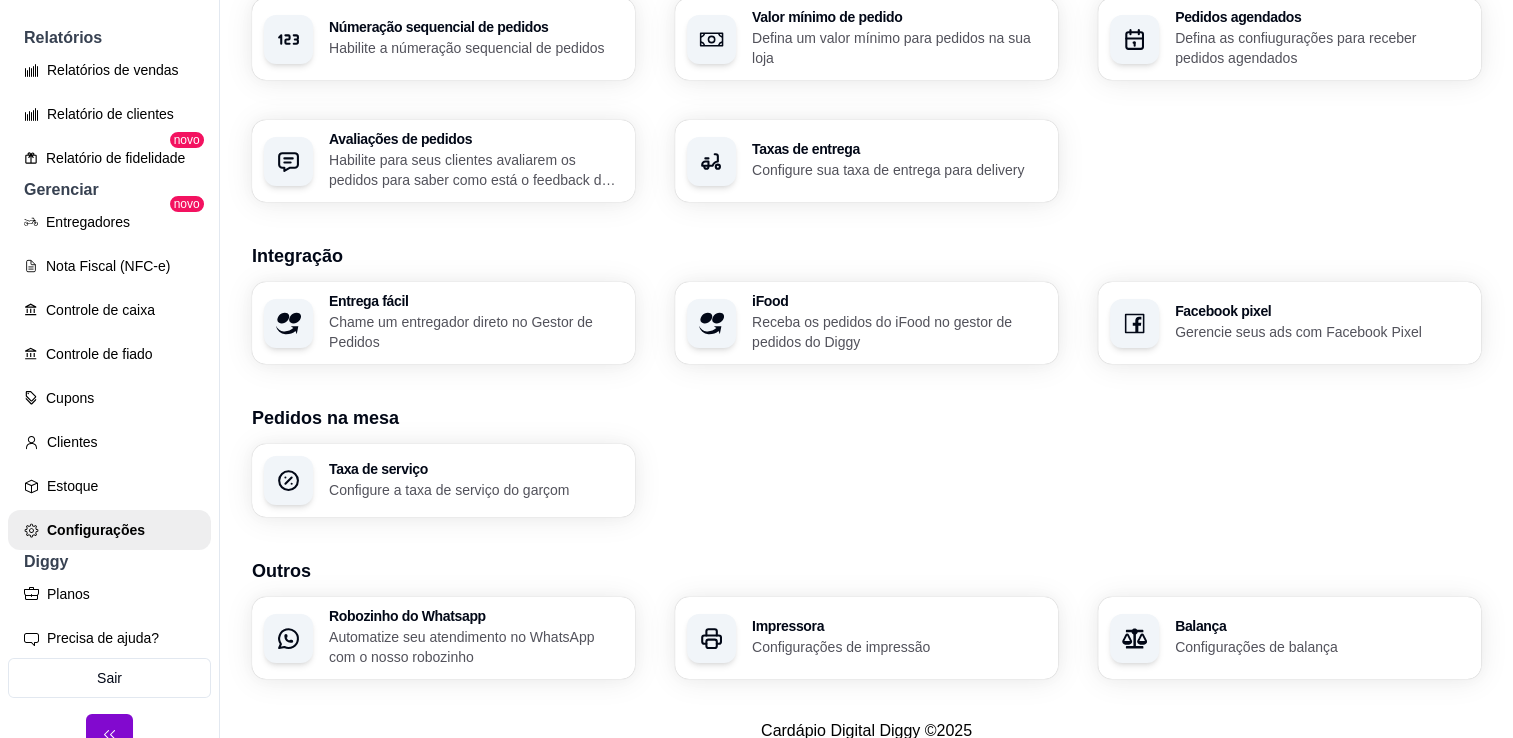 scroll, scrollTop: 685, scrollLeft: 0, axis: vertical 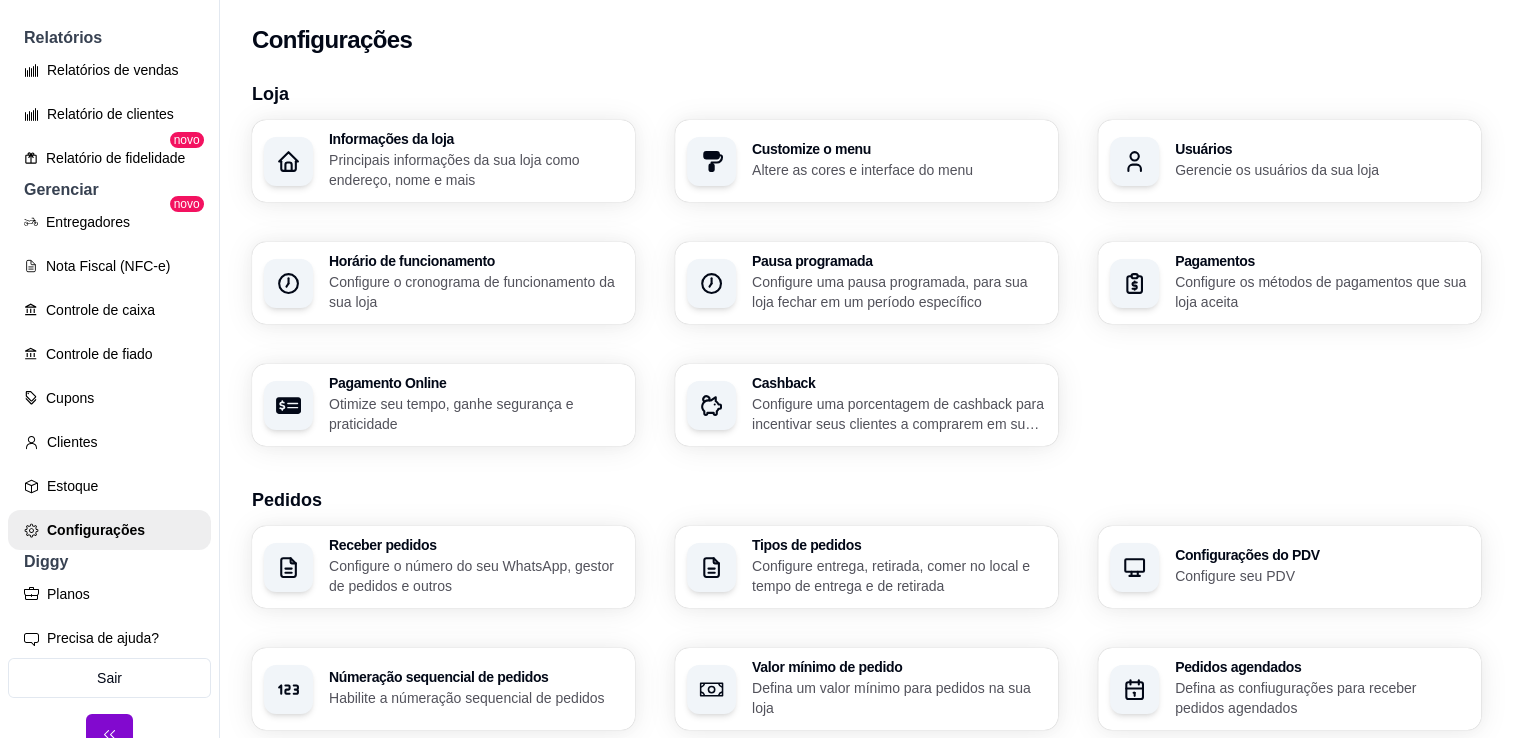 click on "Principais informações da sua loja como endereço, nome e mais" at bounding box center (476, 170) 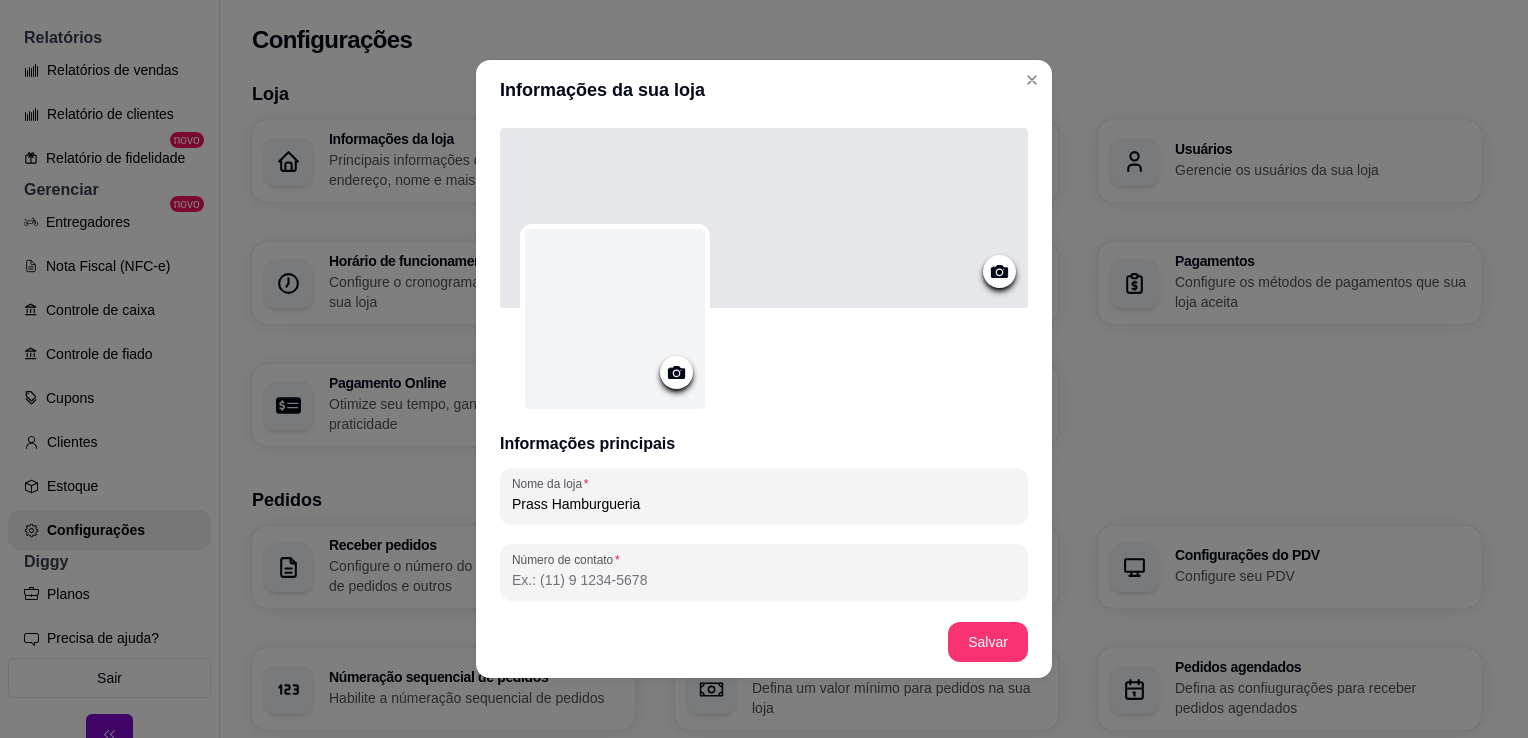 click 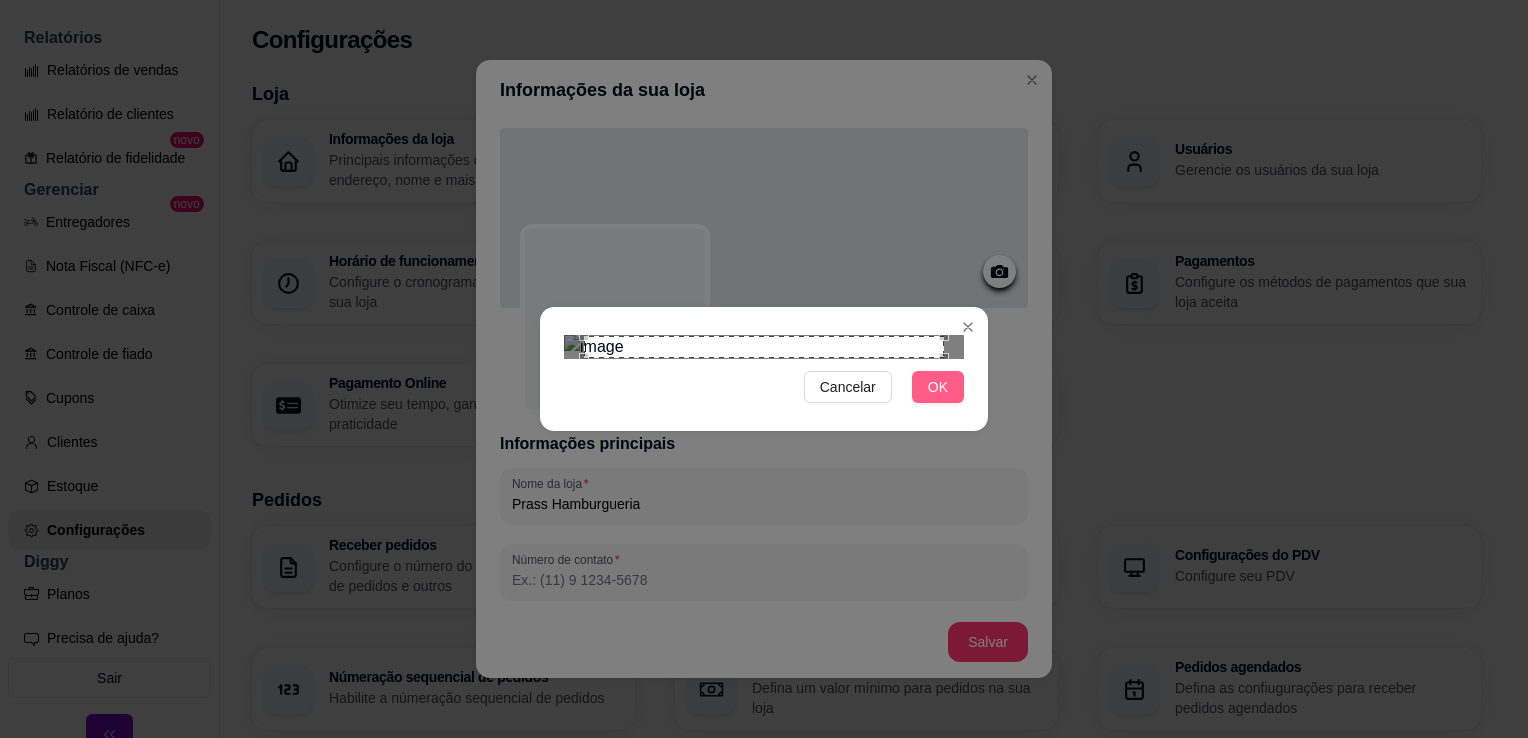 click on "OK" at bounding box center (938, 387) 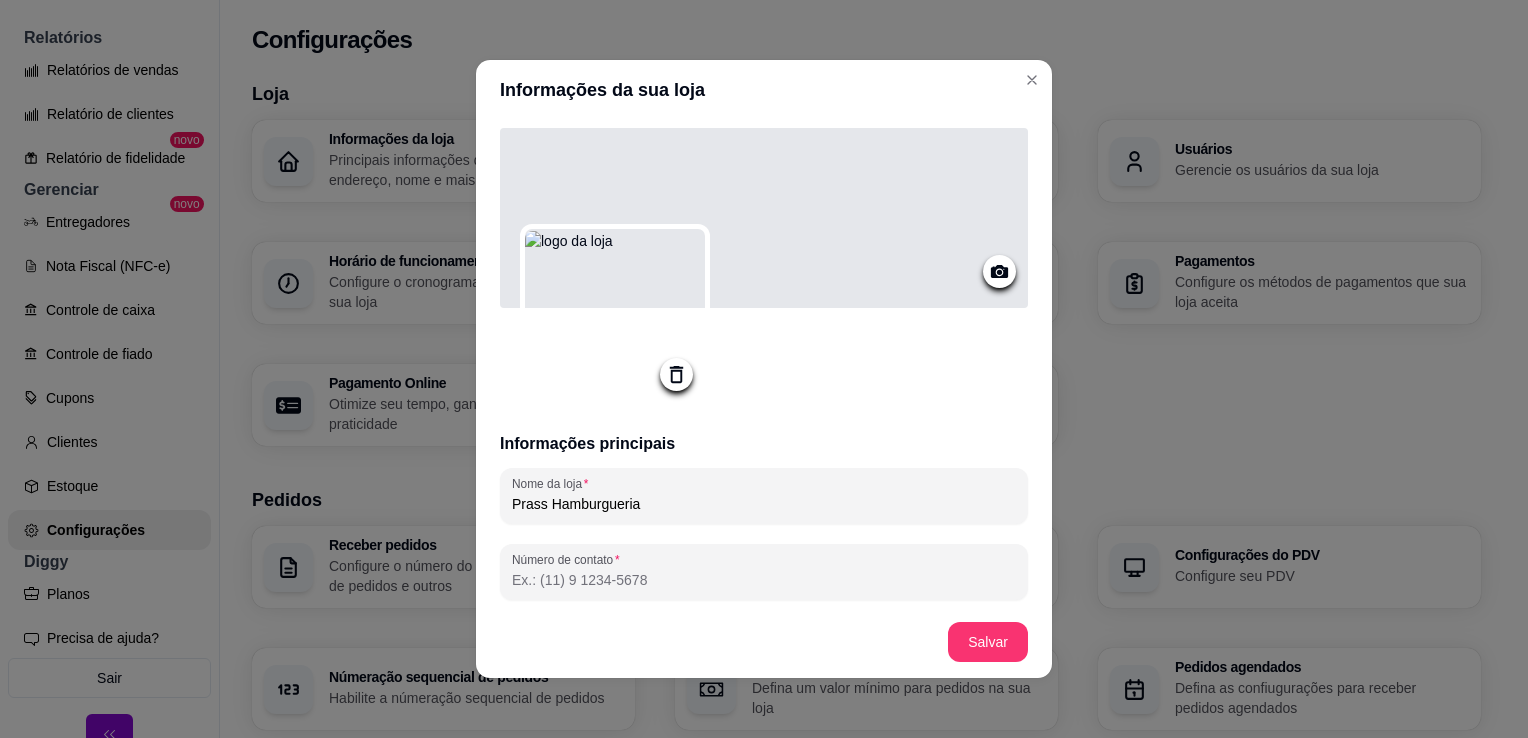 click at bounding box center (764, 218) 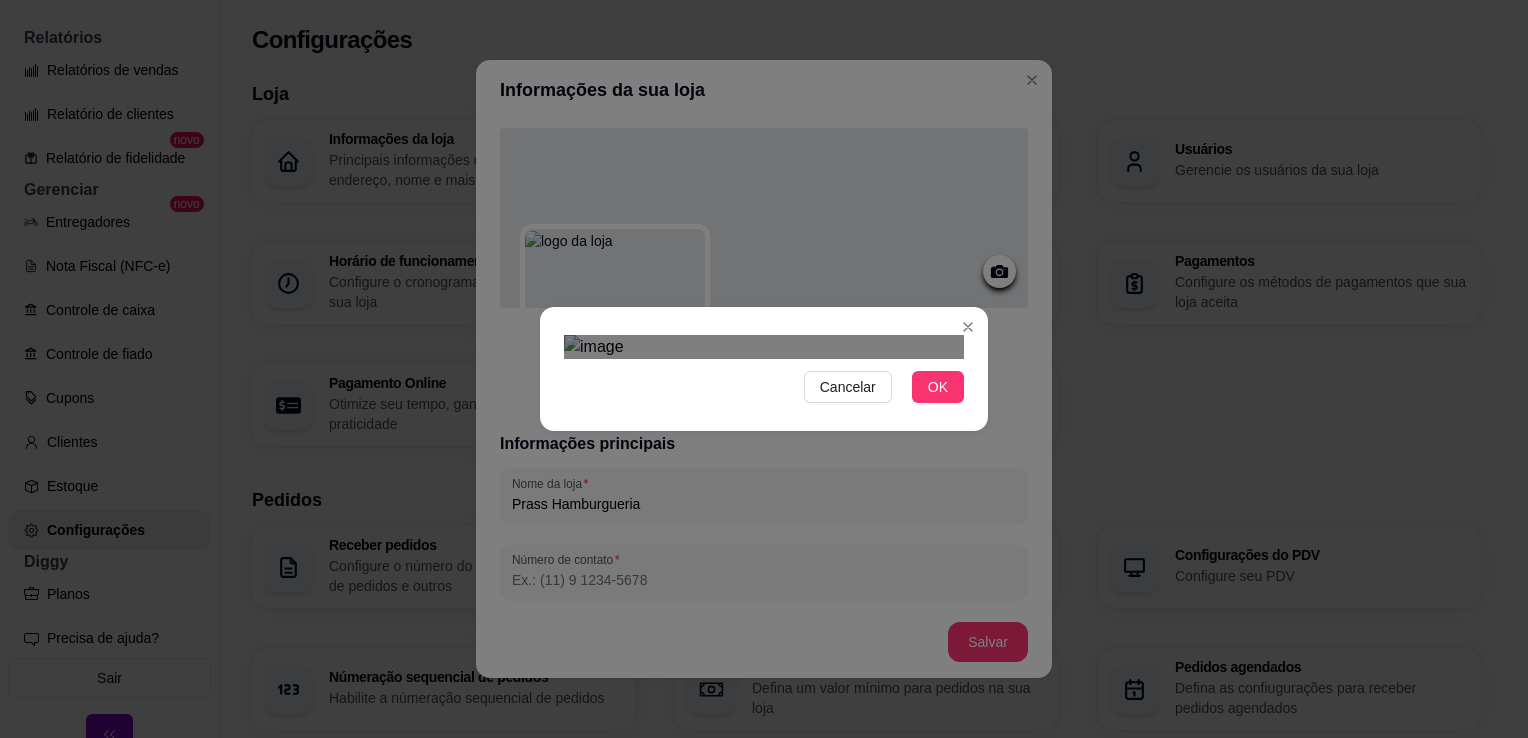 click at bounding box center [784, 438] 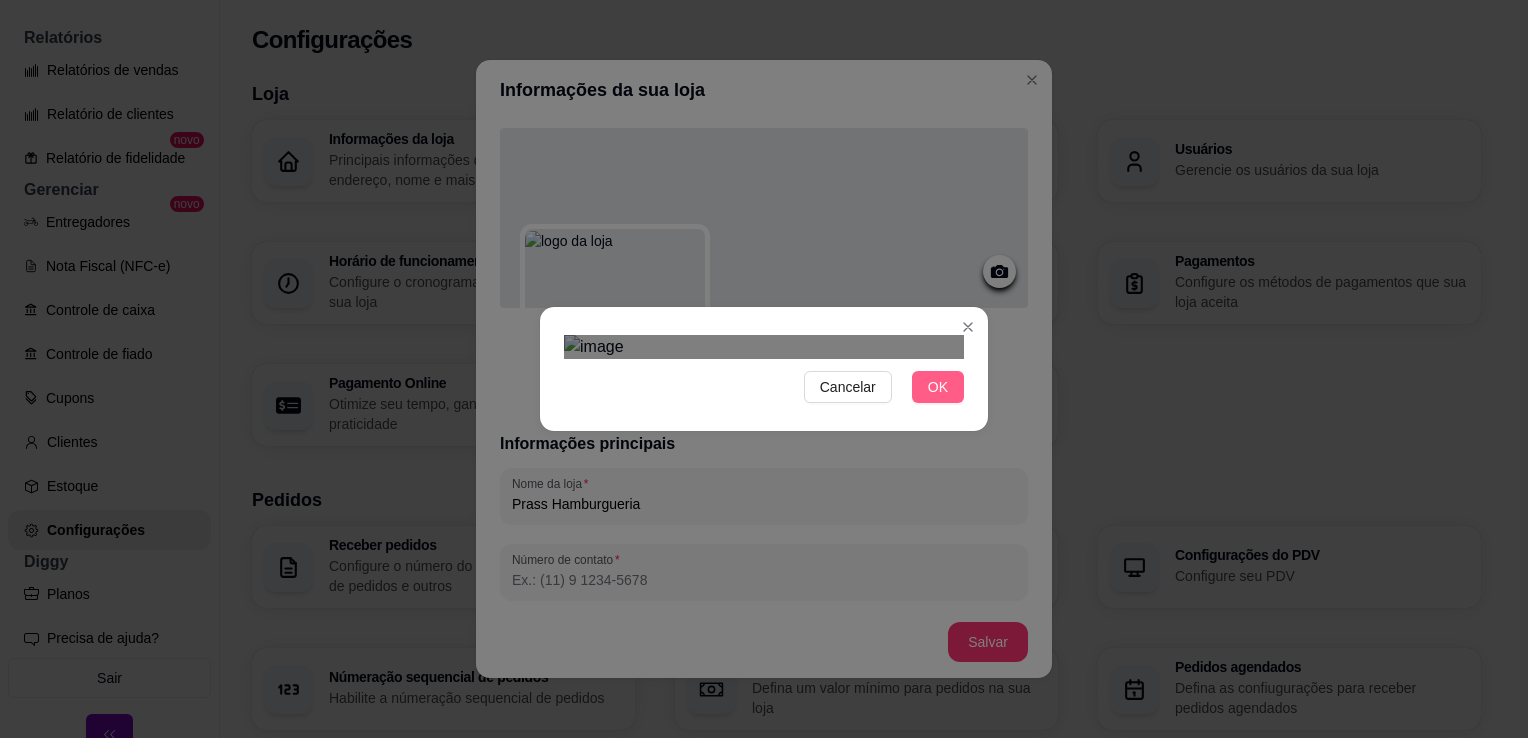 click on "OK" at bounding box center [938, 387] 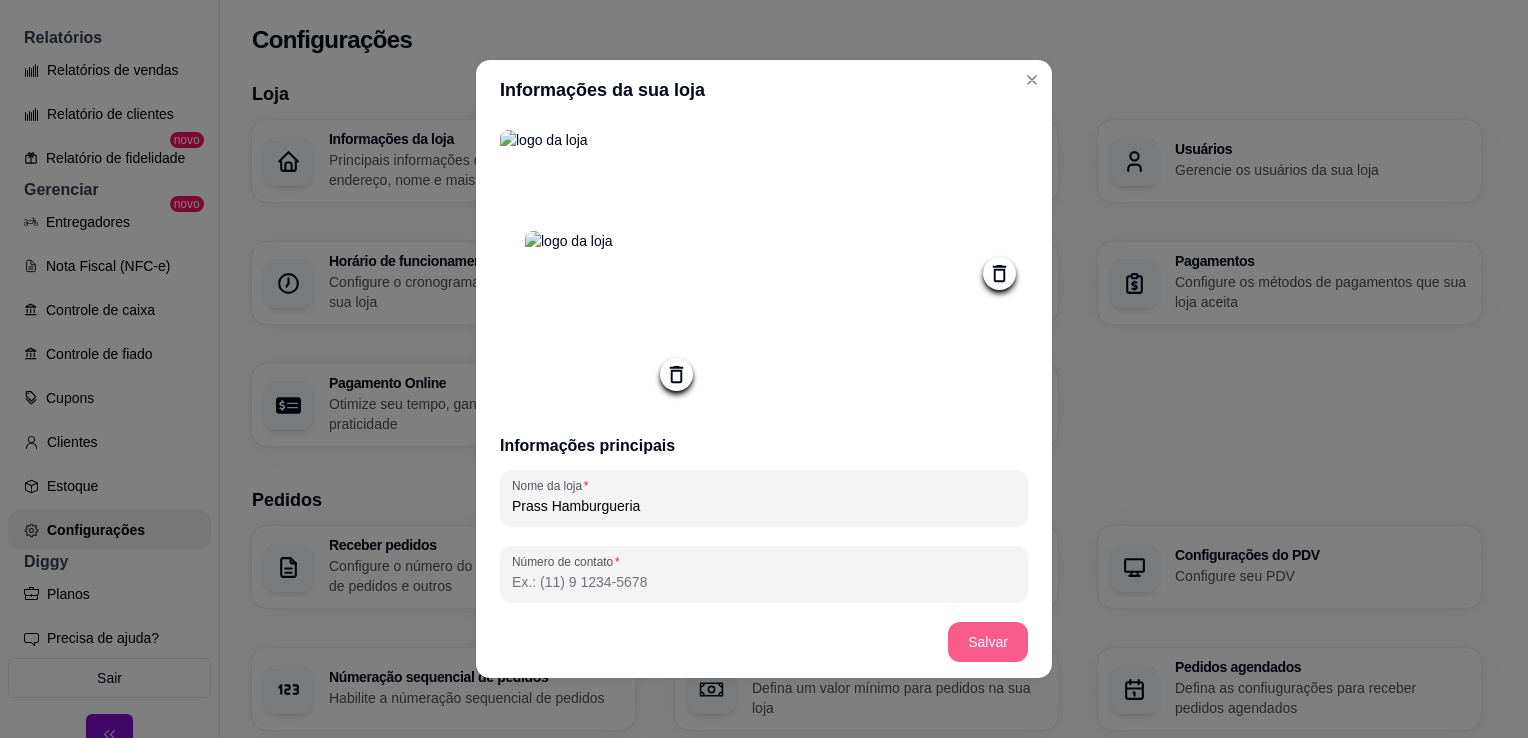 click on "Salvar" at bounding box center [988, 642] 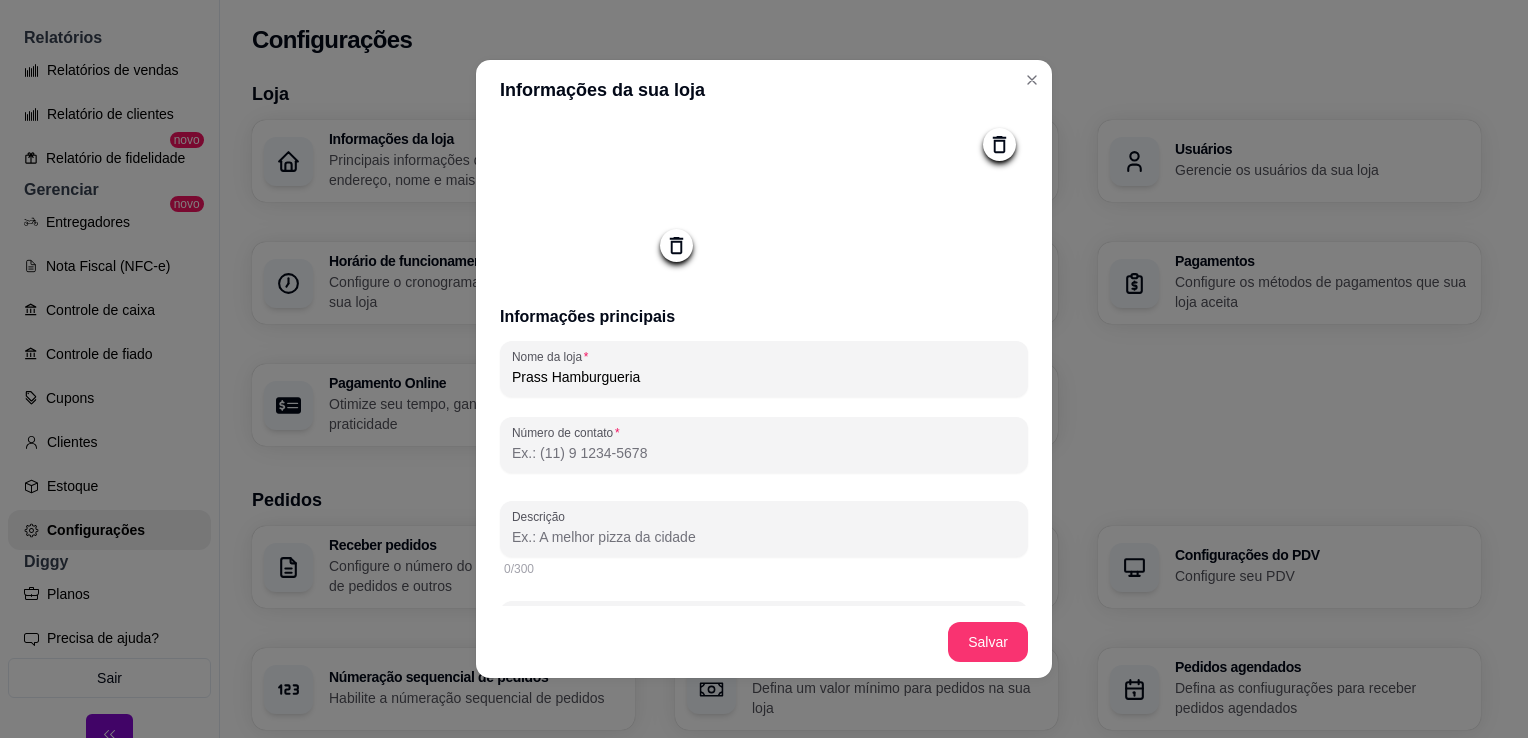 scroll, scrollTop: 98, scrollLeft: 0, axis: vertical 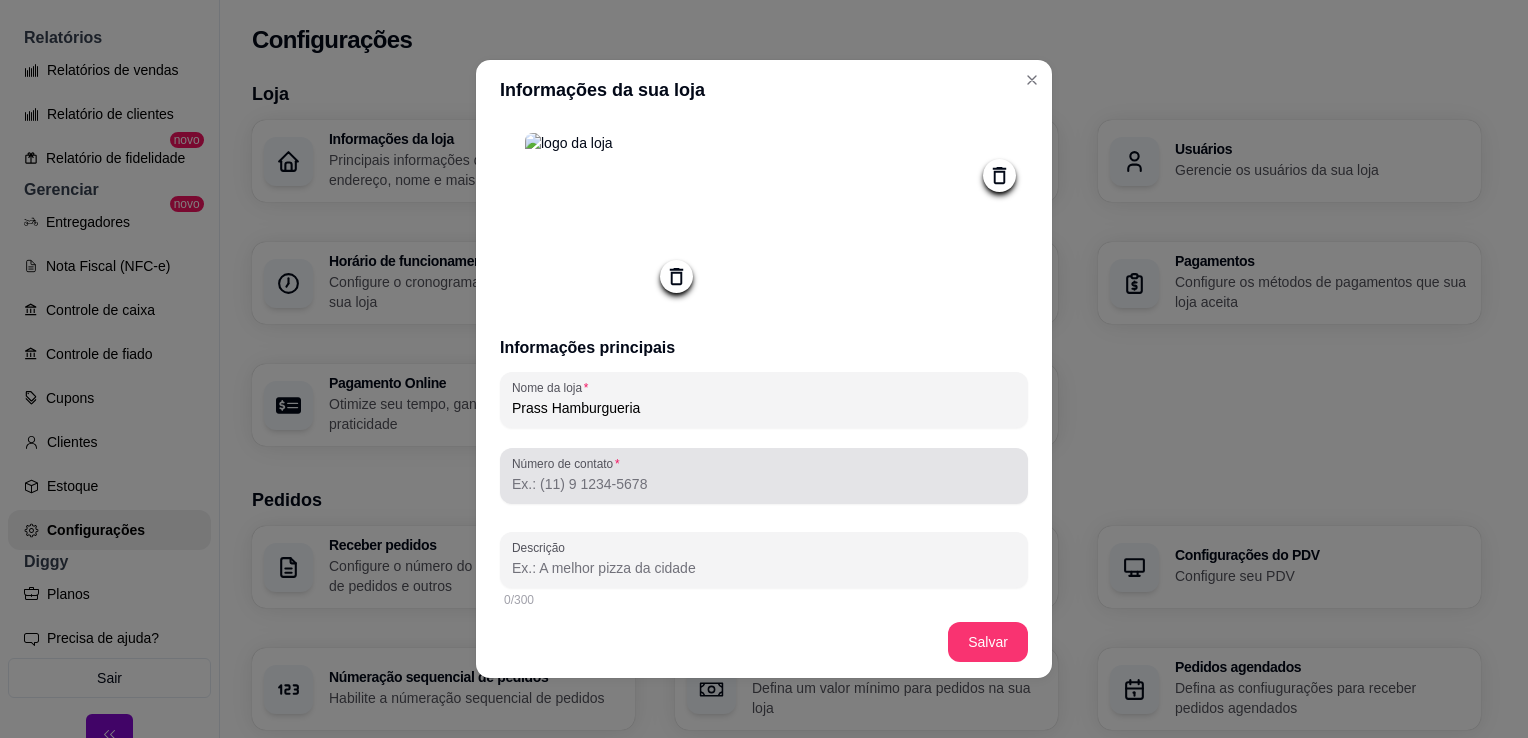 click on "Número de contato" at bounding box center [764, 484] 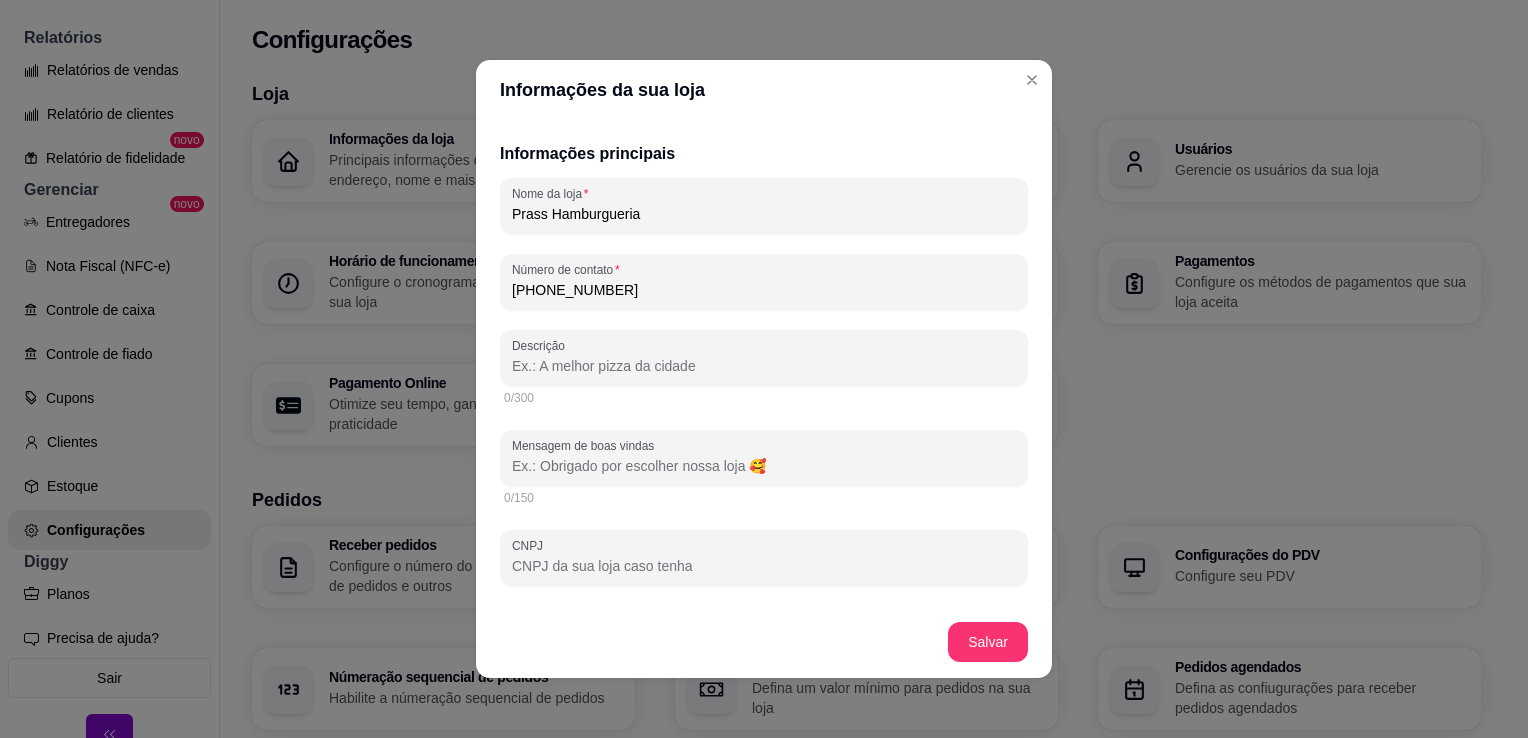 scroll, scrollTop: 298, scrollLeft: 0, axis: vertical 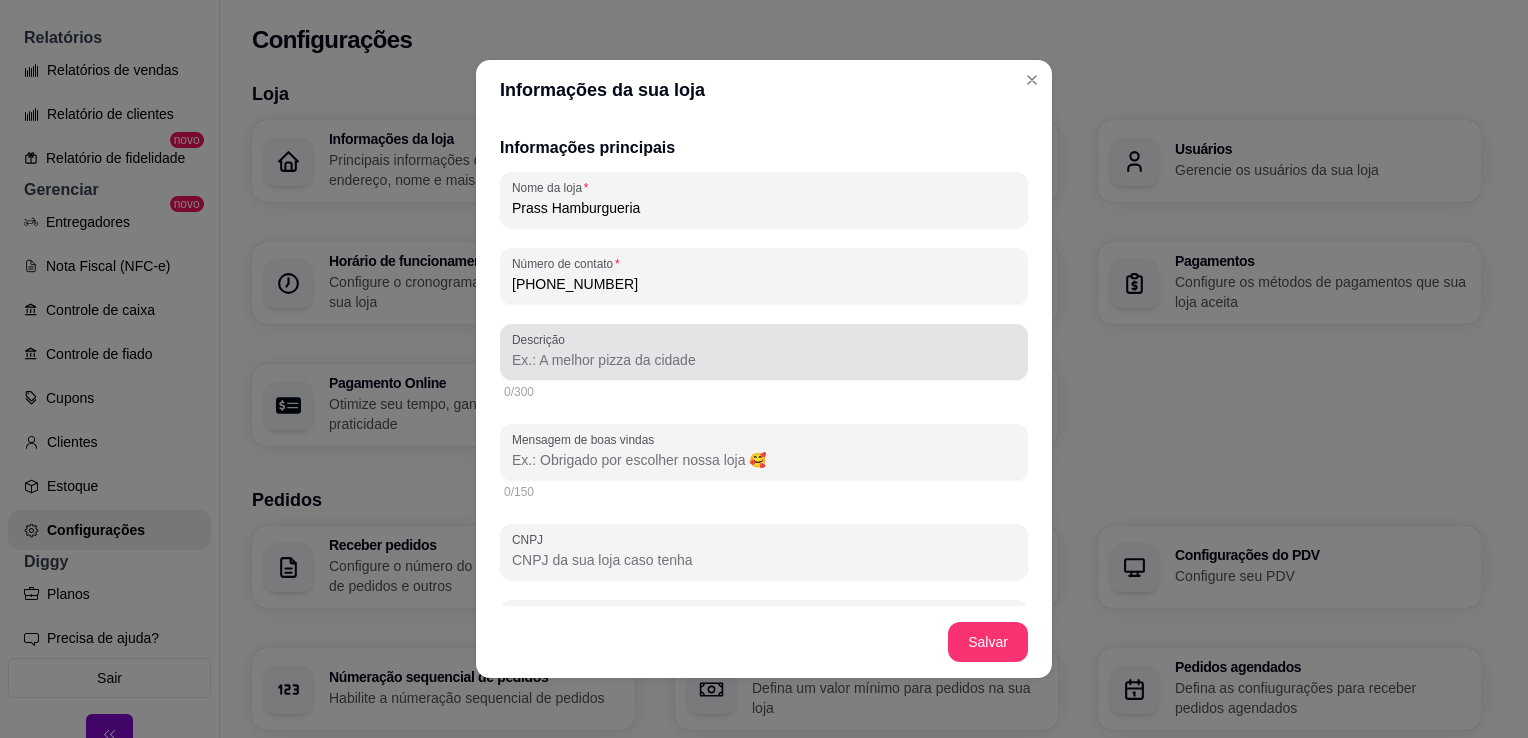 type on "[PHONE_NUMBER]" 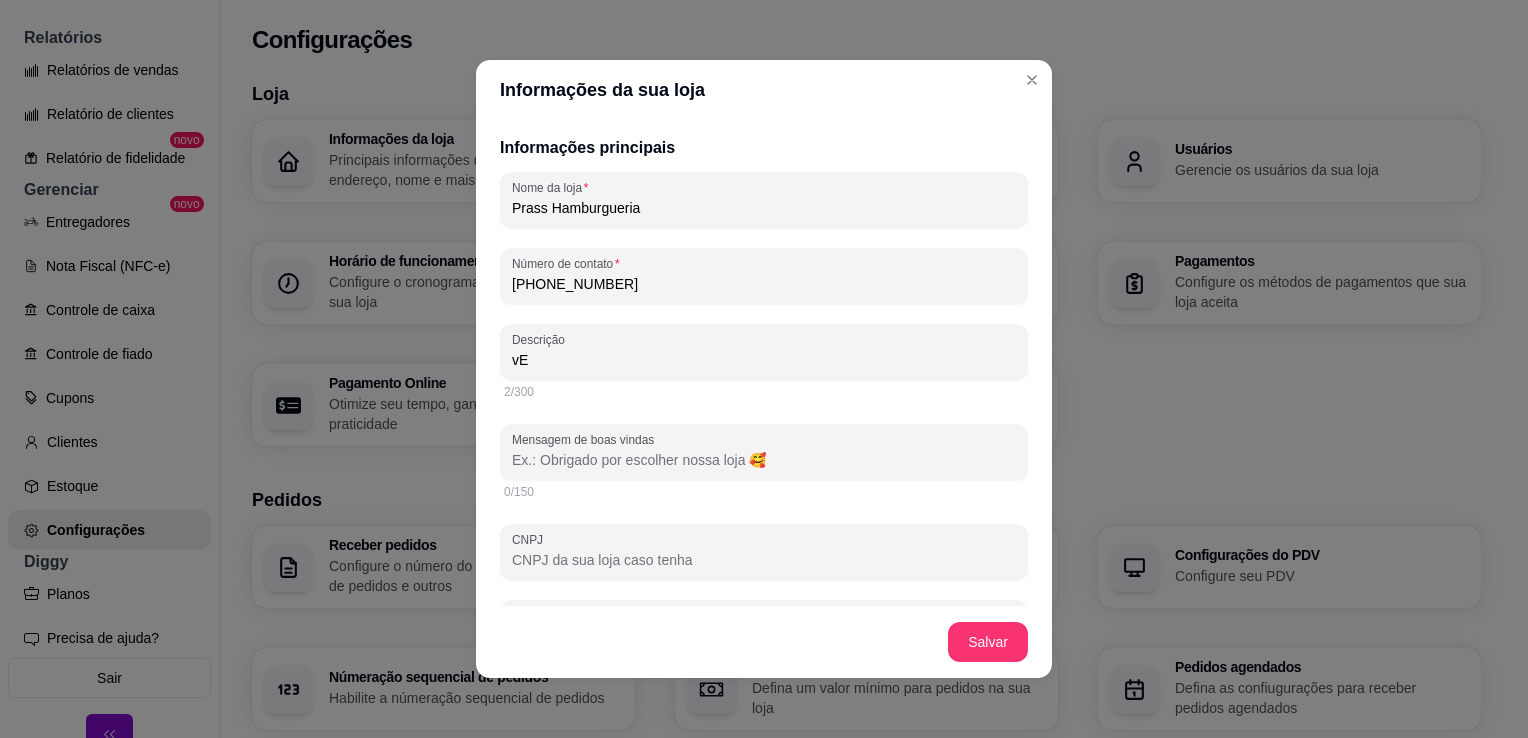type on "v" 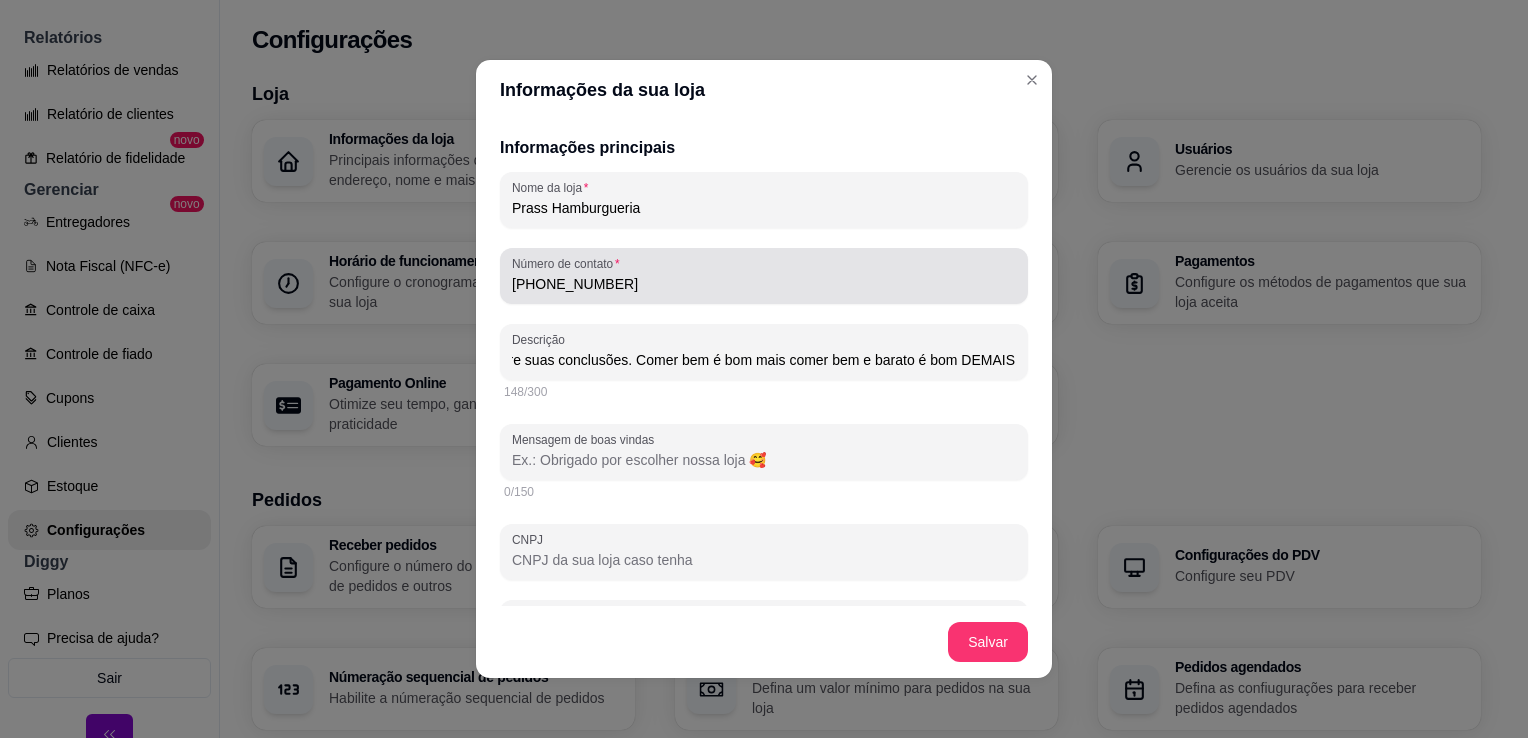 scroll, scrollTop: 0, scrollLeft: 504, axis: horizontal 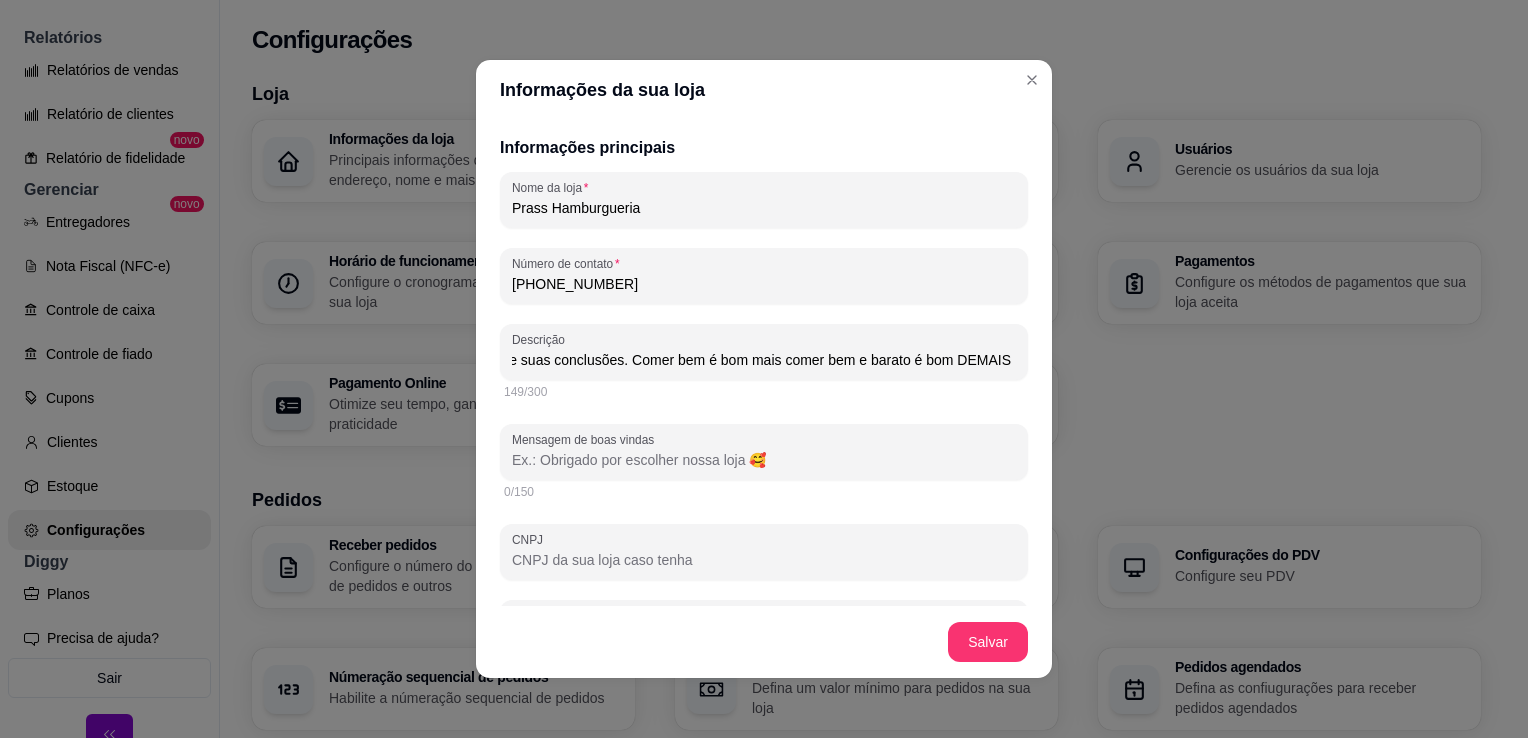 click on "O Lugar onde você vai comer bem e pagar pouco, apreciem nossos lanches e tire suas conclusões. Comer bem é bom mais comer bem e barato é bom DEMAIS !" at bounding box center (764, 360) 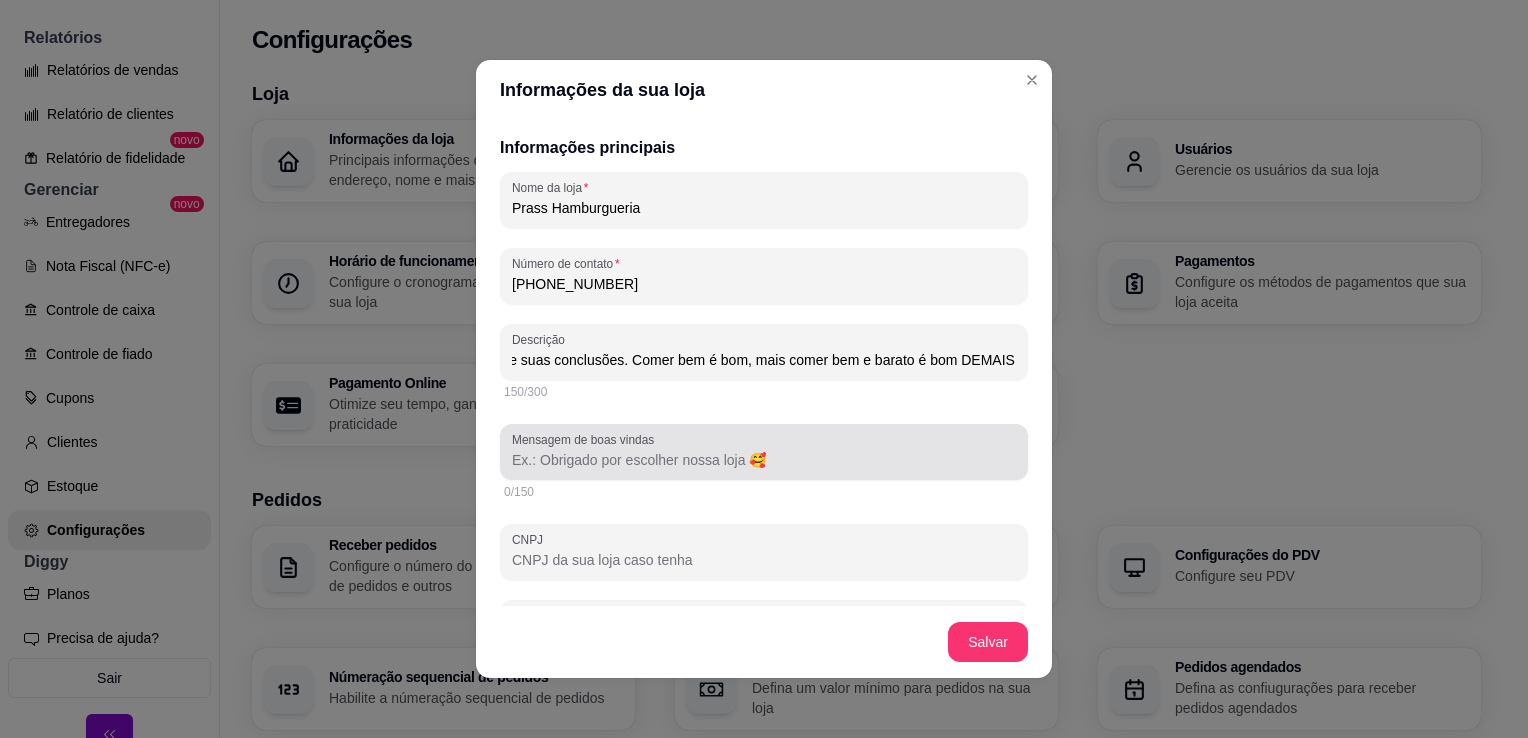 scroll, scrollTop: 0, scrollLeft: 507, axis: horizontal 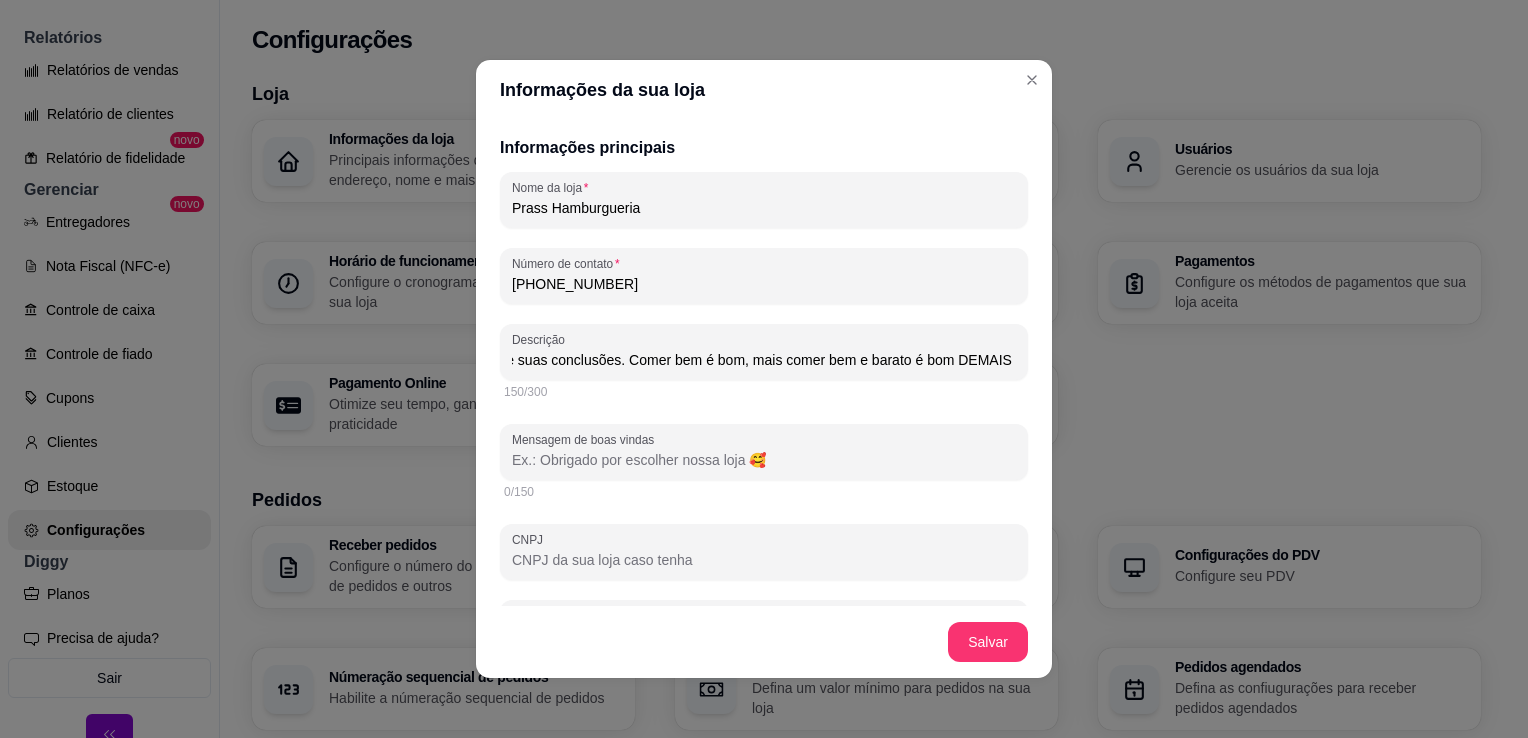 type on "O Lugar onde você vai comer bem e pagar pouco, apreciem nossos lanches e tire suas conclusões. Comer bem é bom, mais comer bem e barato é bom DEMAIS !" 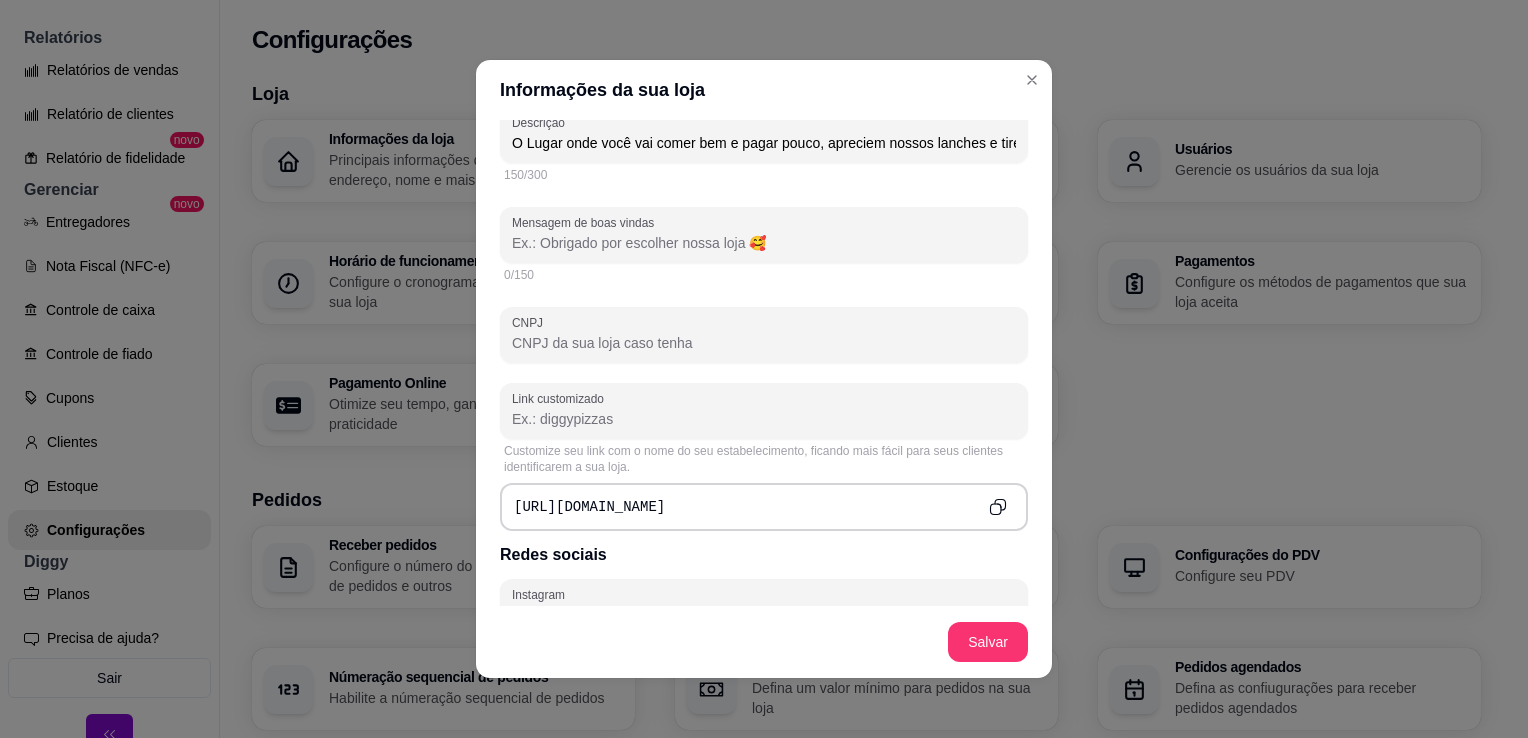 scroll, scrollTop: 519, scrollLeft: 0, axis: vertical 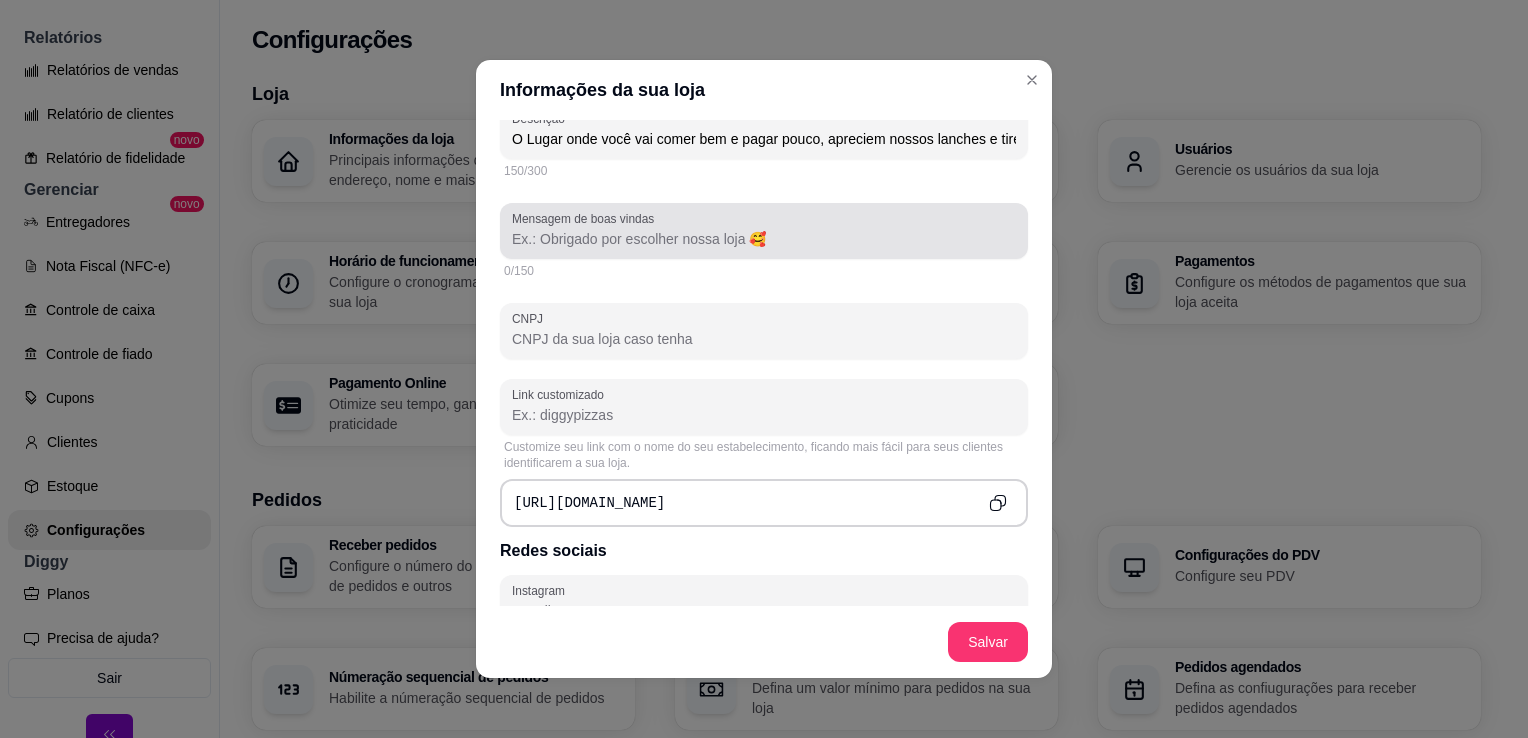 click on "Mensagem de boas vindas" at bounding box center (764, 239) 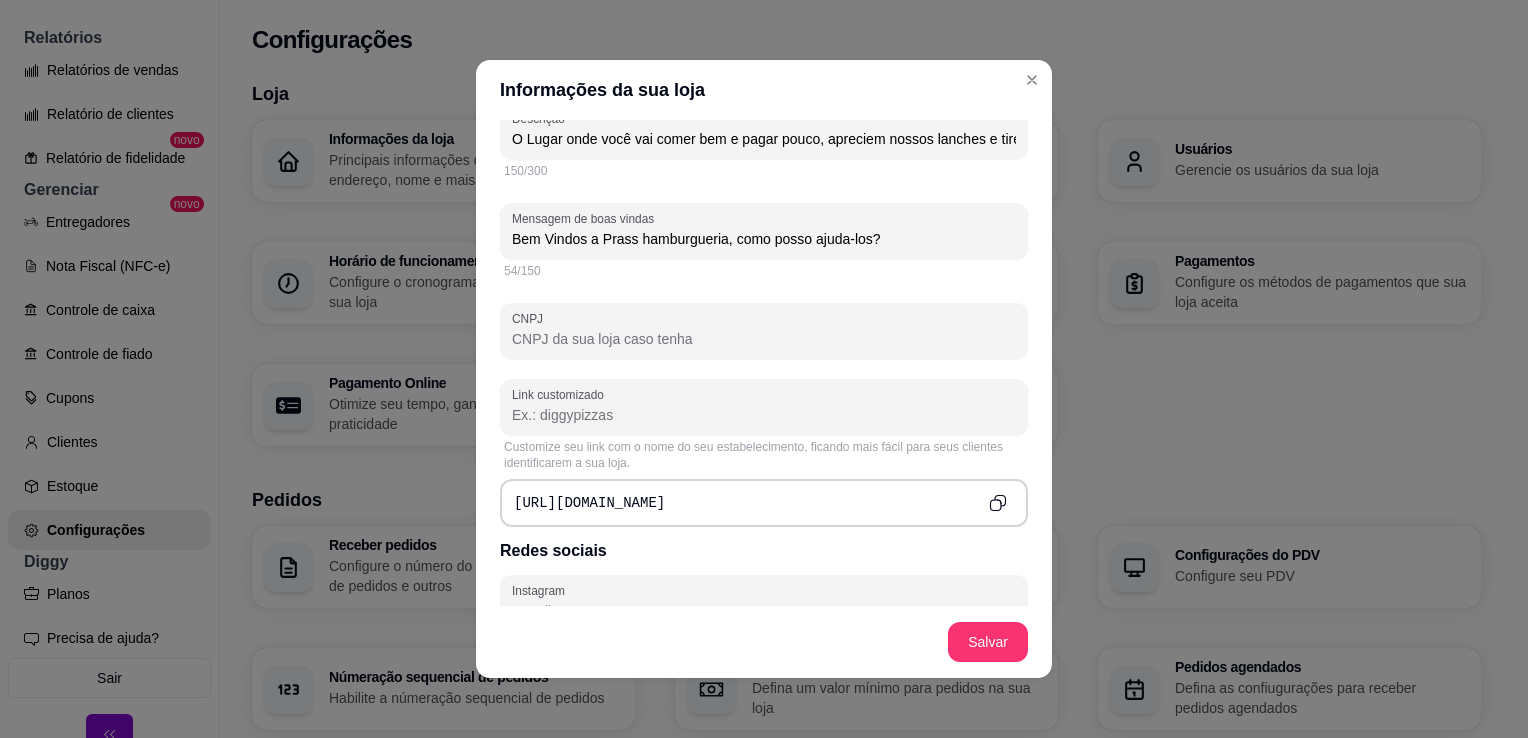 type on "Bem Vindos a Prass hamburgueria, como posso ajuda-los?" 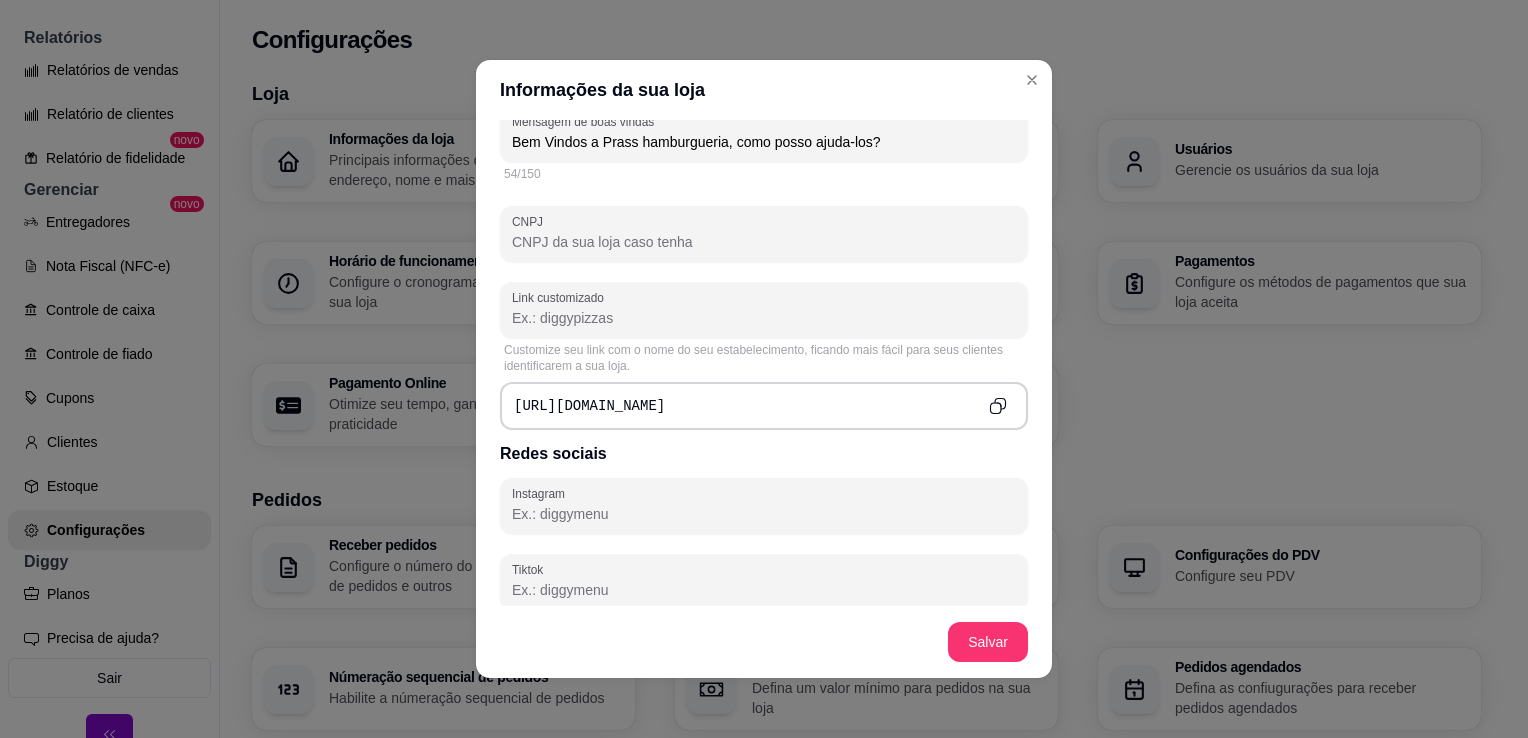 scroll, scrollTop: 619, scrollLeft: 0, axis: vertical 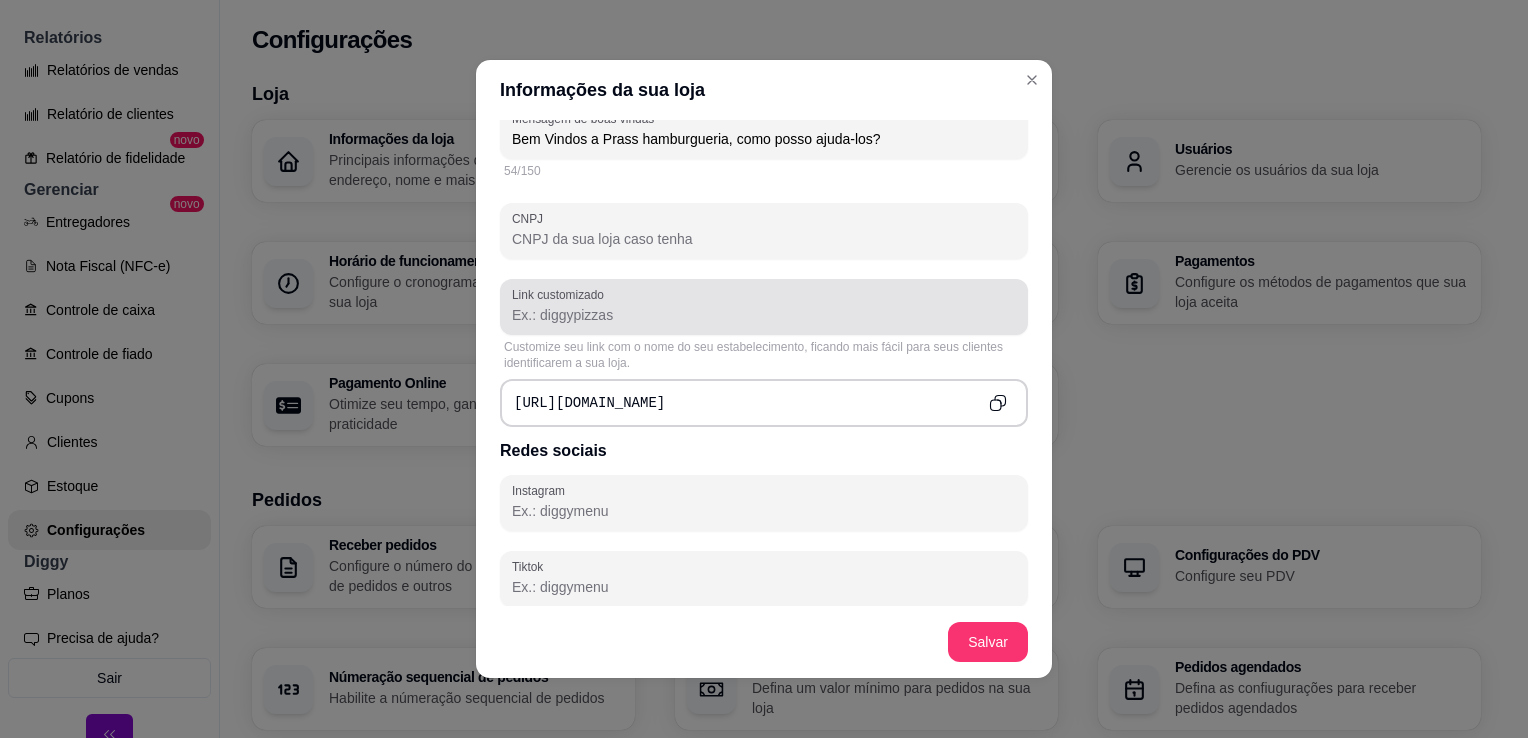 click at bounding box center [764, 307] 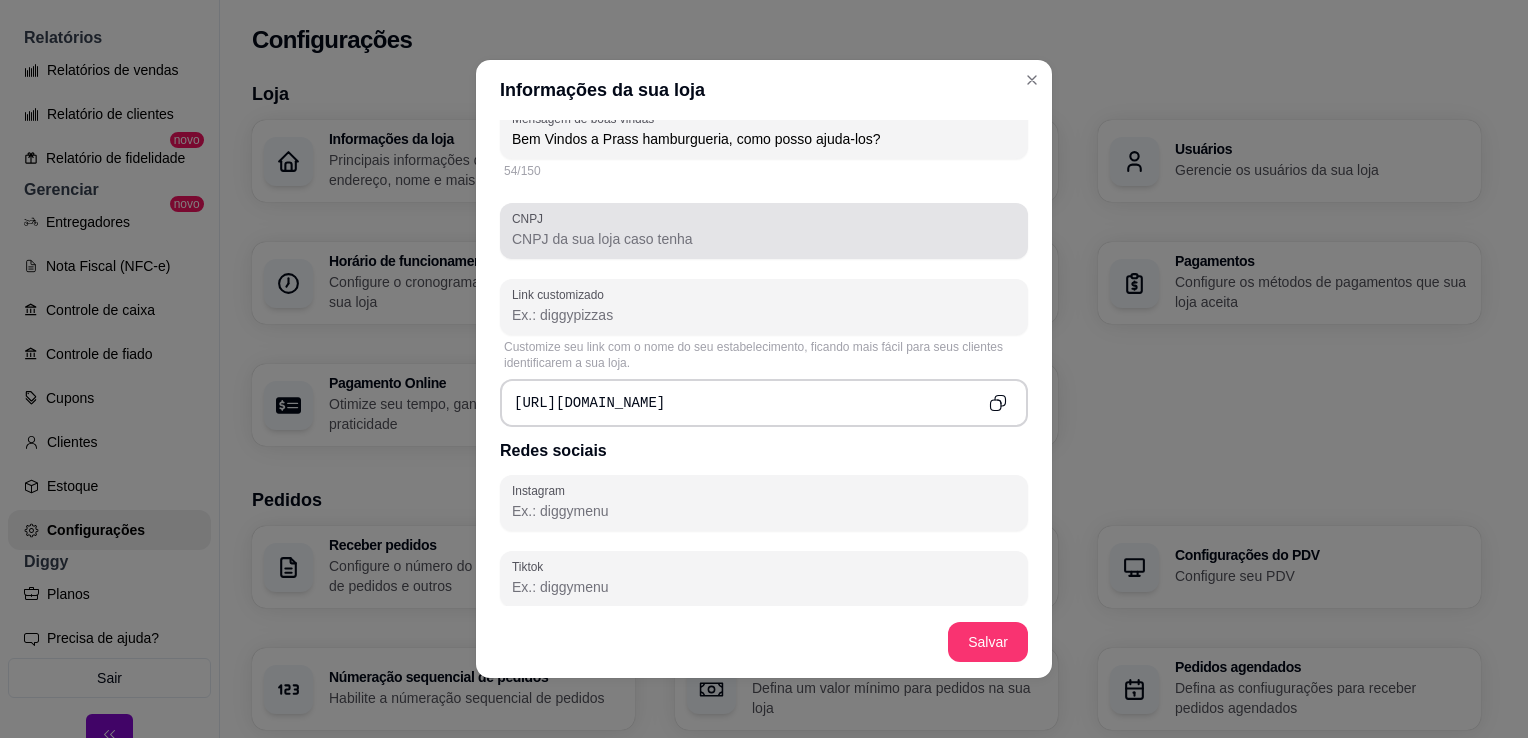 click at bounding box center (764, 231) 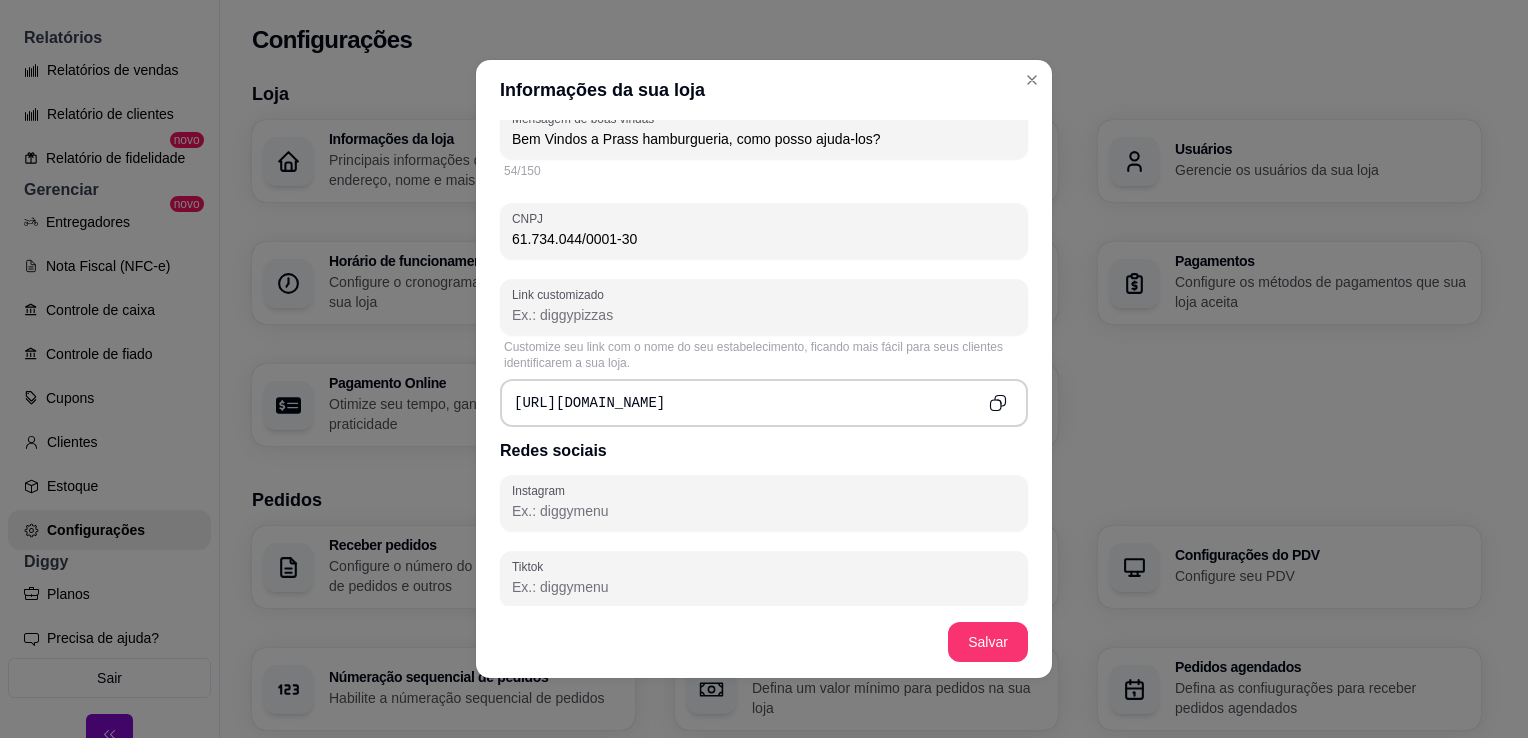 type on "61.734.044/0001-30" 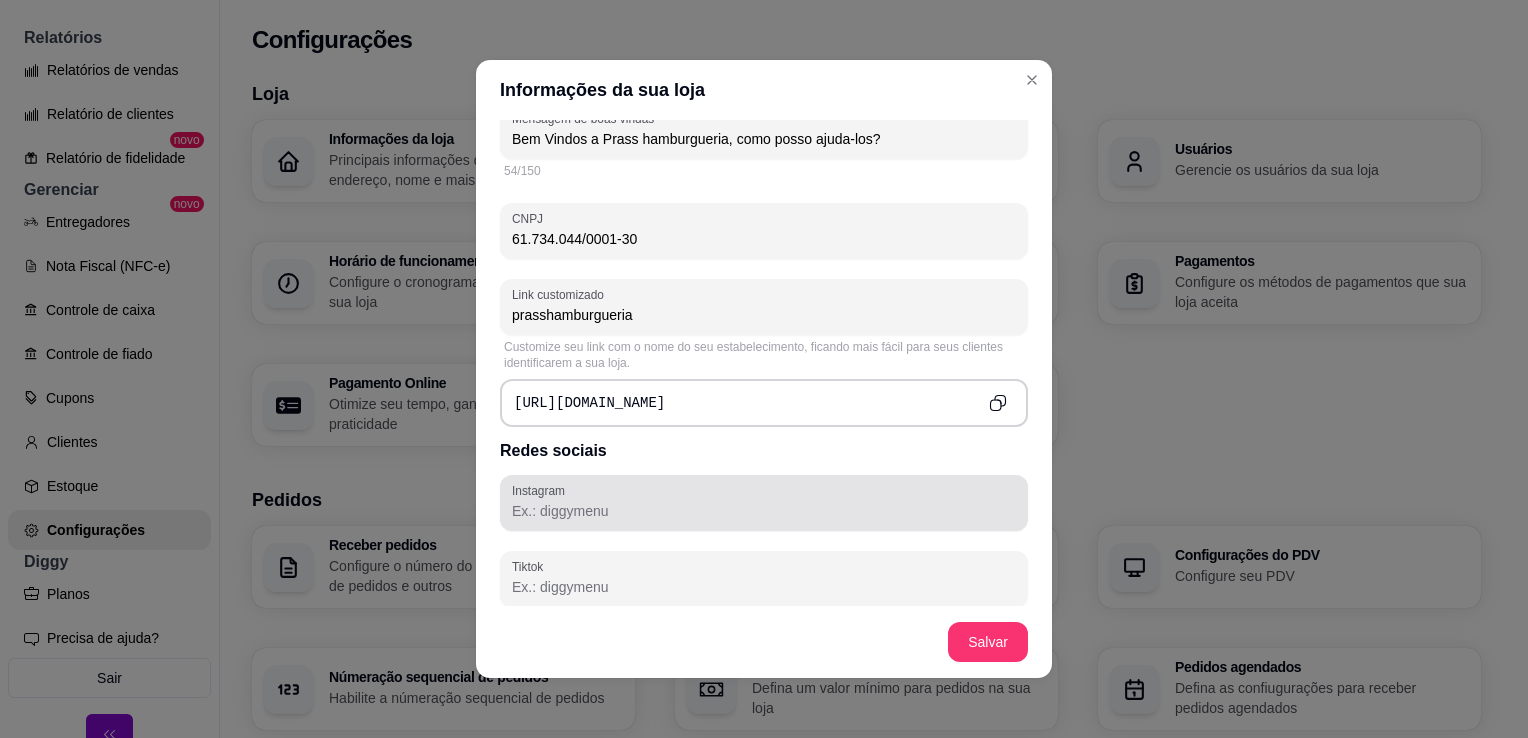 type on "prasshamburgueria" 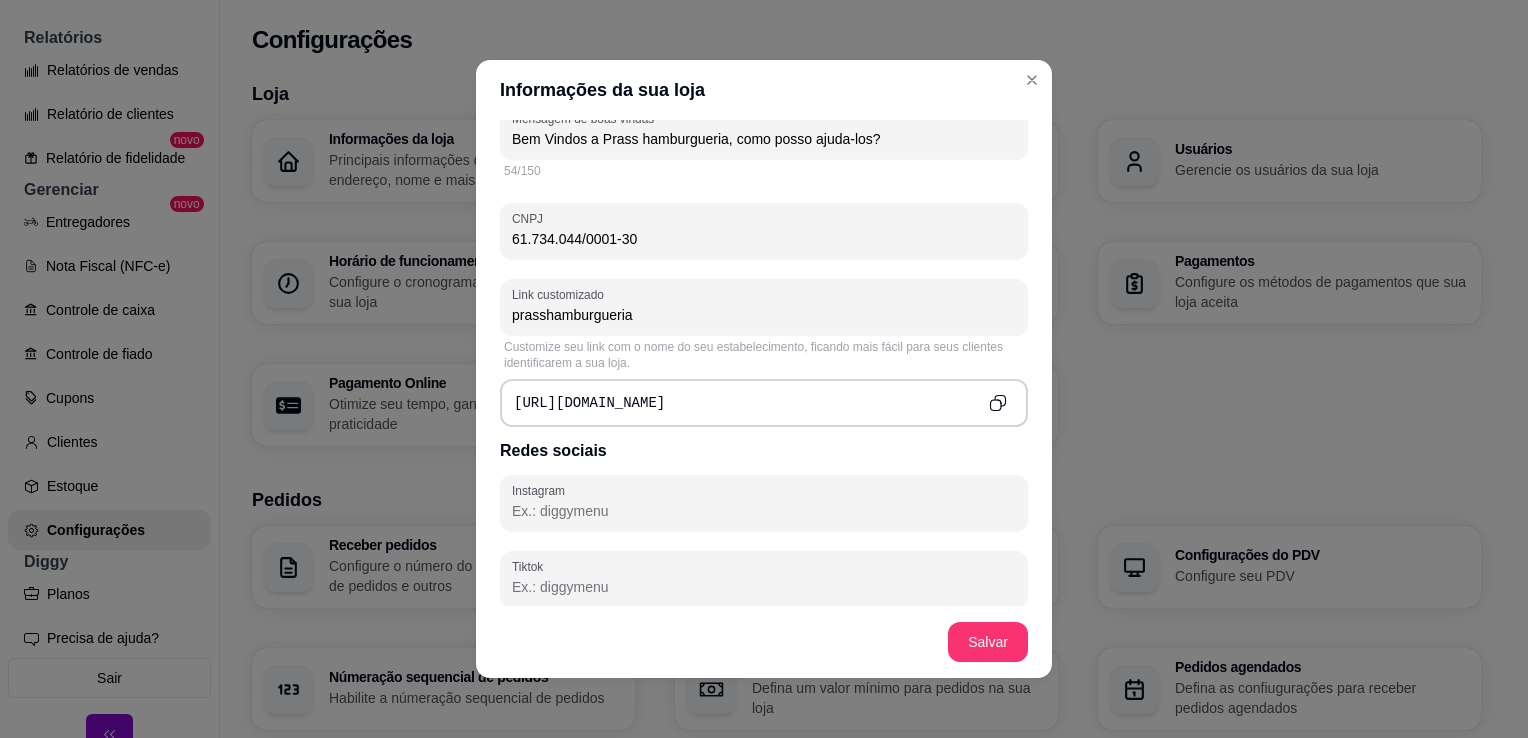 click on "Instagram" at bounding box center (764, 511) 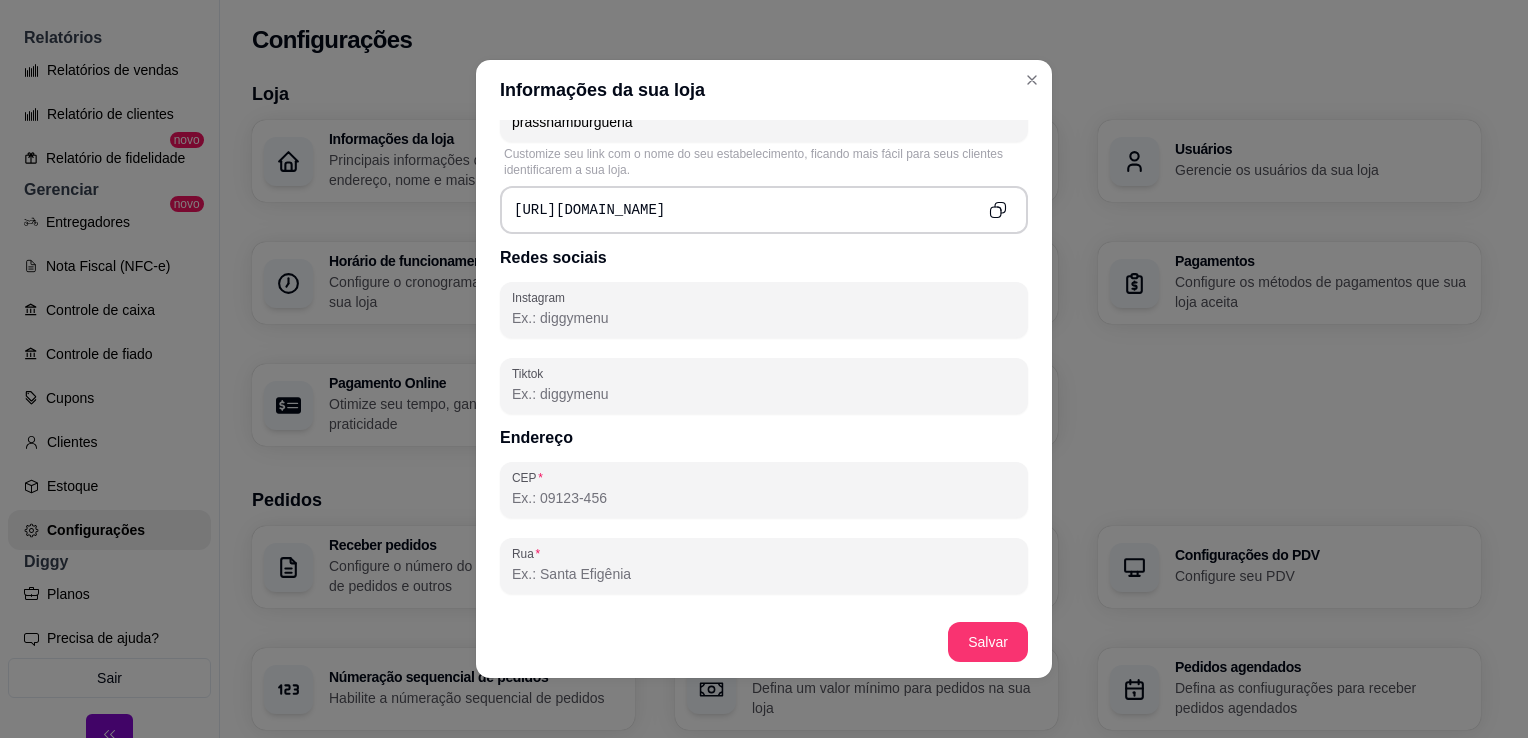 scroll, scrollTop: 719, scrollLeft: 0, axis: vertical 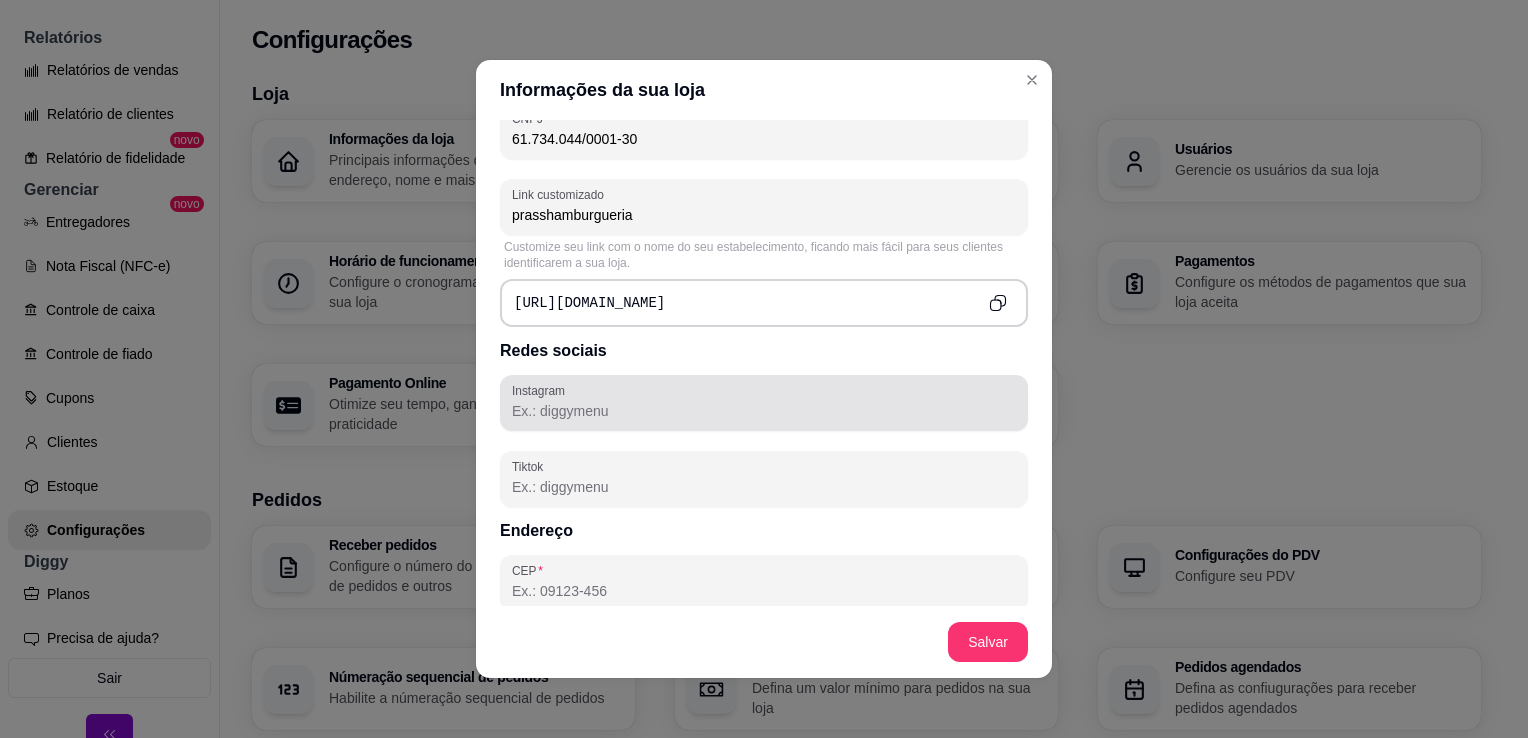click on "Instagram" at bounding box center [764, 403] 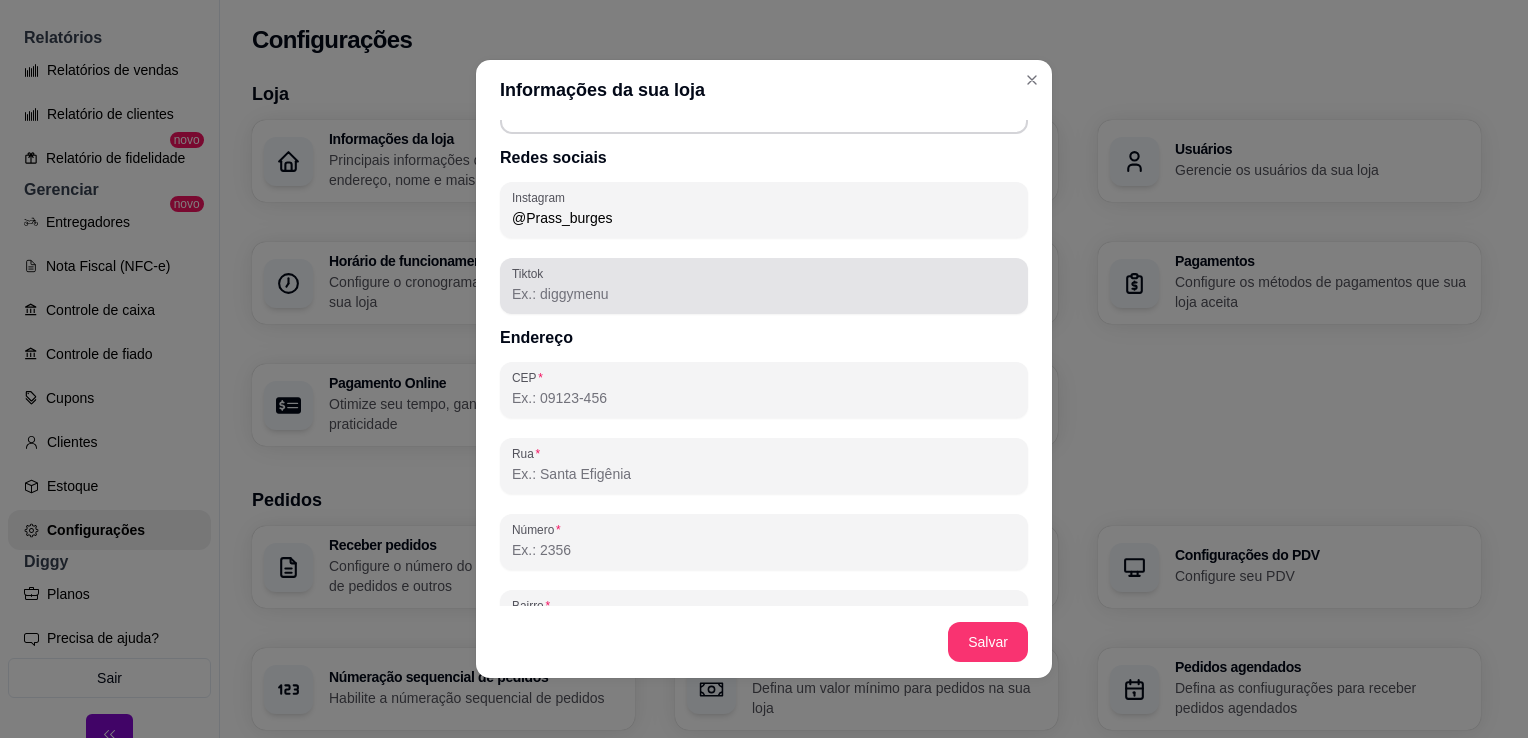 scroll, scrollTop: 919, scrollLeft: 0, axis: vertical 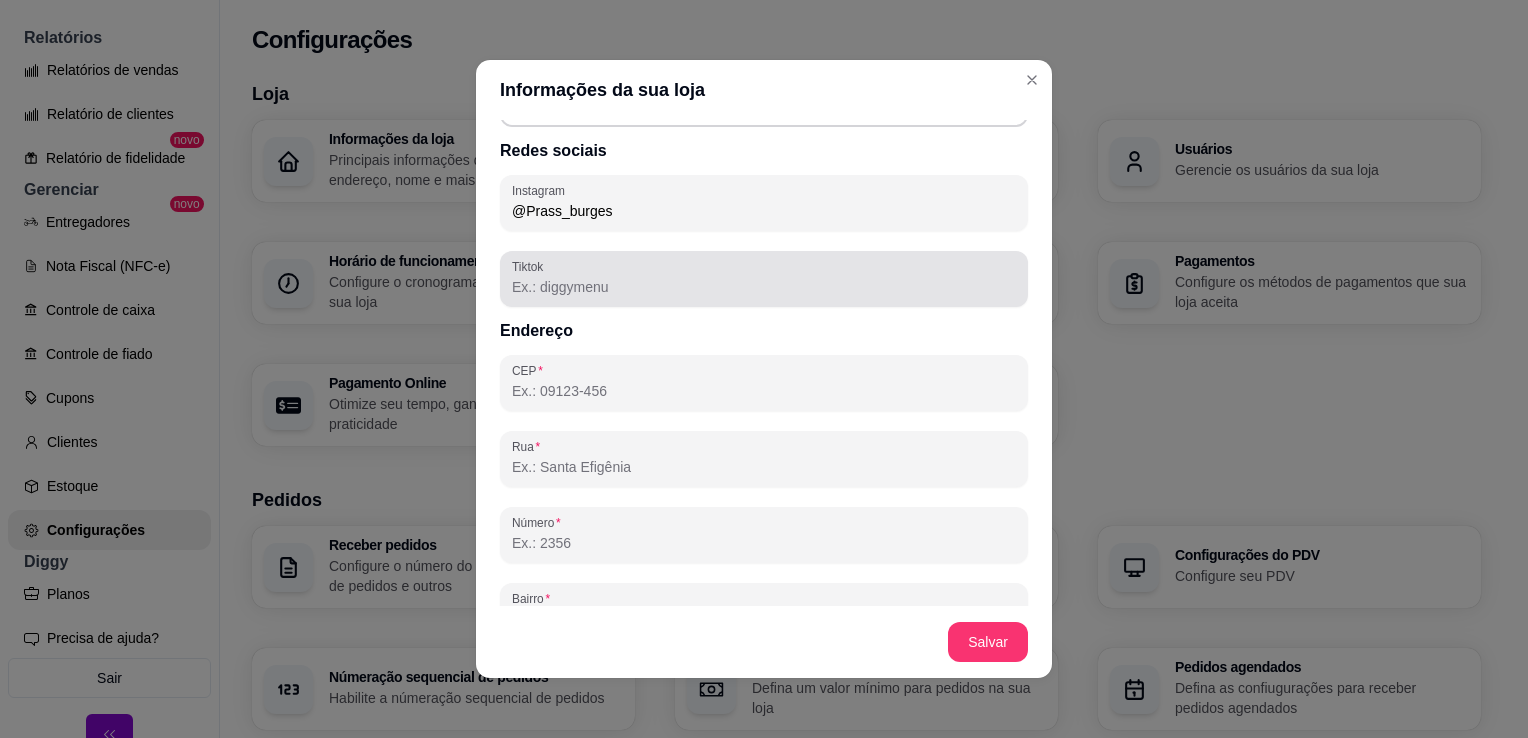 type on "@Prass_burges" 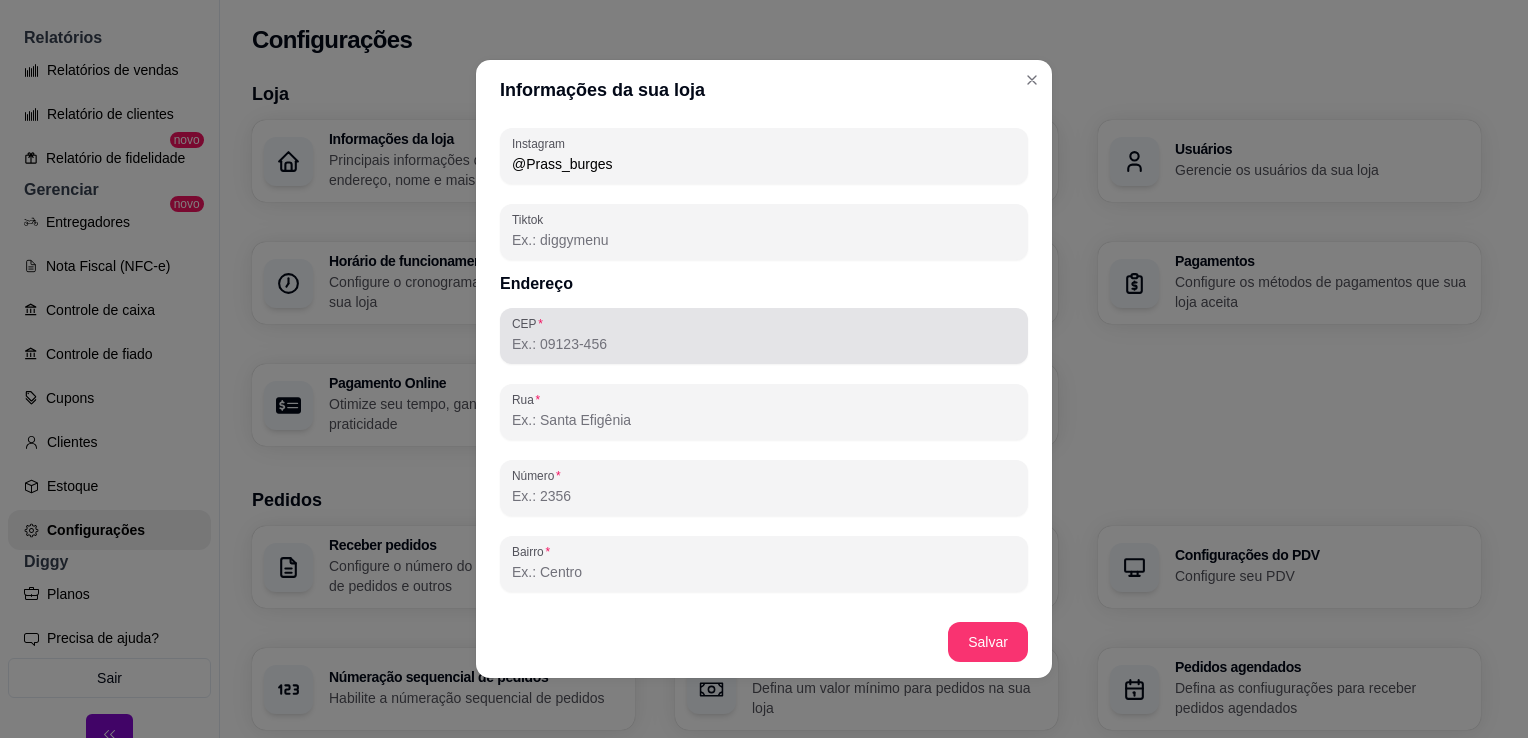 scroll, scrollTop: 1119, scrollLeft: 0, axis: vertical 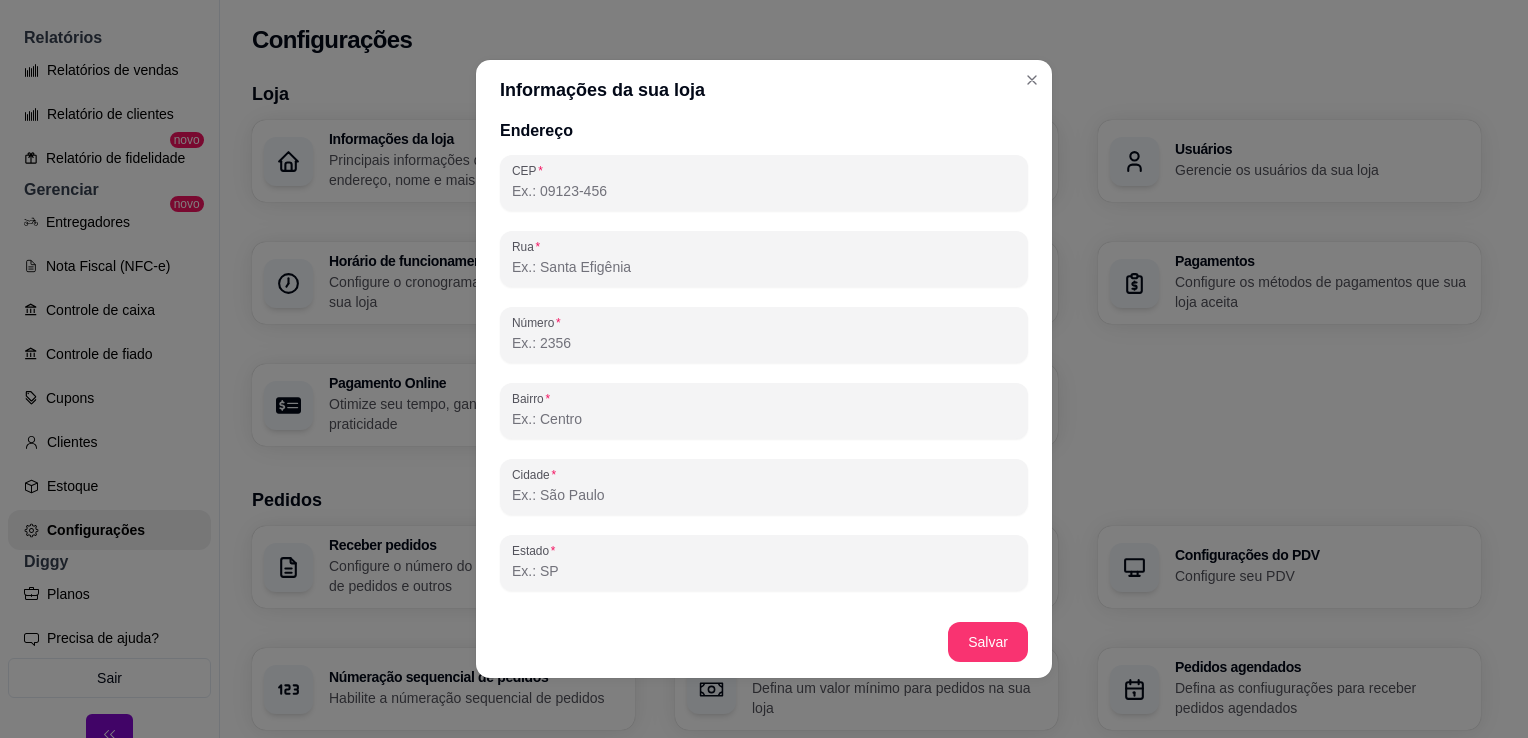 click on "CEP" at bounding box center [764, 191] 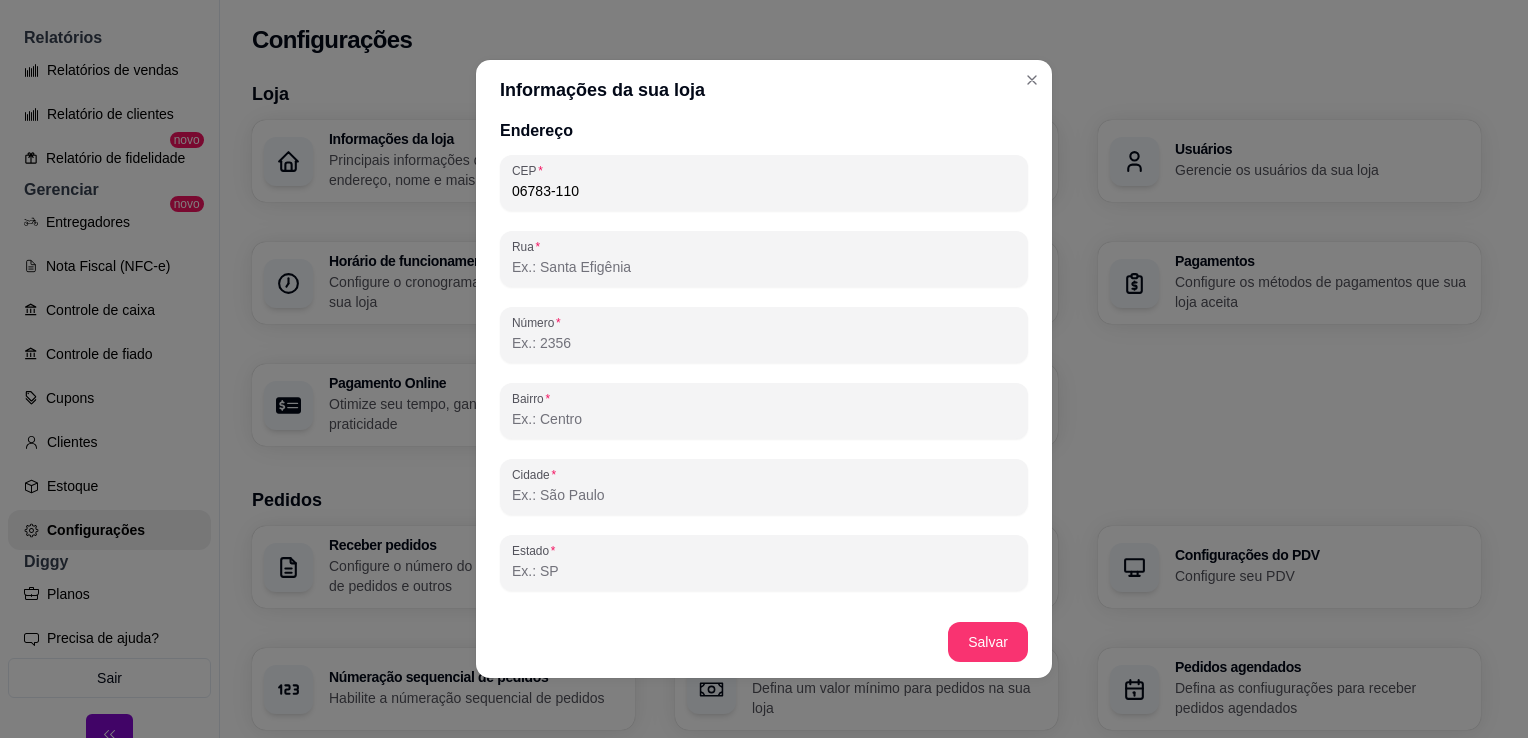 type on "06783-110" 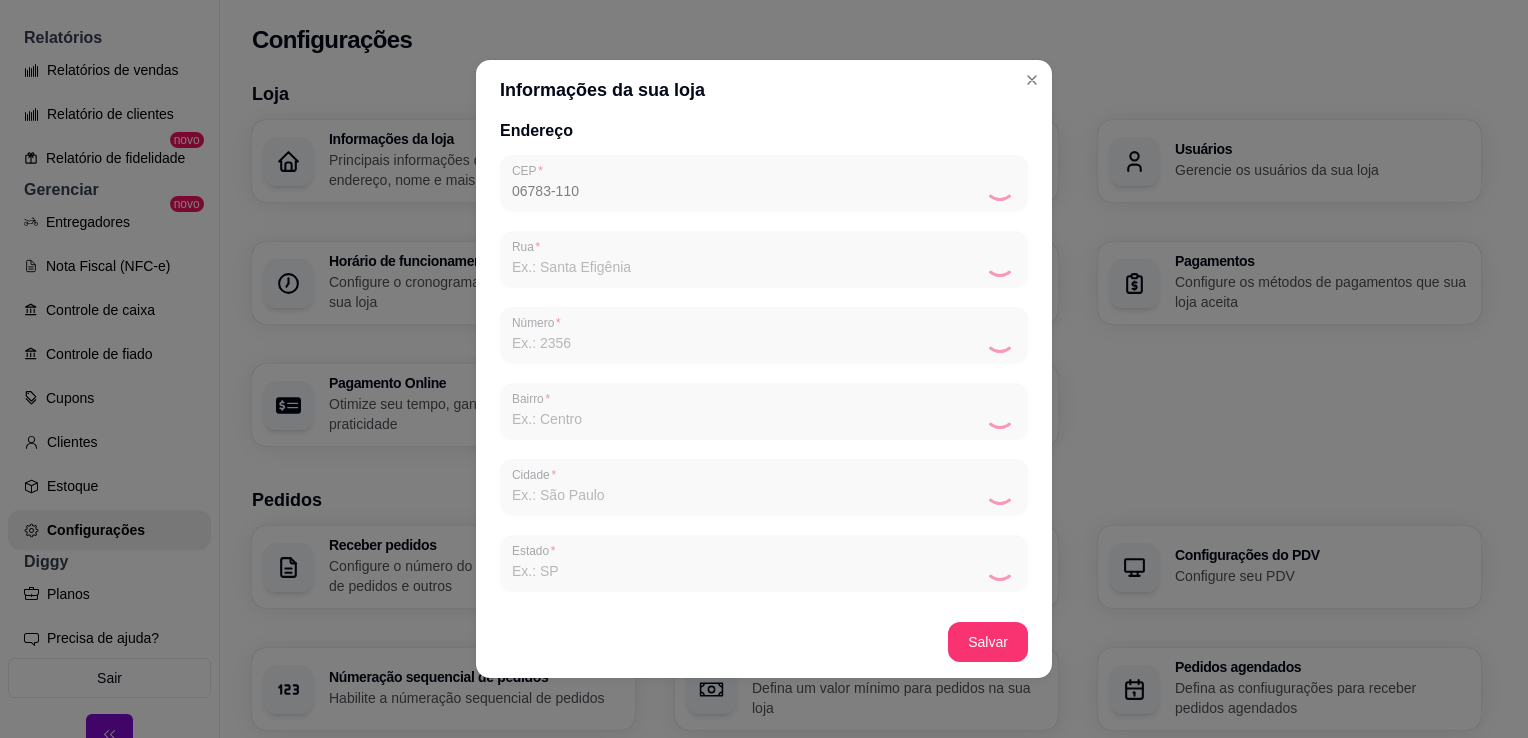 type on "[GEOGRAPHIC_DATA]" 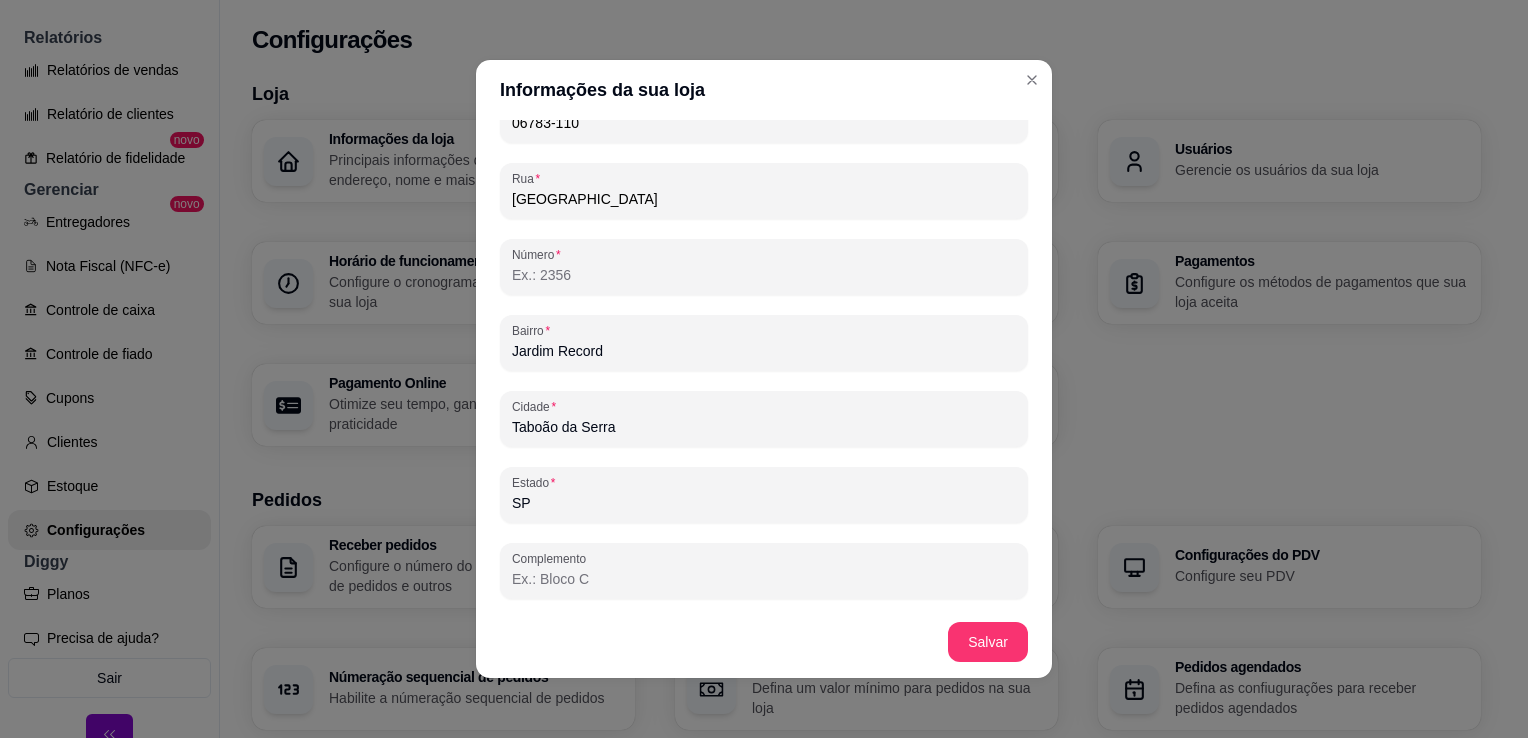 scroll, scrollTop: 1190, scrollLeft: 0, axis: vertical 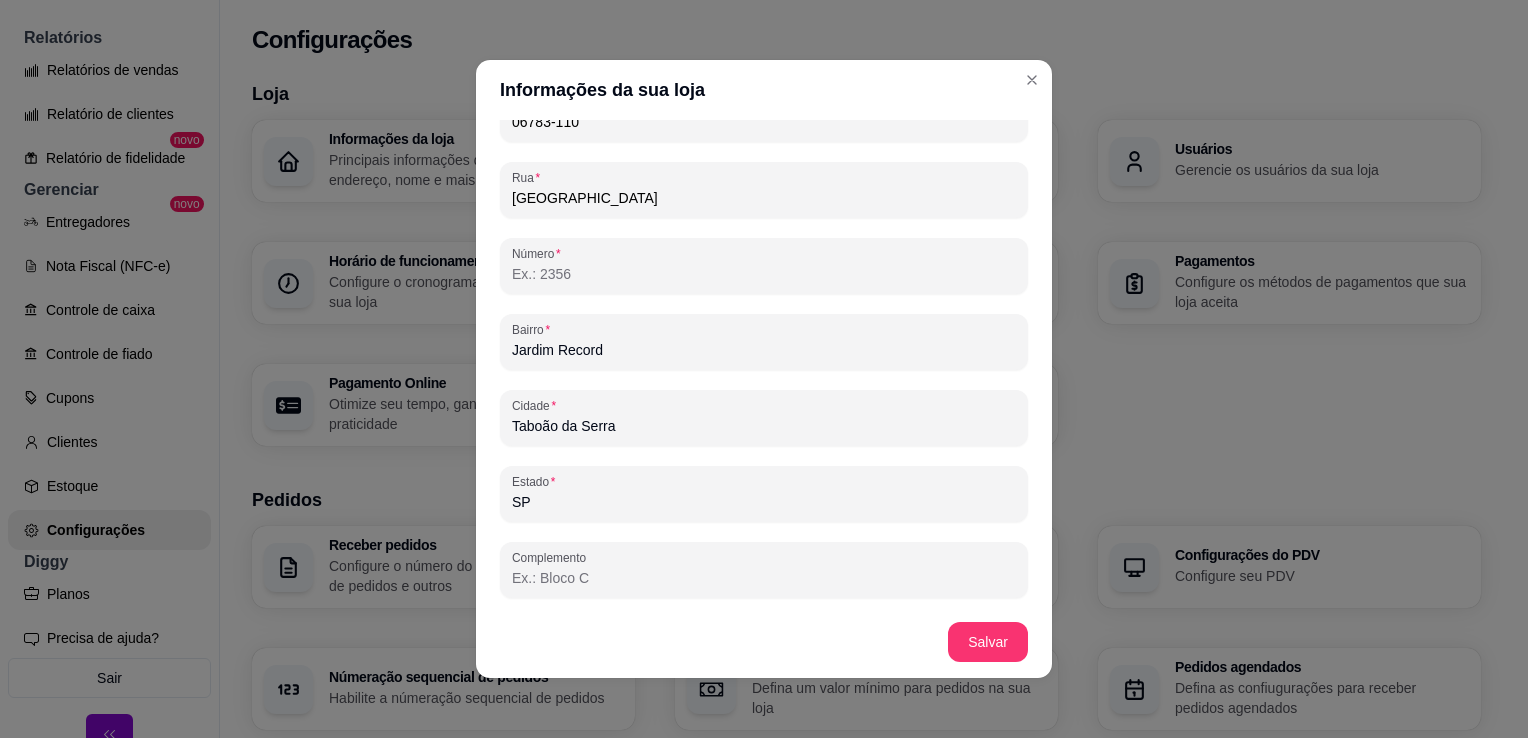 click on "Número" at bounding box center [764, 274] 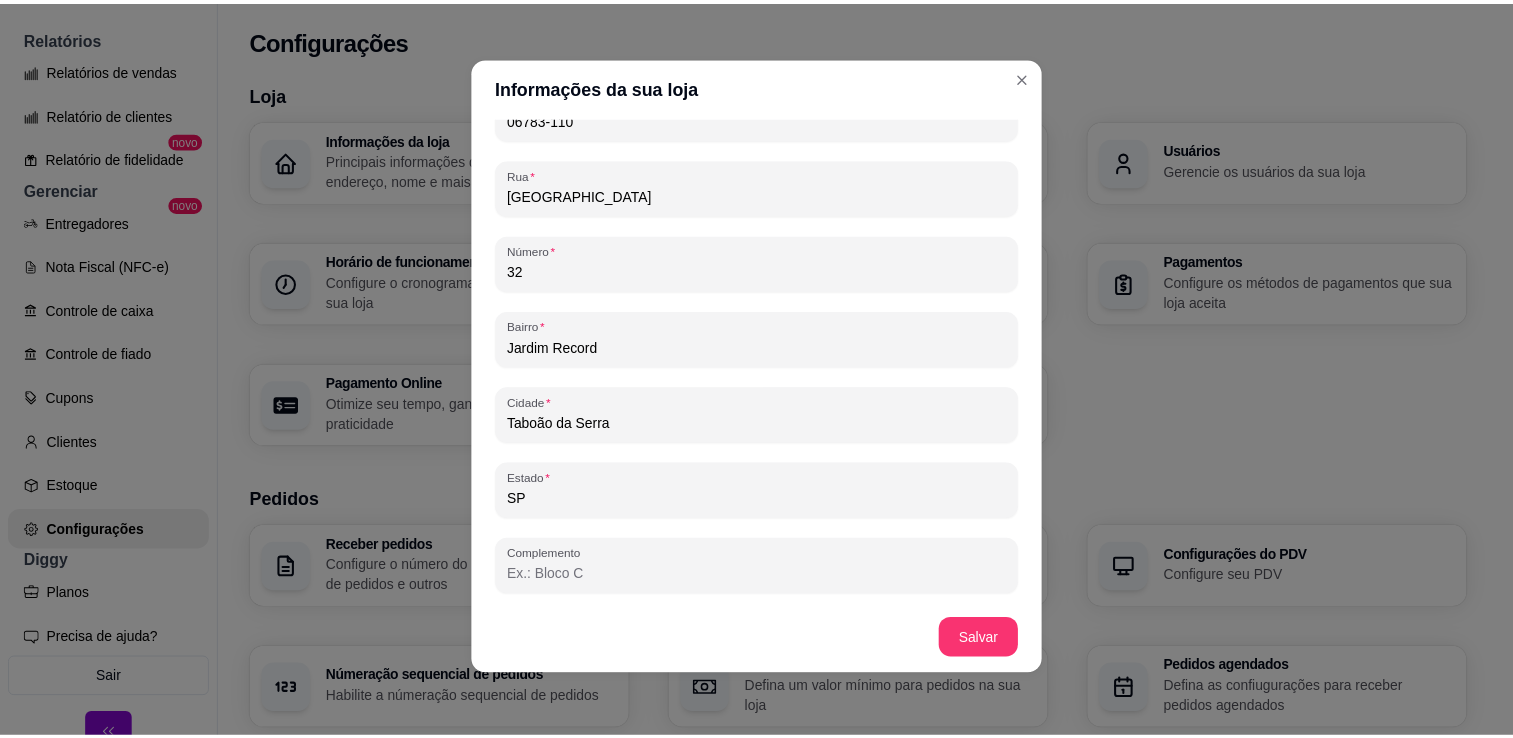 scroll, scrollTop: 4, scrollLeft: 0, axis: vertical 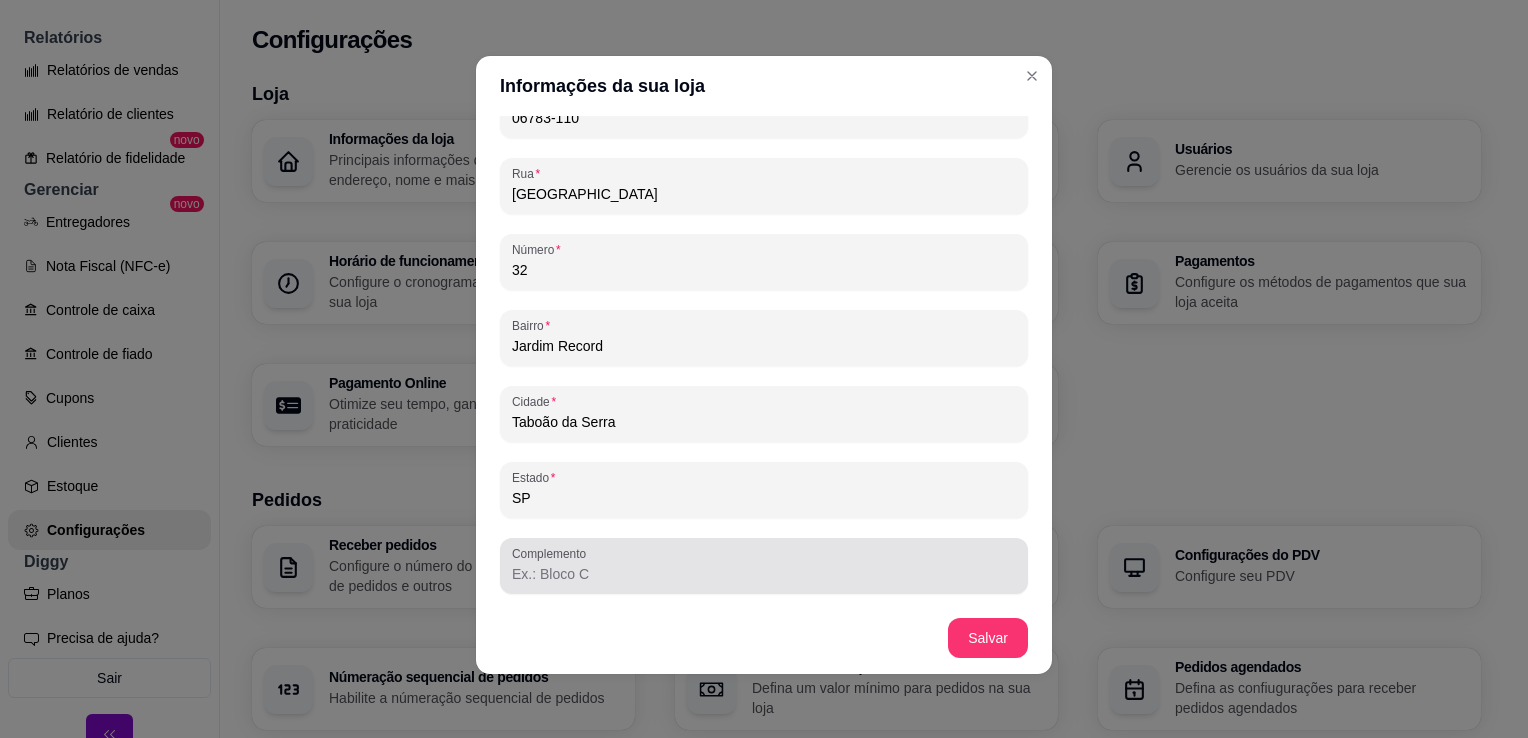 type on "32" 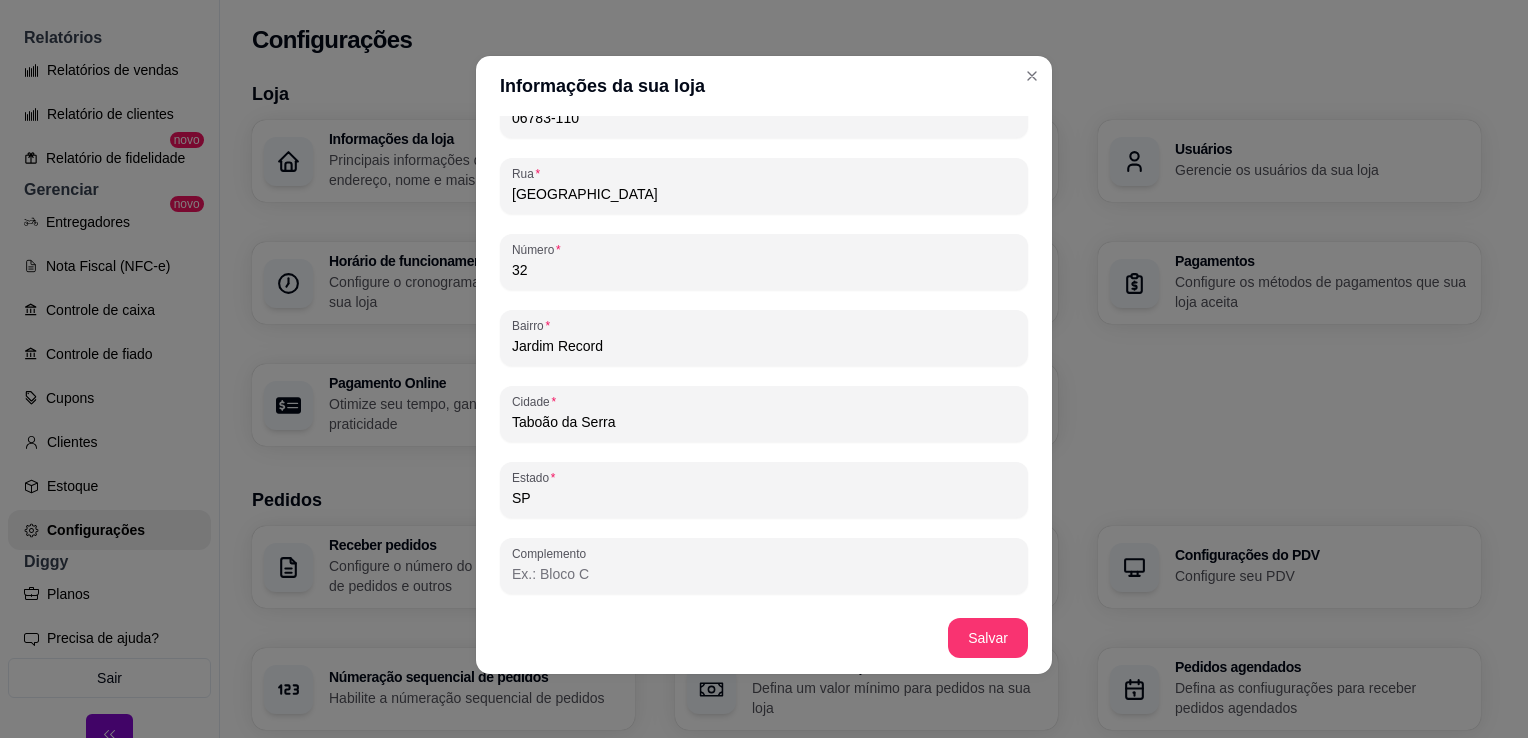click on "Complemento" at bounding box center [764, 574] 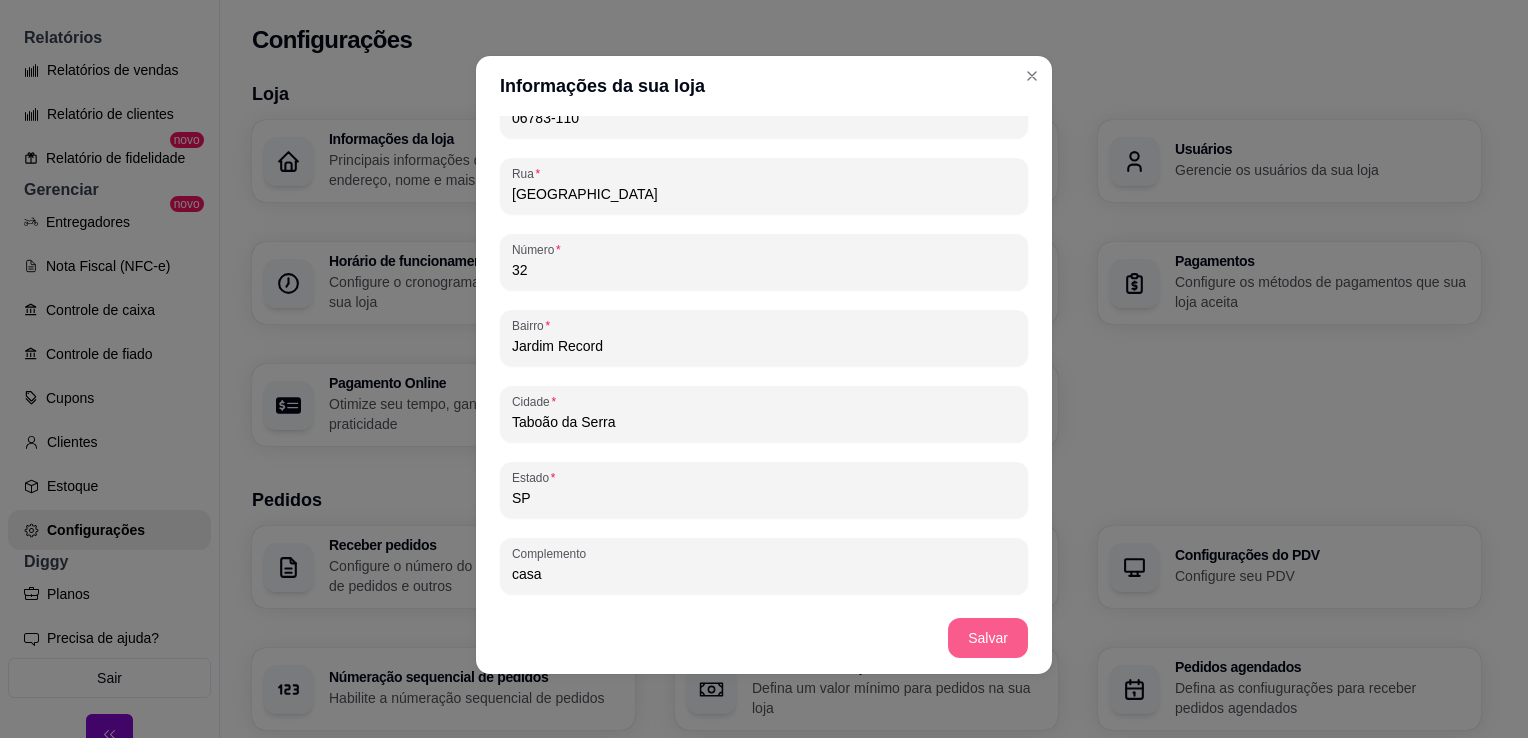 type on "casa" 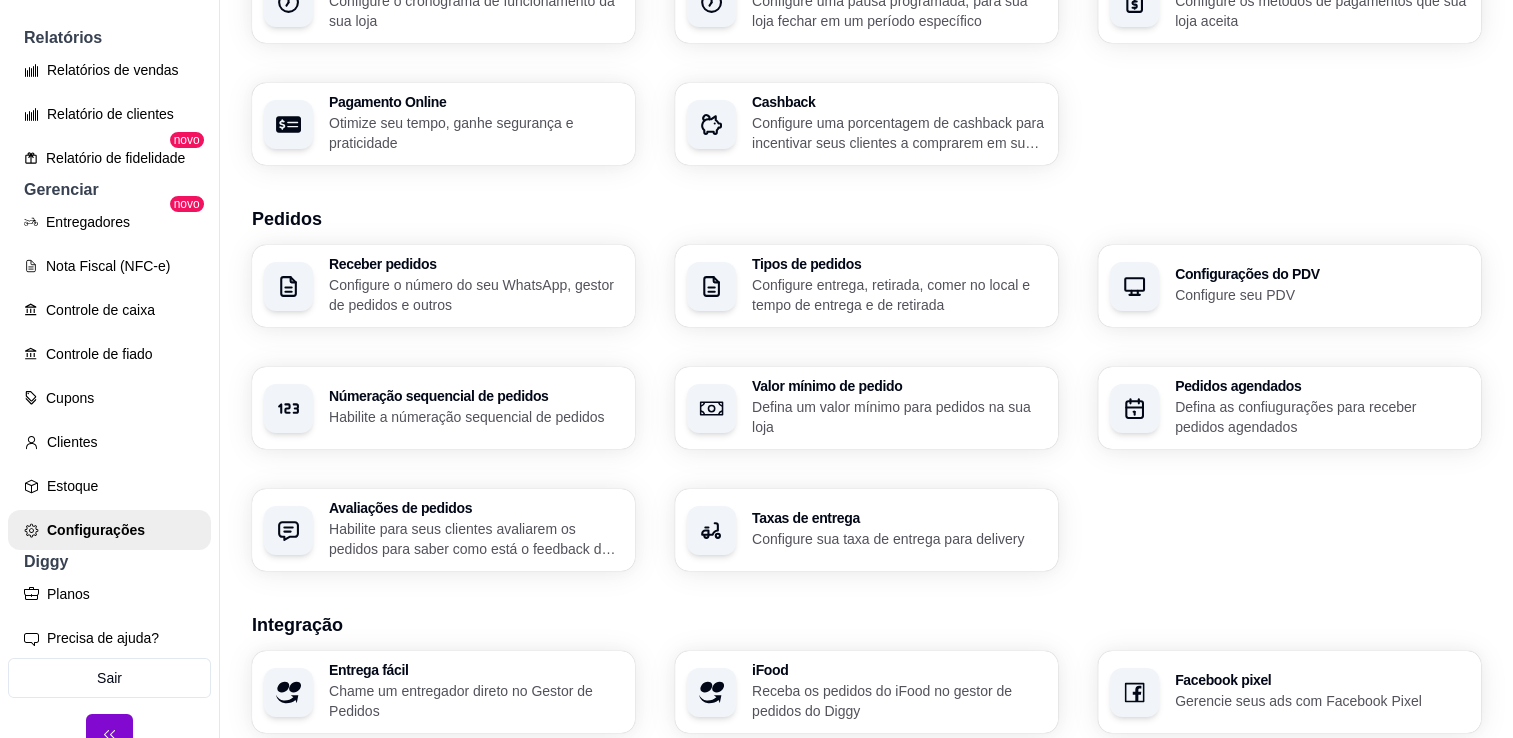 scroll, scrollTop: 0, scrollLeft: 0, axis: both 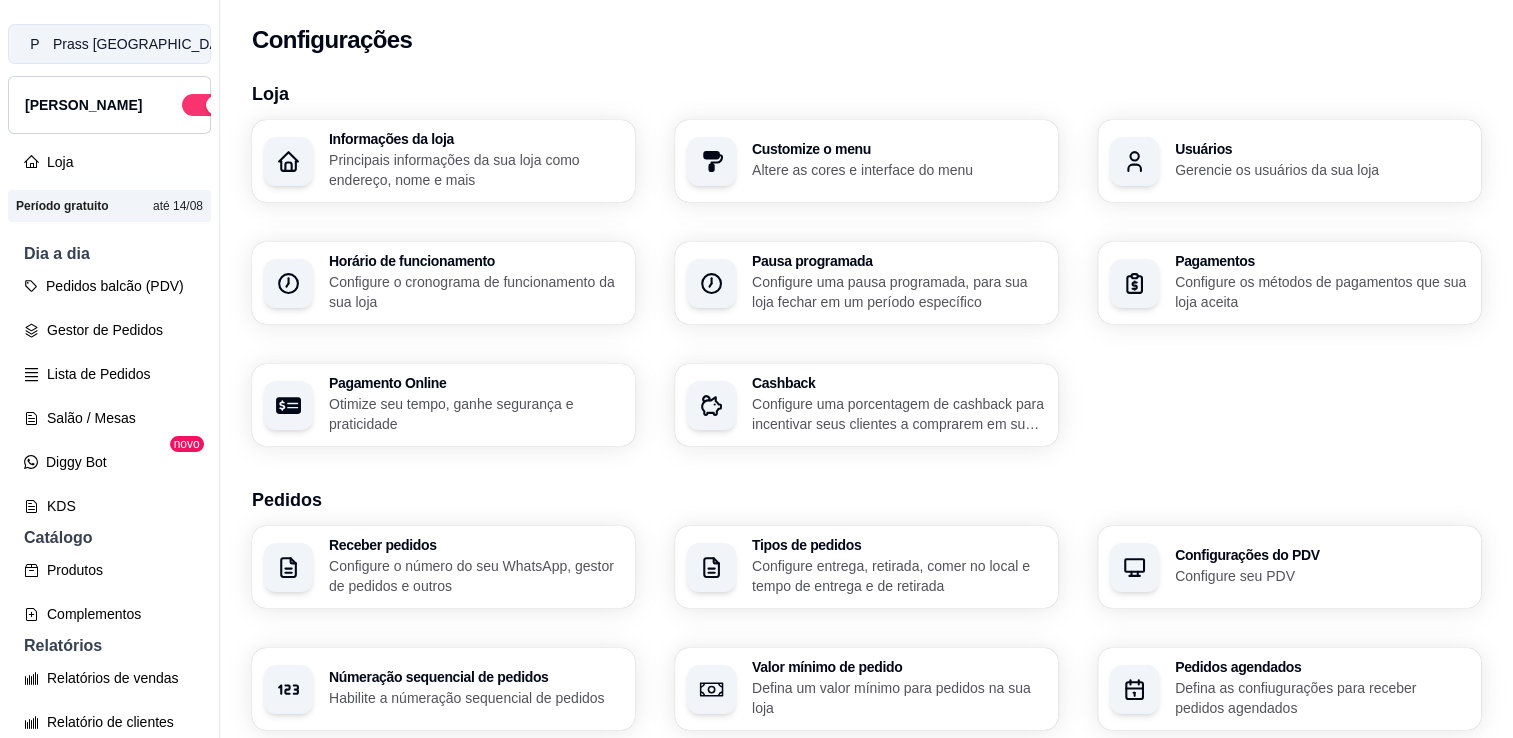 click on "Prass Hamburg ..." at bounding box center (151, 44) 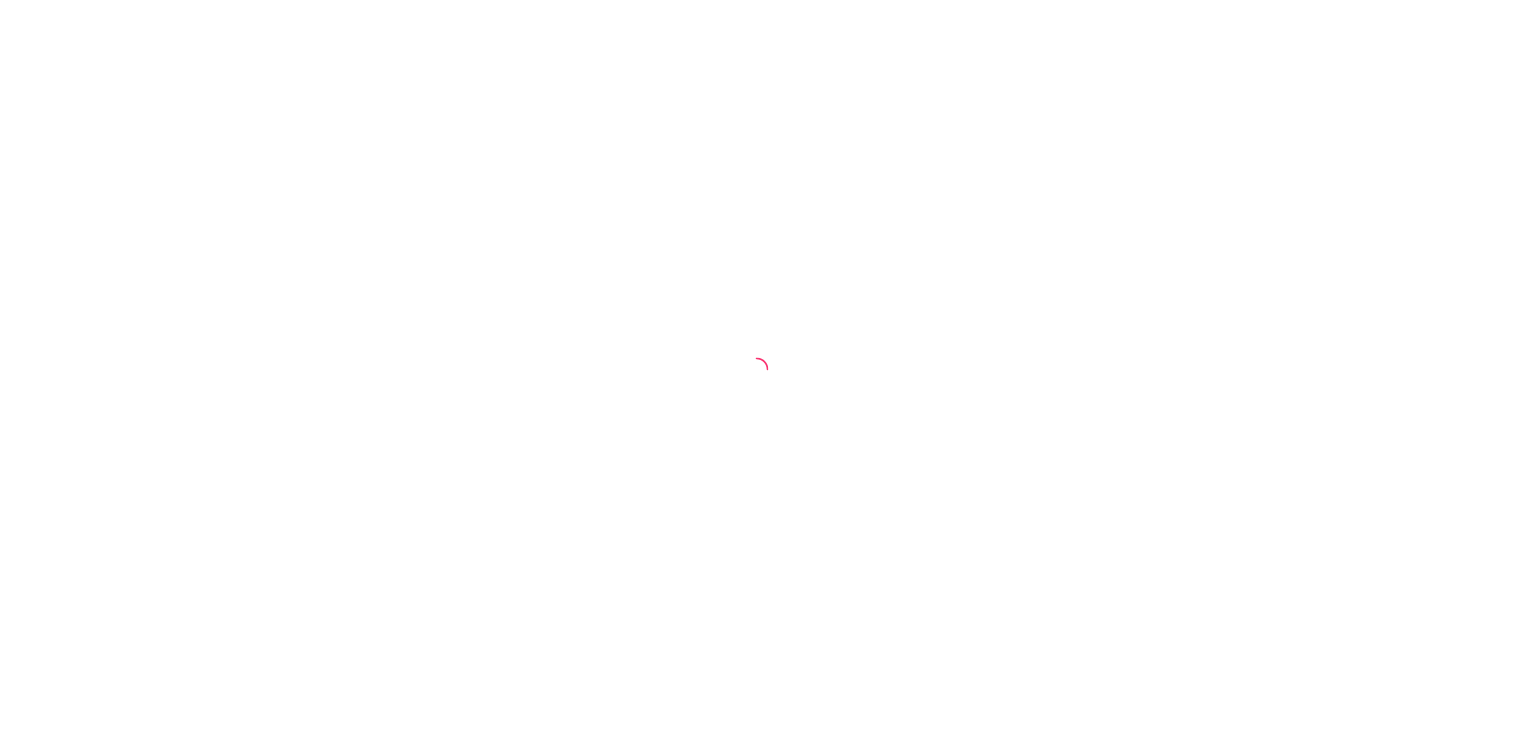scroll, scrollTop: 0, scrollLeft: 0, axis: both 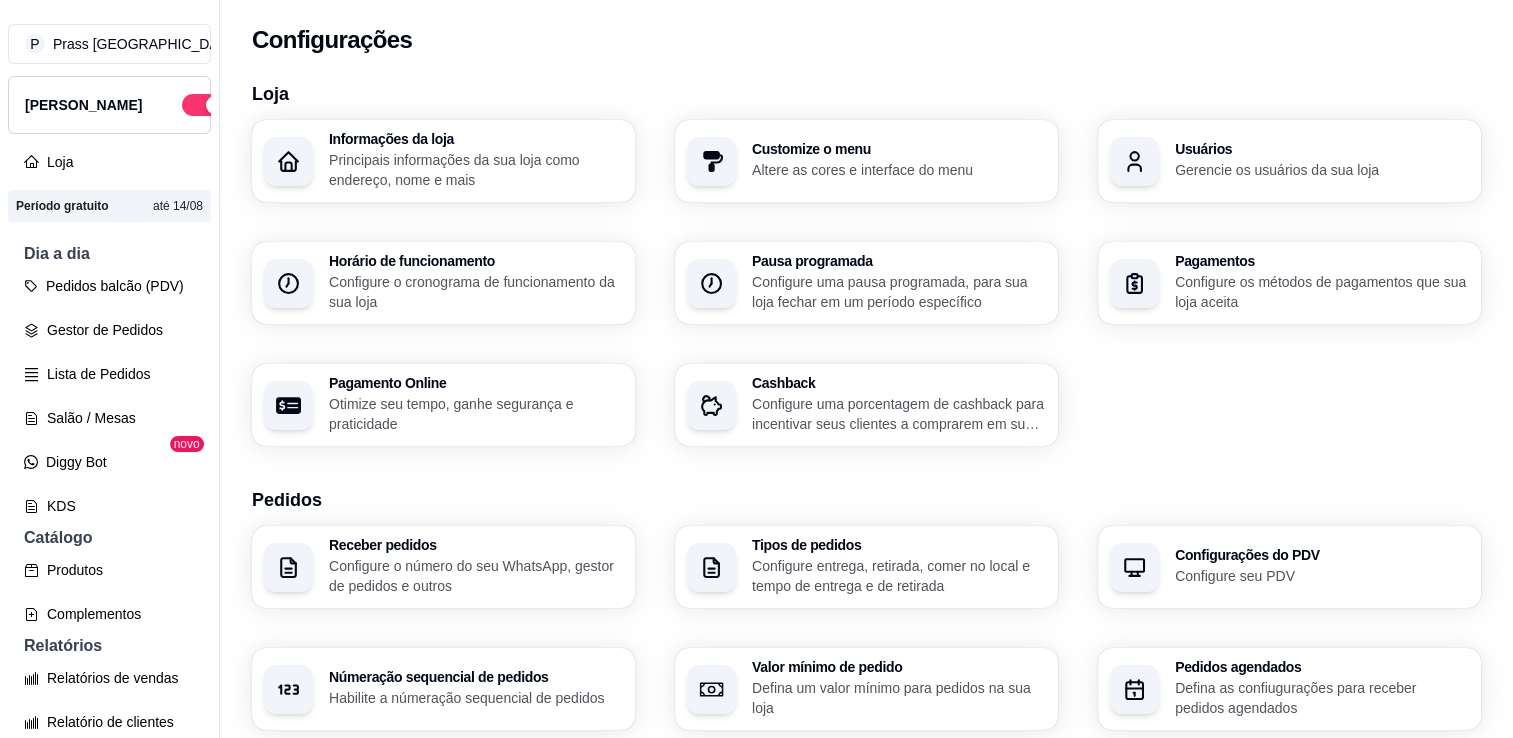 click on "Principais informações da sua loja como endereço, nome e mais" at bounding box center [476, 170] 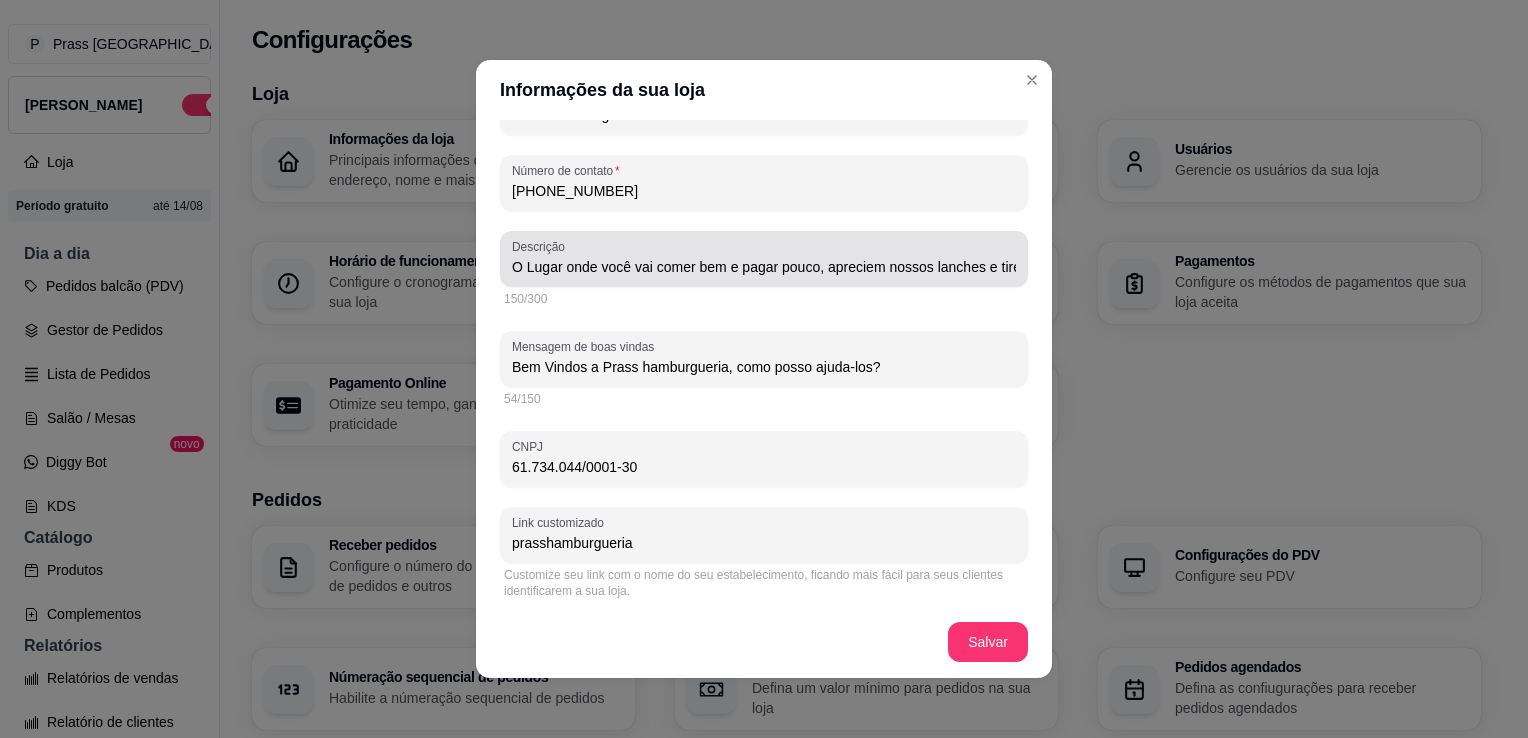 scroll, scrollTop: 400, scrollLeft: 0, axis: vertical 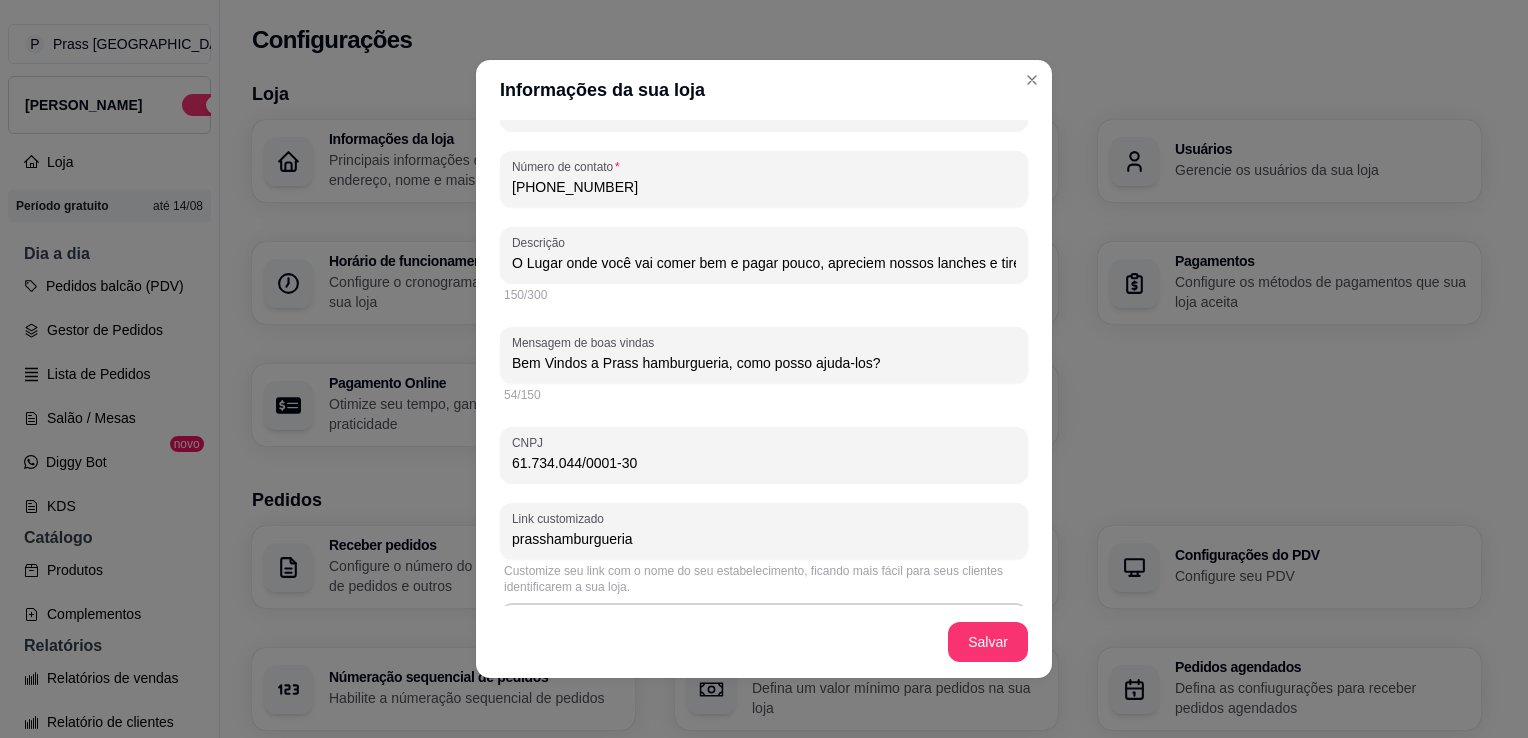 click on "O Lugar onde você vai comer bem e pagar pouco, apreciem nossos lanches e tire suas conclusões. Comer bem é bom, mais comer bem e barato é bom DEMAIS !" at bounding box center (764, 263) 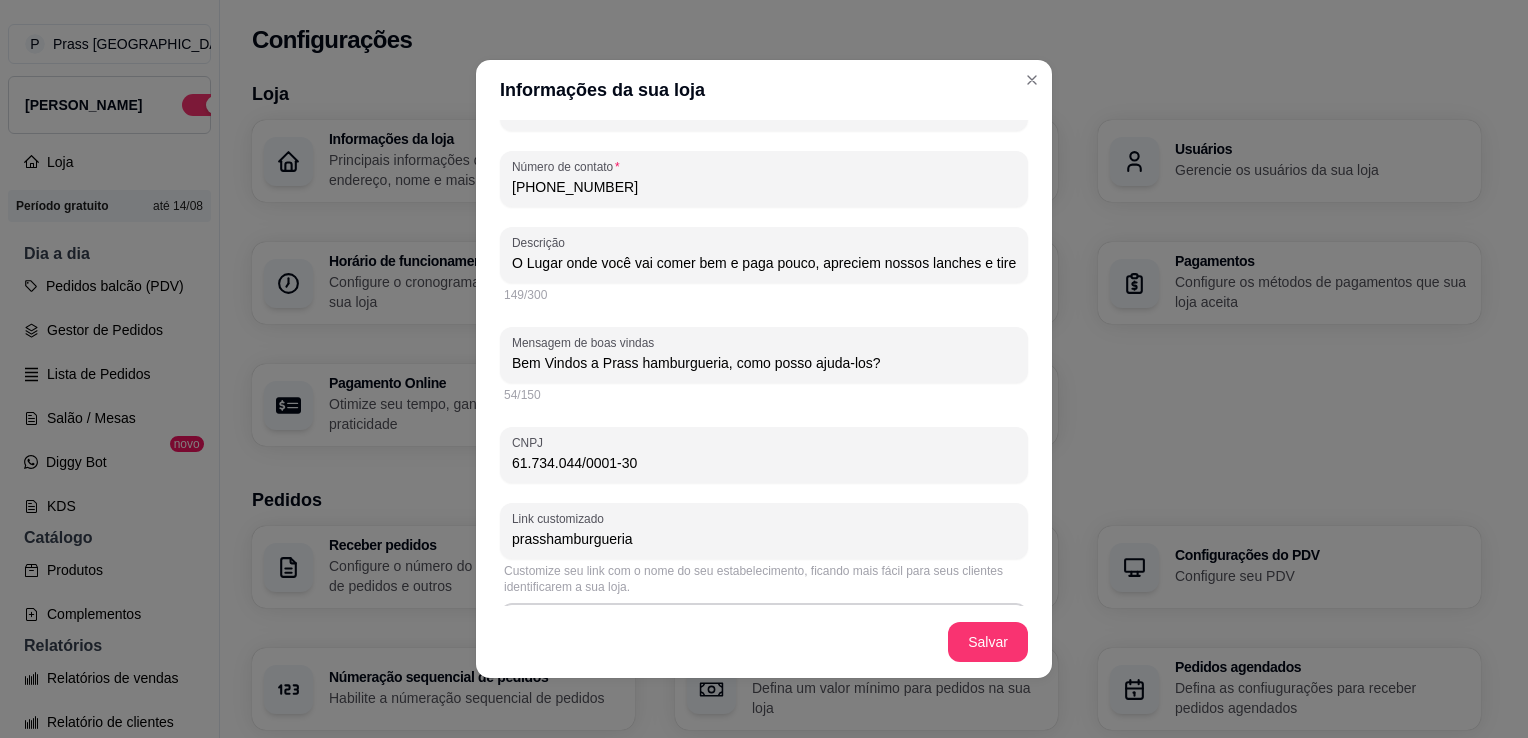 click on "O Lugar onde você vai comer bem e paga pouco, apreciem nossos lanches e tire suas conclusões. Comer bem é bom, mais comer bem e barato é bom DEMAIS !" at bounding box center [764, 263] 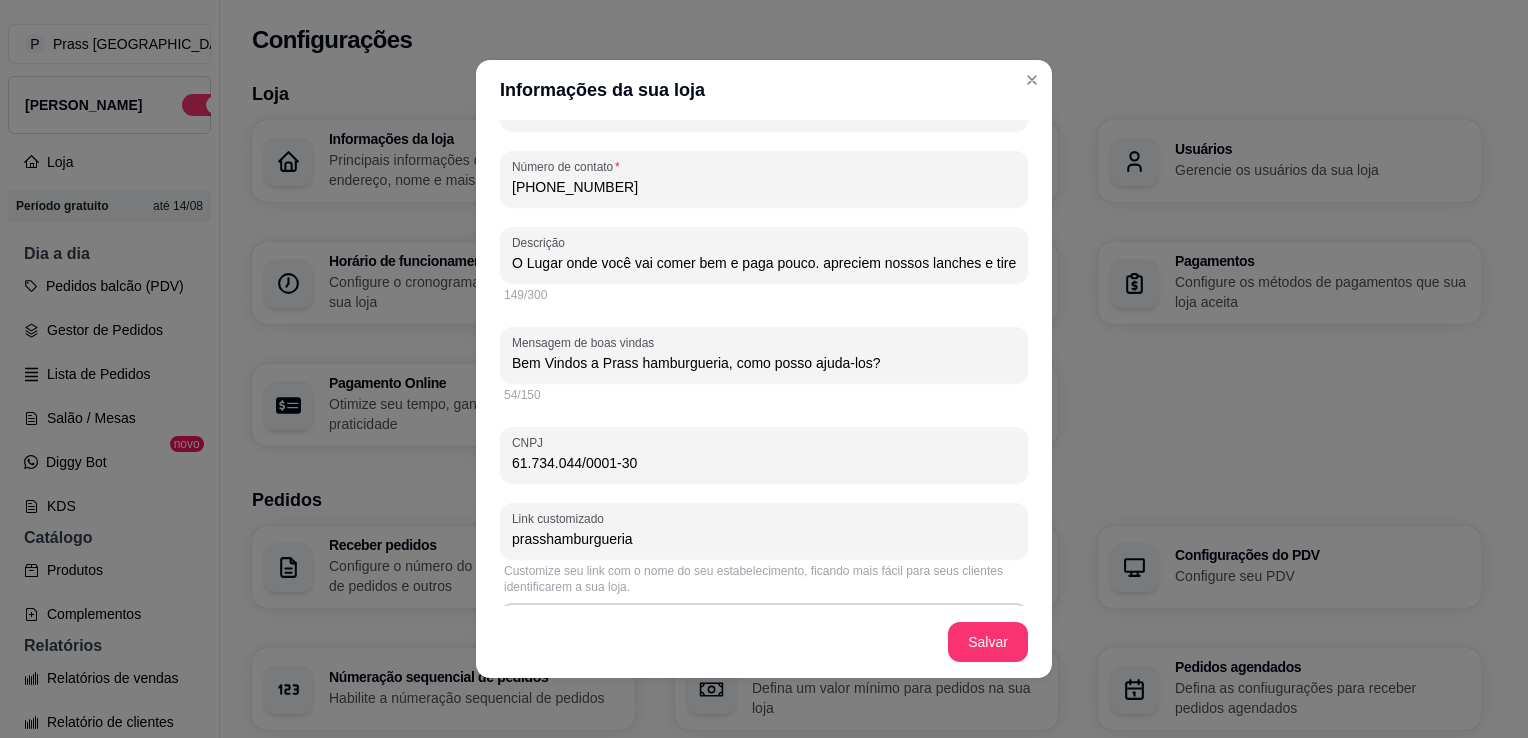 click on "O Lugar onde você vai comer bem e paga pouco. apreciem nossos lanches e tire suas conclusões. Comer bem é bom, mais comer bem e barato é bom DEMAIS !" at bounding box center (764, 263) 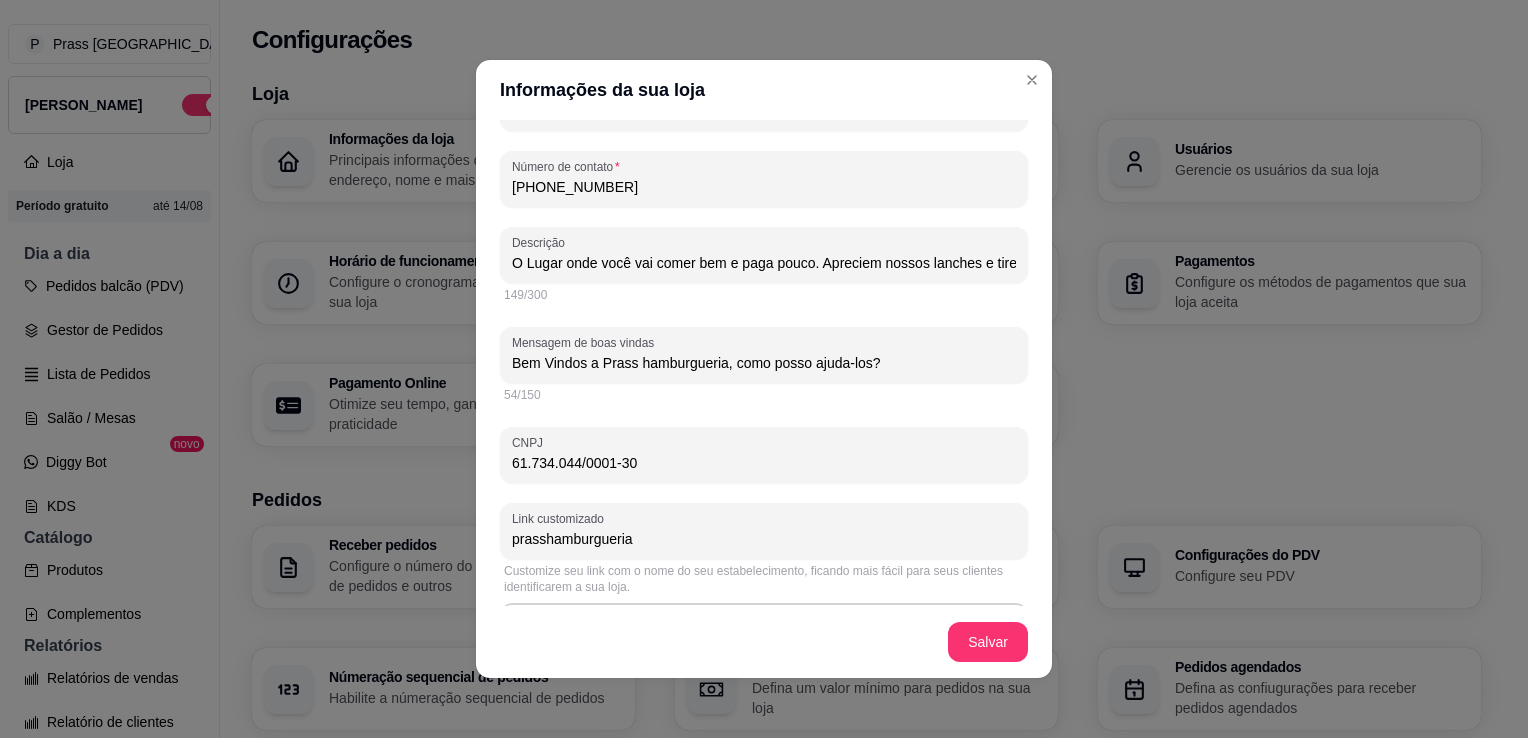 click on "O Lugar onde você vai comer bem e paga pouco. Apreciem nossos lanches e tire suas conclusões. Comer bem é bom, mais comer bem e barato é bom DEMAIS !" at bounding box center [764, 263] 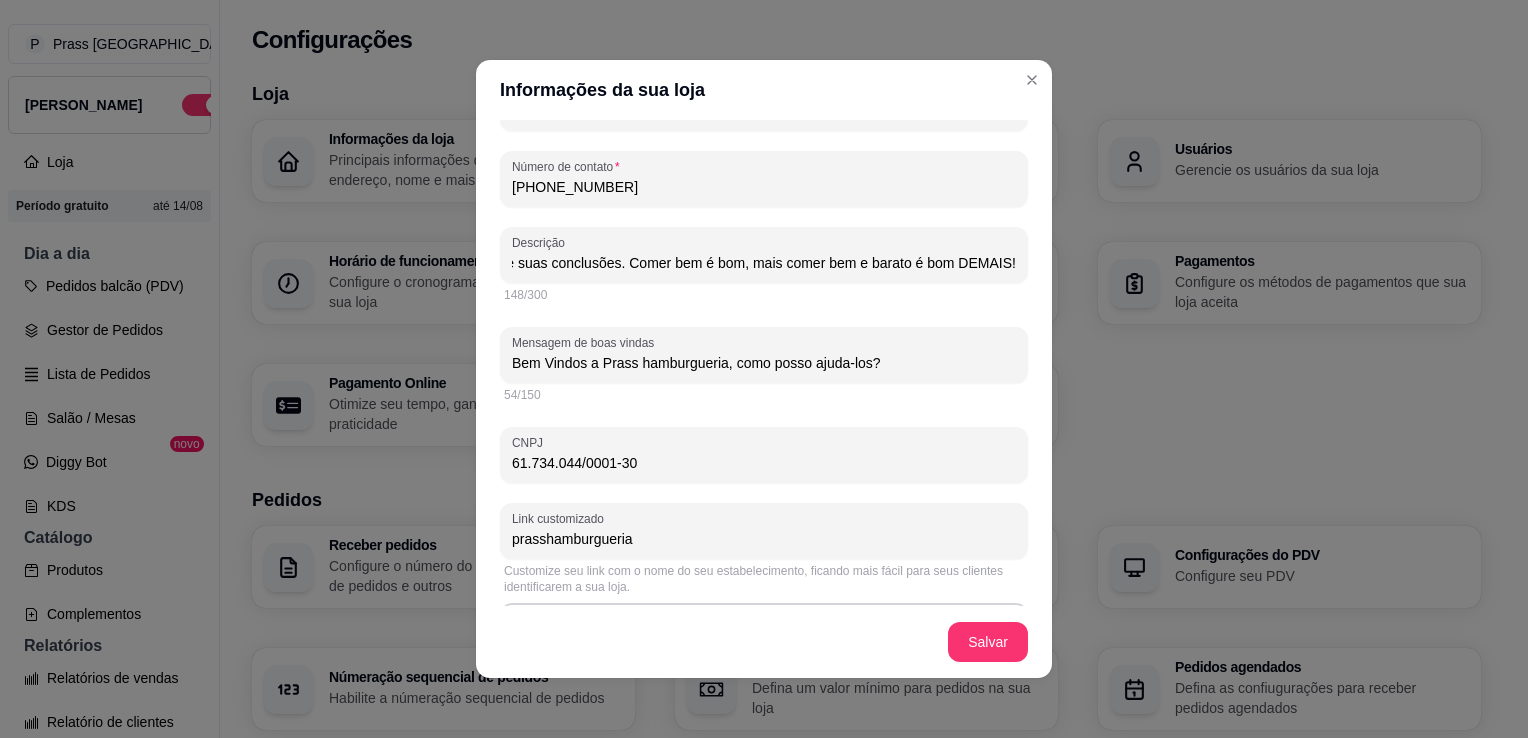 scroll, scrollTop: 0, scrollLeft: 500, axis: horizontal 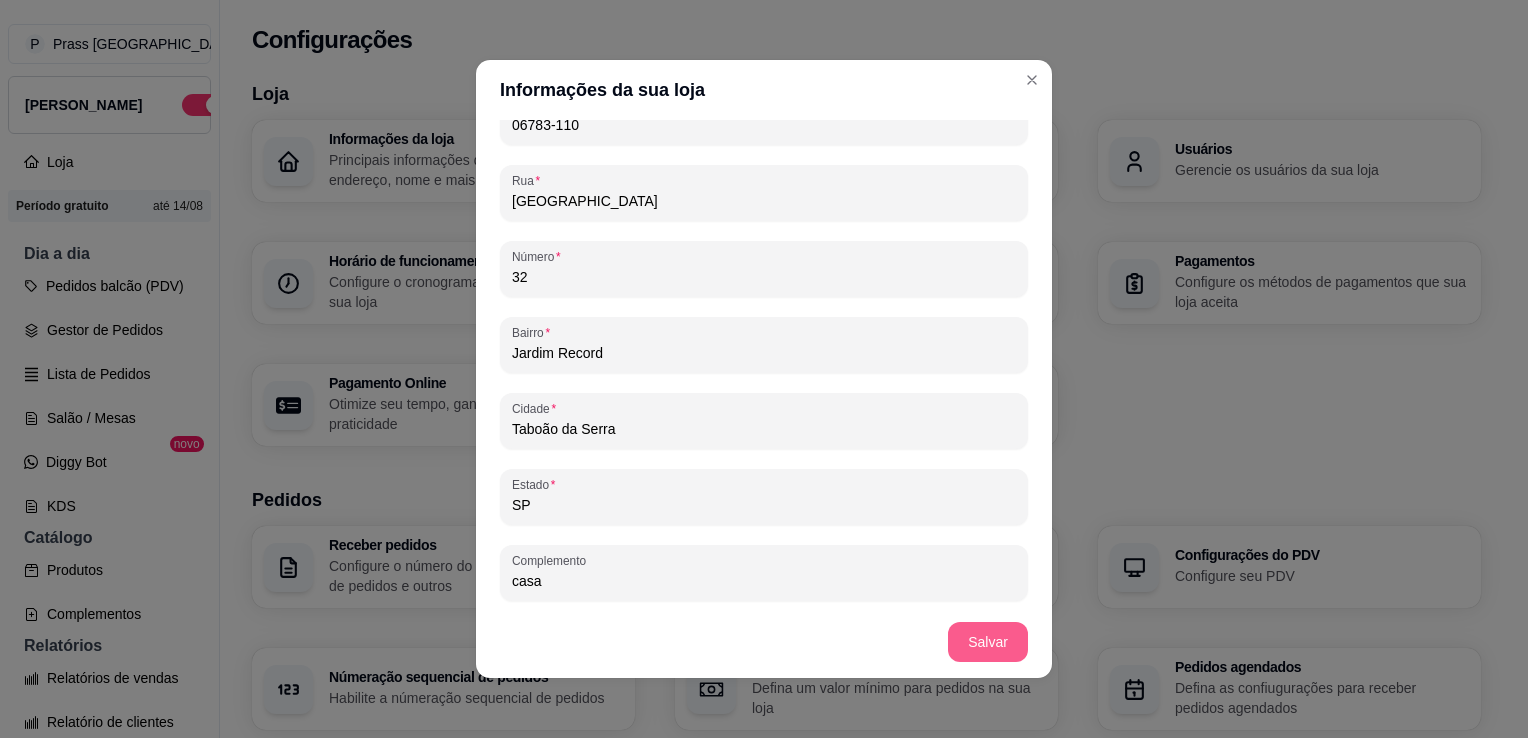 type on "O Lugar onde você vai comer bem e paga pouco. Apreciem nossos lanches e tire suas conclusões. Comer bem é bom, mais comer bem e barato é bom DEMAIS!" 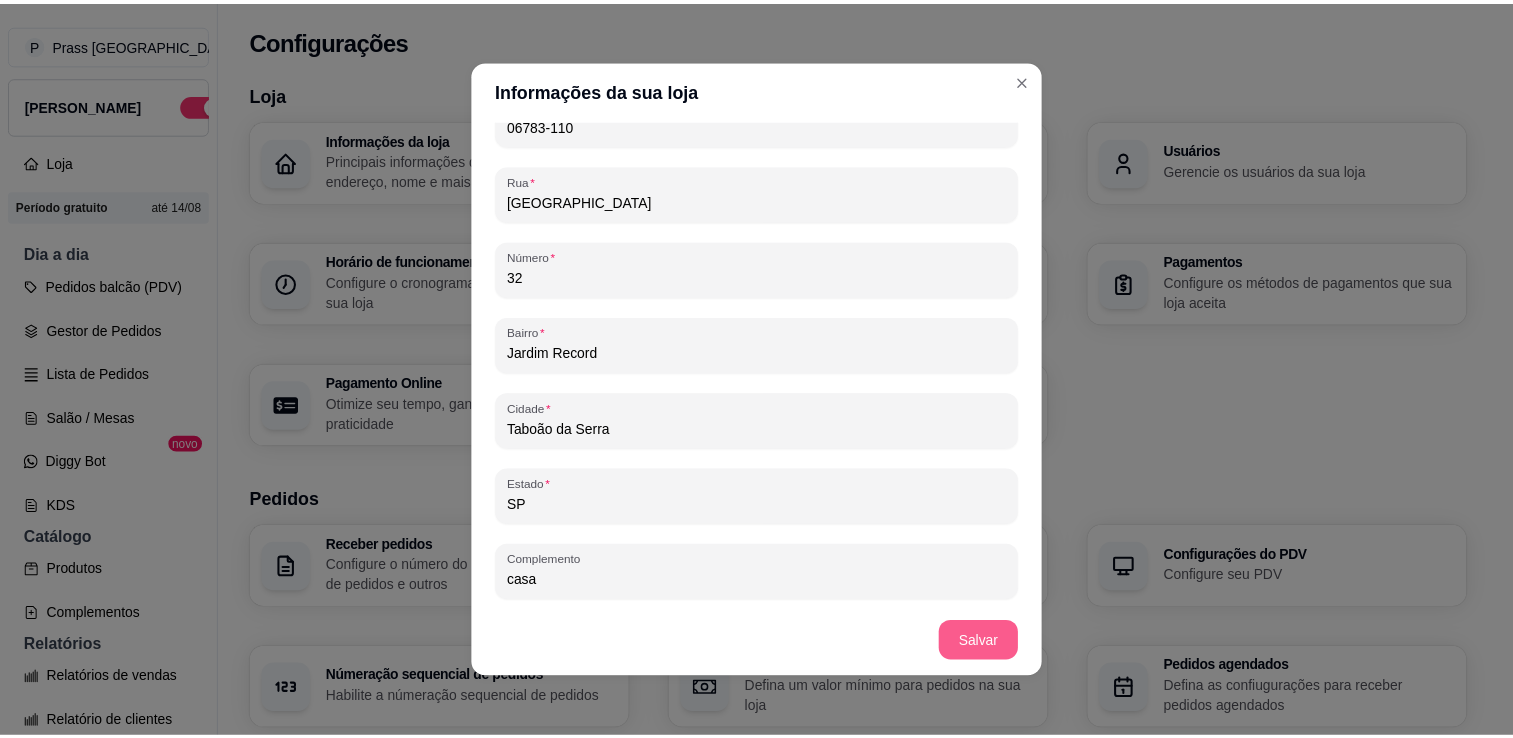 scroll, scrollTop: 0, scrollLeft: 0, axis: both 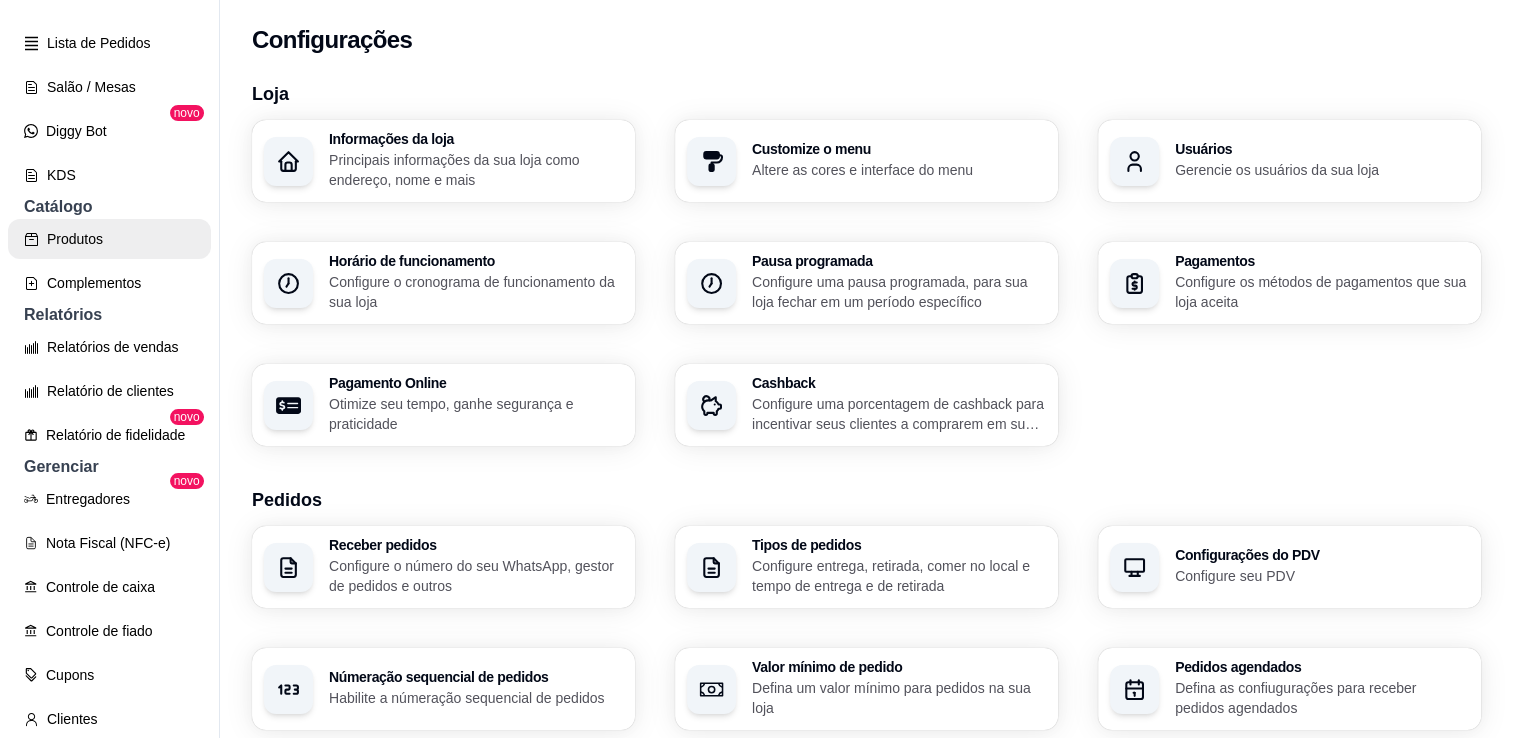 click on "Produtos" at bounding box center [109, 239] 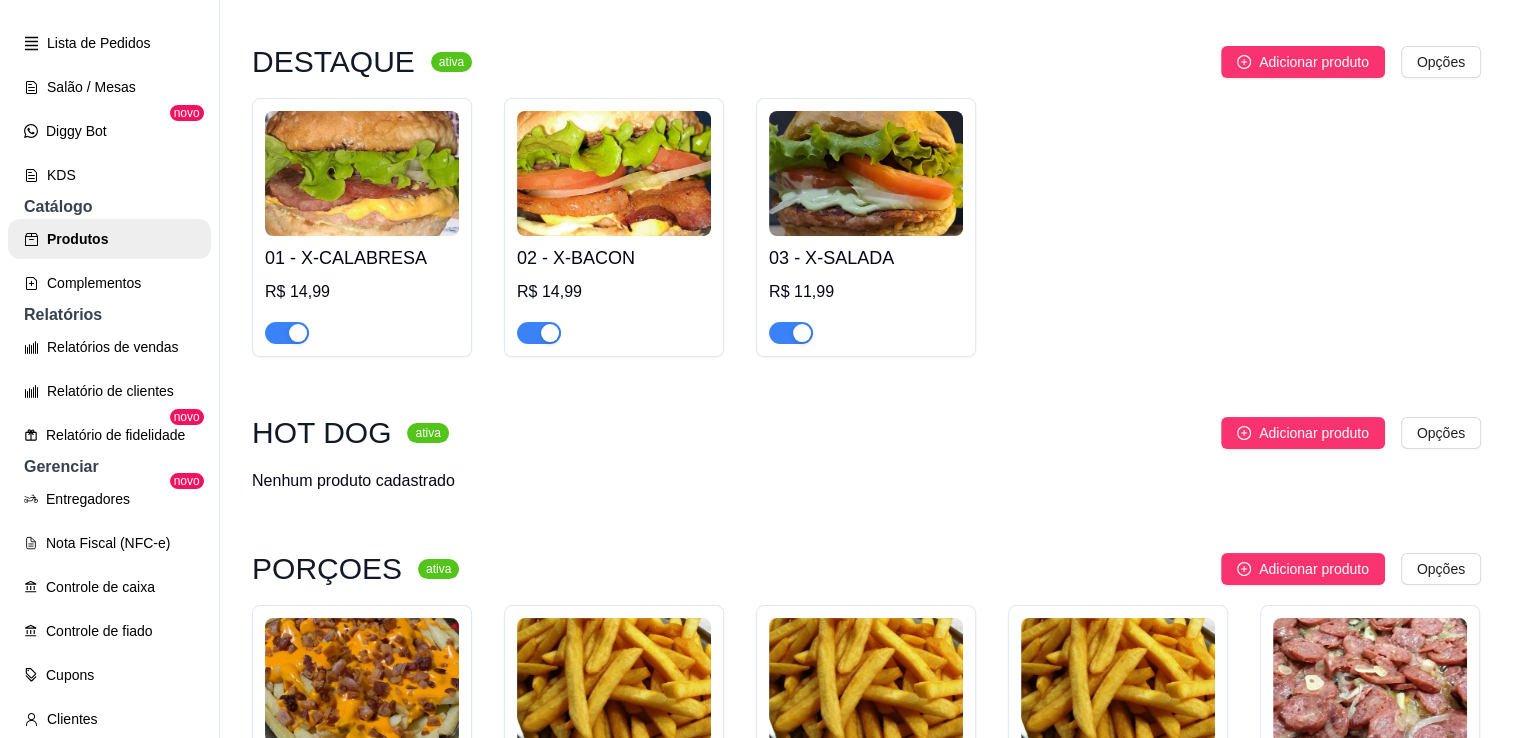 scroll, scrollTop: 156, scrollLeft: 0, axis: vertical 